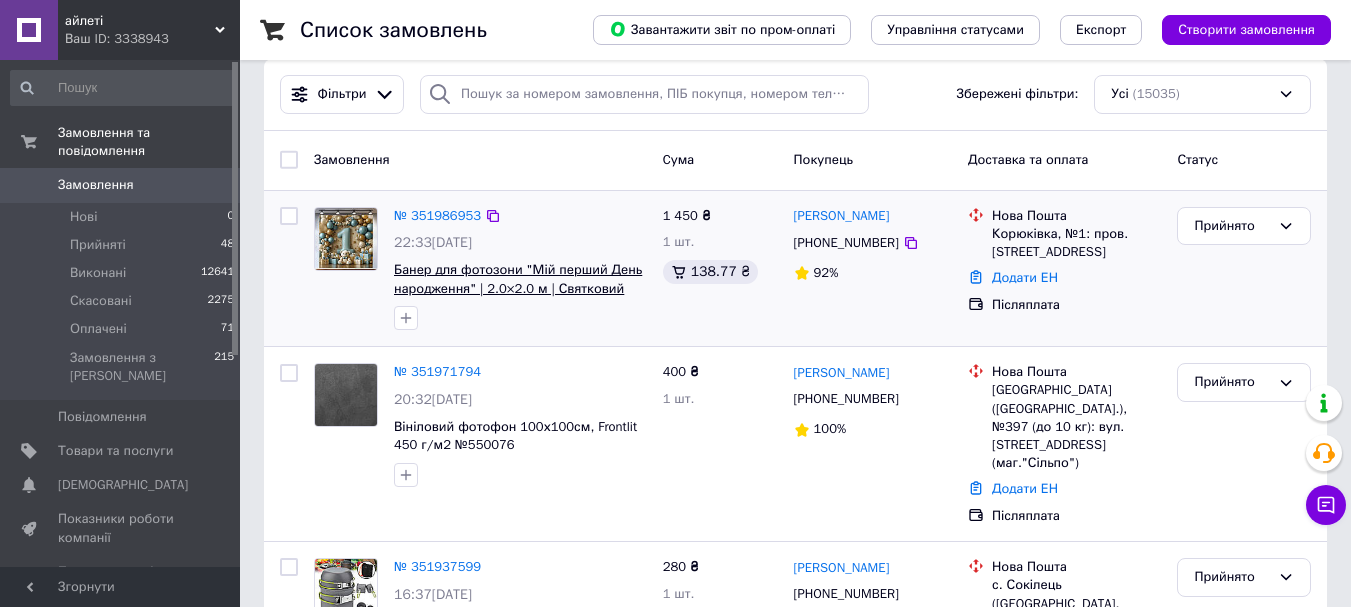 scroll, scrollTop: 100, scrollLeft: 0, axis: vertical 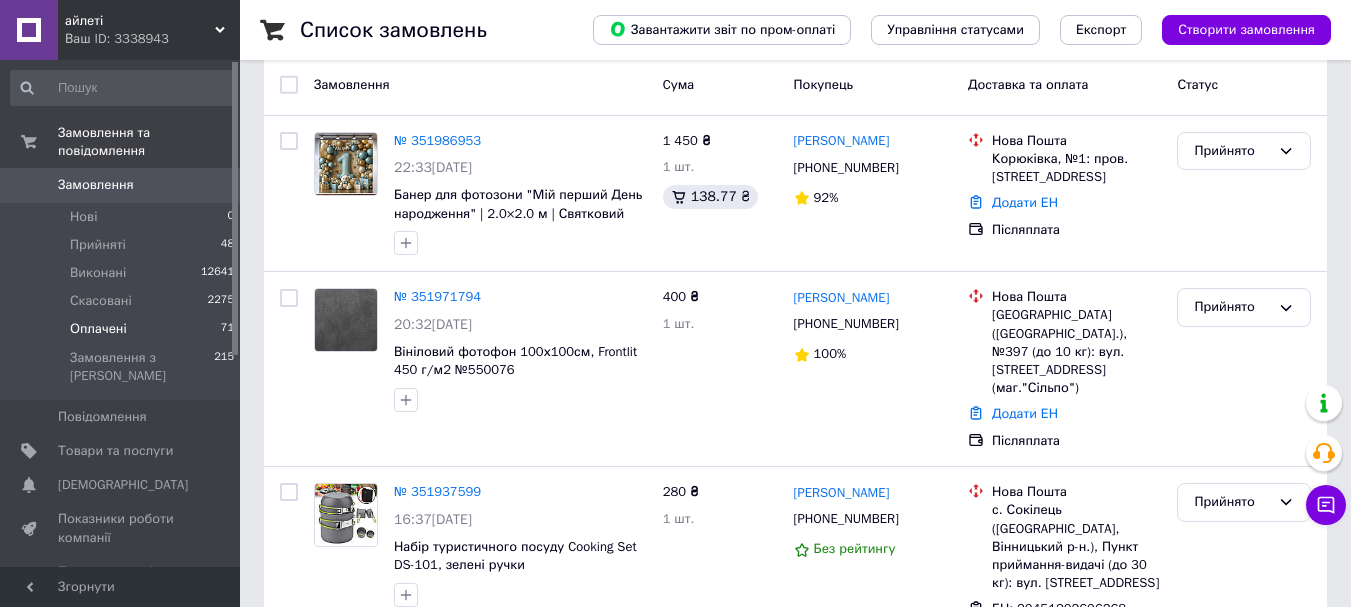 click on "Оплачені" at bounding box center [98, 329] 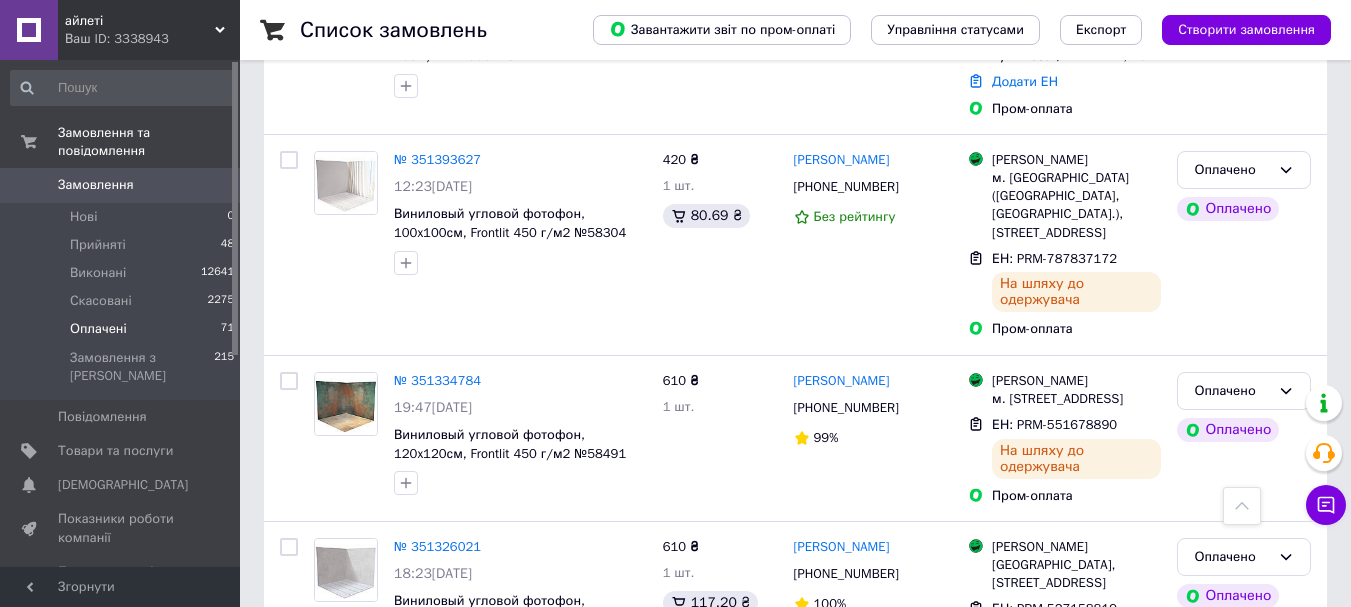scroll, scrollTop: 400, scrollLeft: 0, axis: vertical 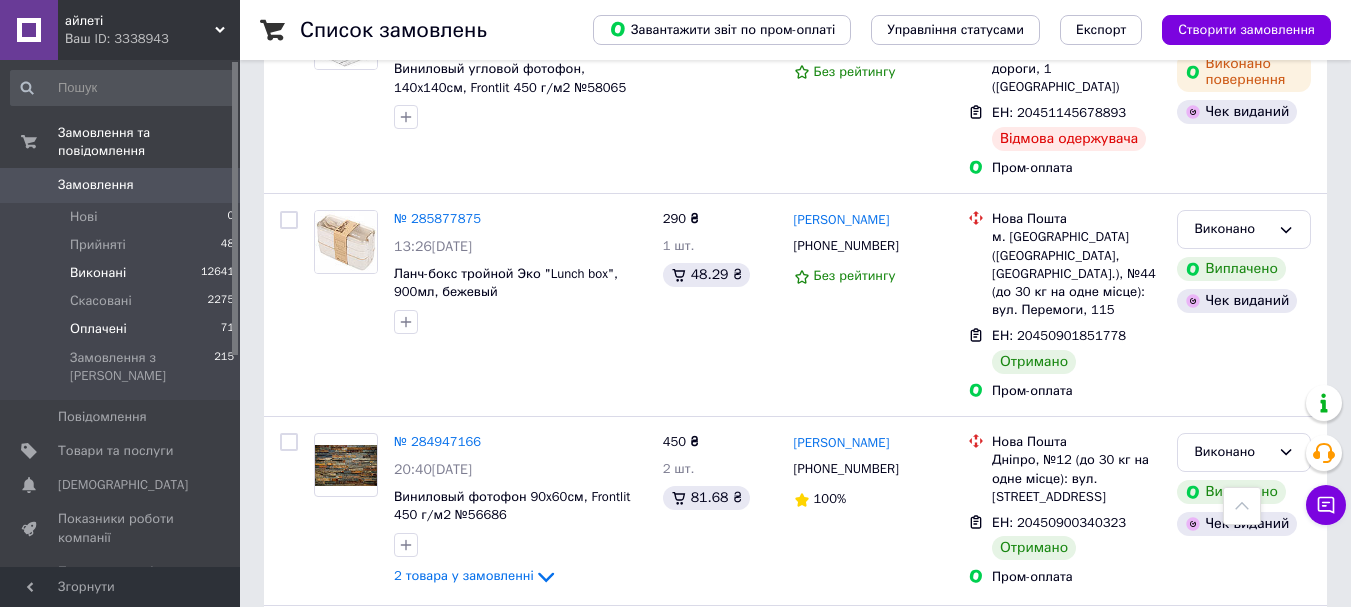 click on "Виконані" at bounding box center (98, 273) 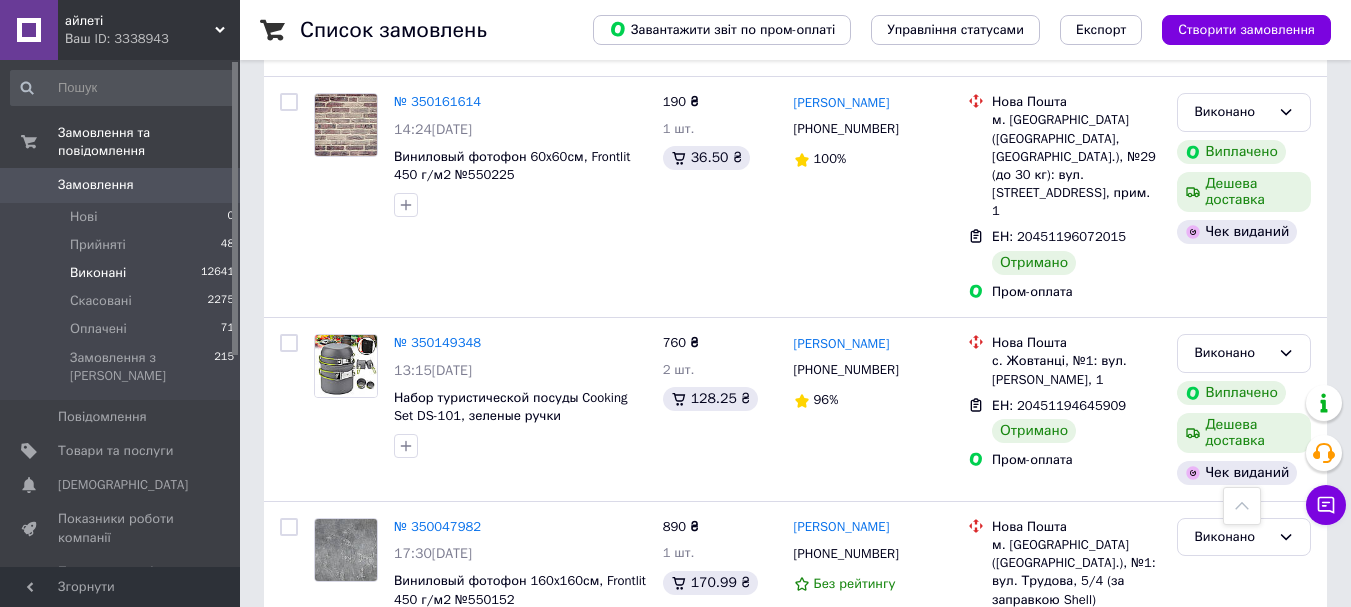 scroll, scrollTop: 2600, scrollLeft: 0, axis: vertical 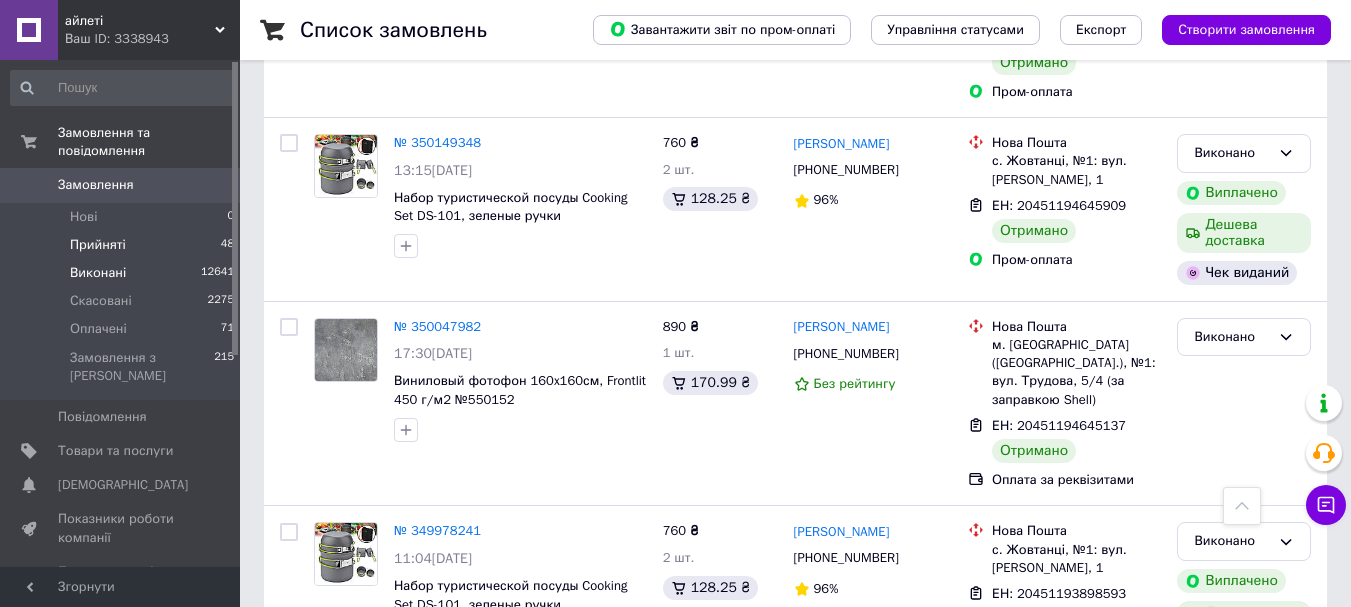 click on "Прийняті" at bounding box center (98, 245) 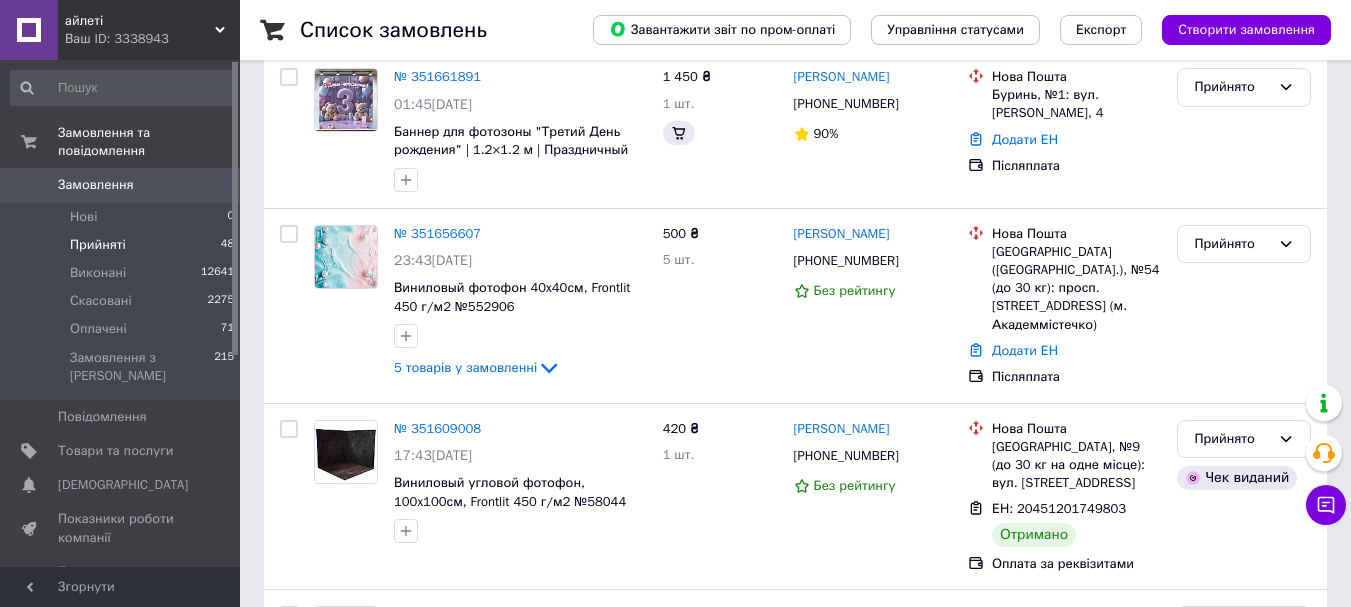 scroll, scrollTop: 0, scrollLeft: 0, axis: both 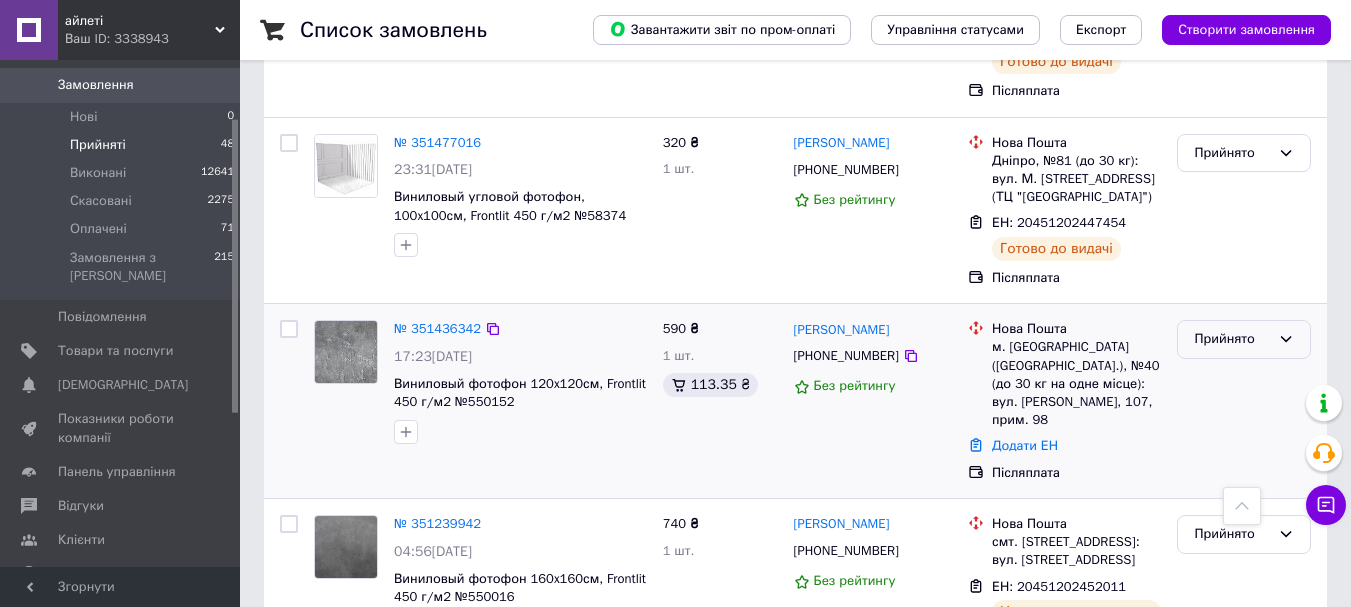 click 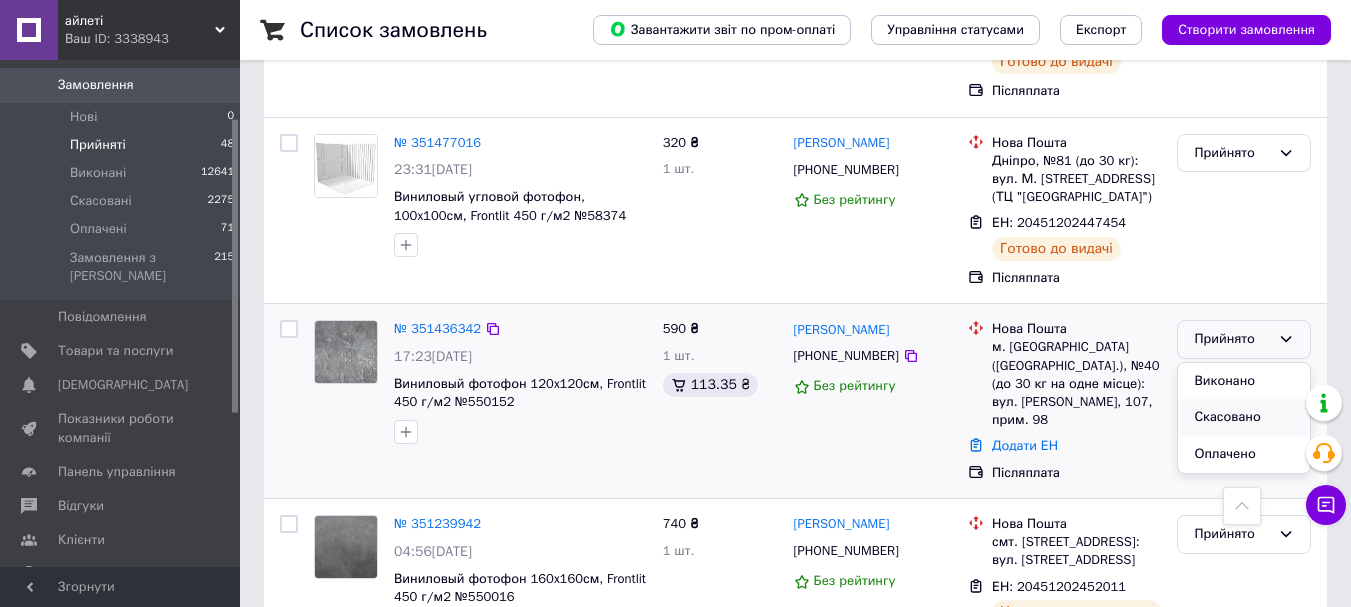 click on "Скасовано" at bounding box center (1244, 417) 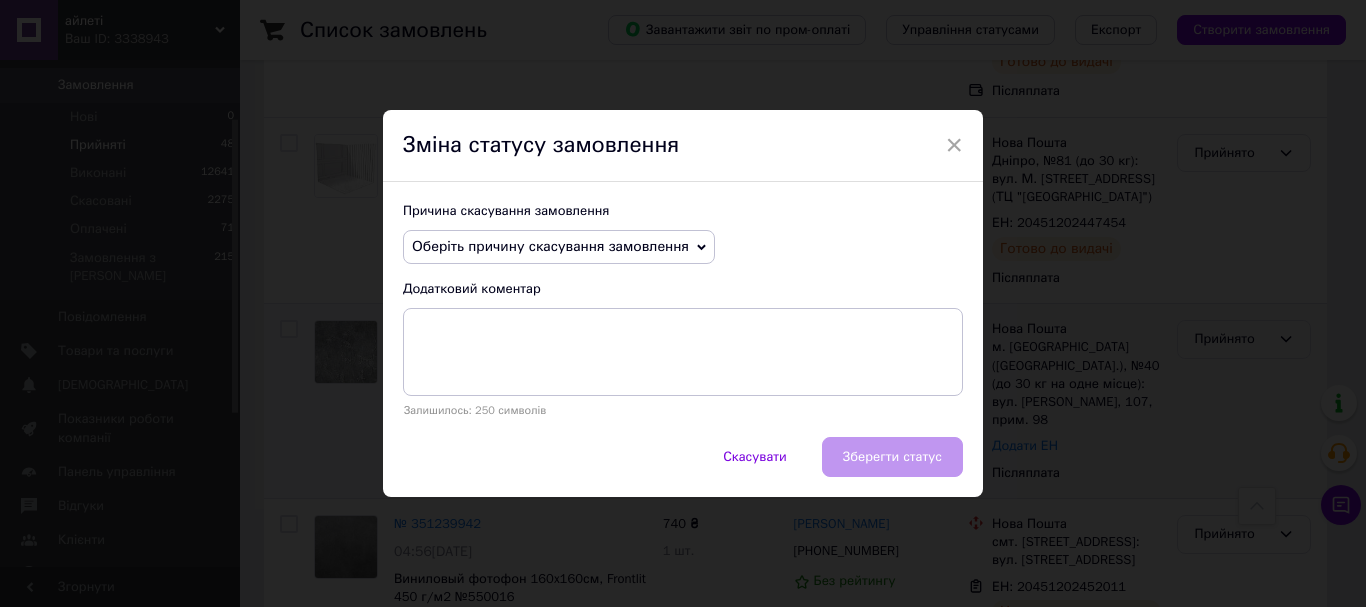 click on "Оберіть причину скасування замовлення" at bounding box center [550, 246] 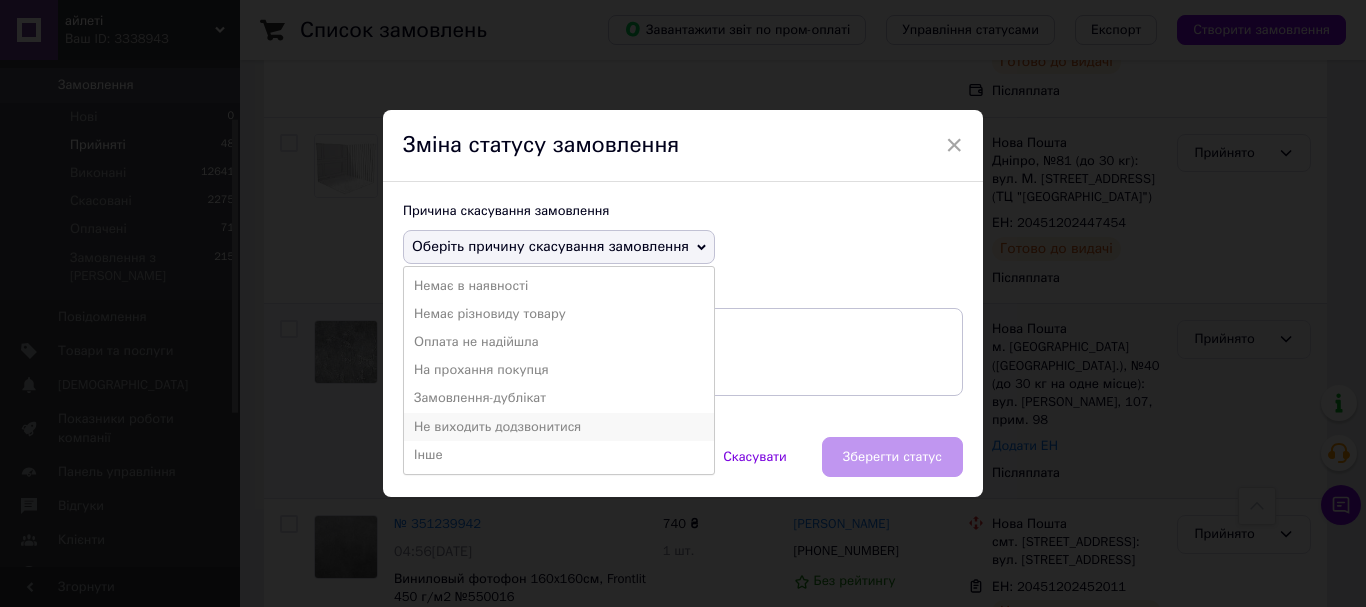 click on "Не виходить додзвонитися" at bounding box center [559, 427] 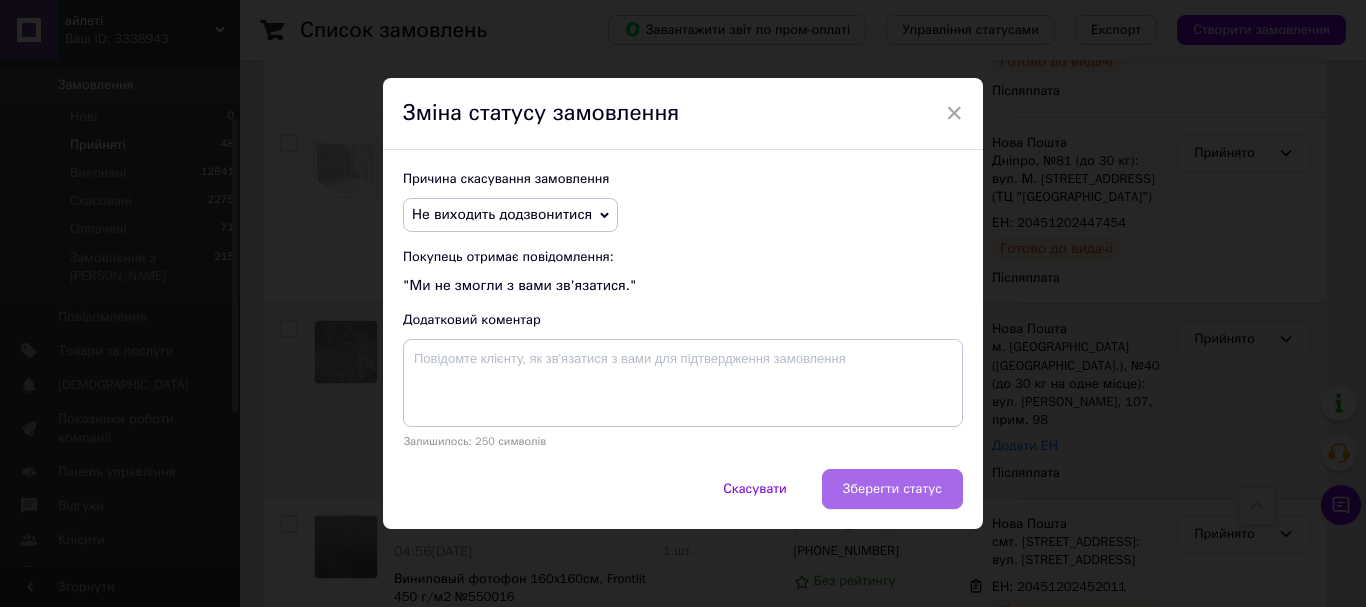 click on "Зберегти статус" at bounding box center (892, 489) 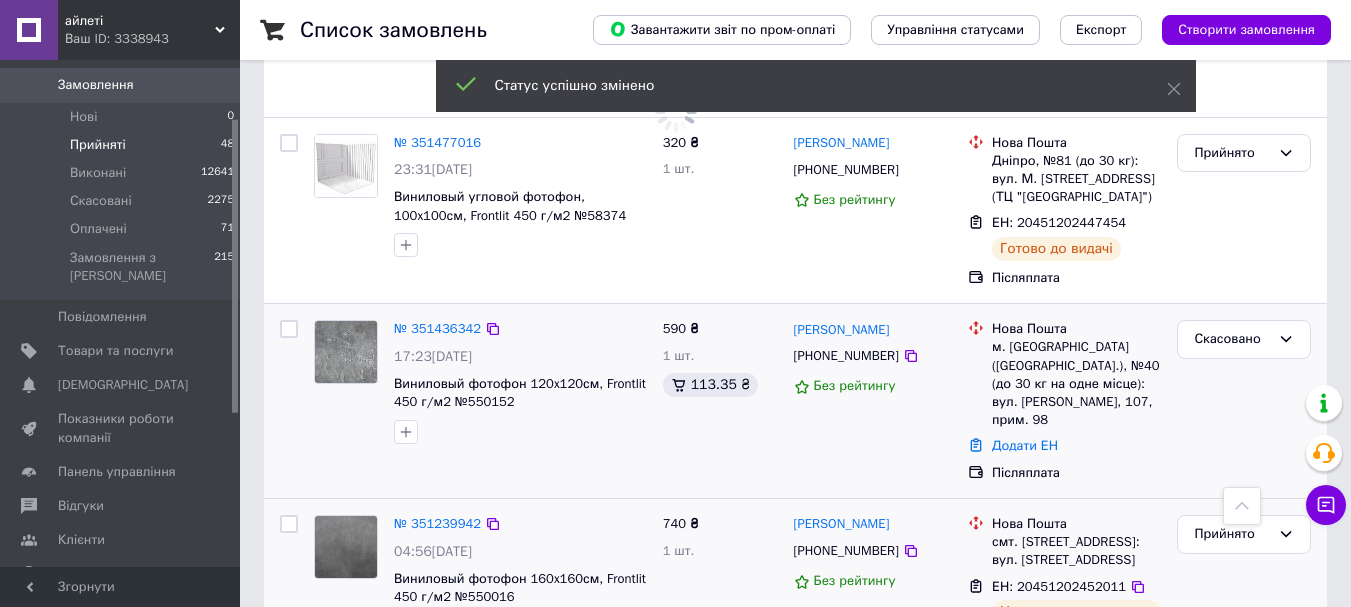 click on "740 ₴ 1 шт." at bounding box center (720, 590) 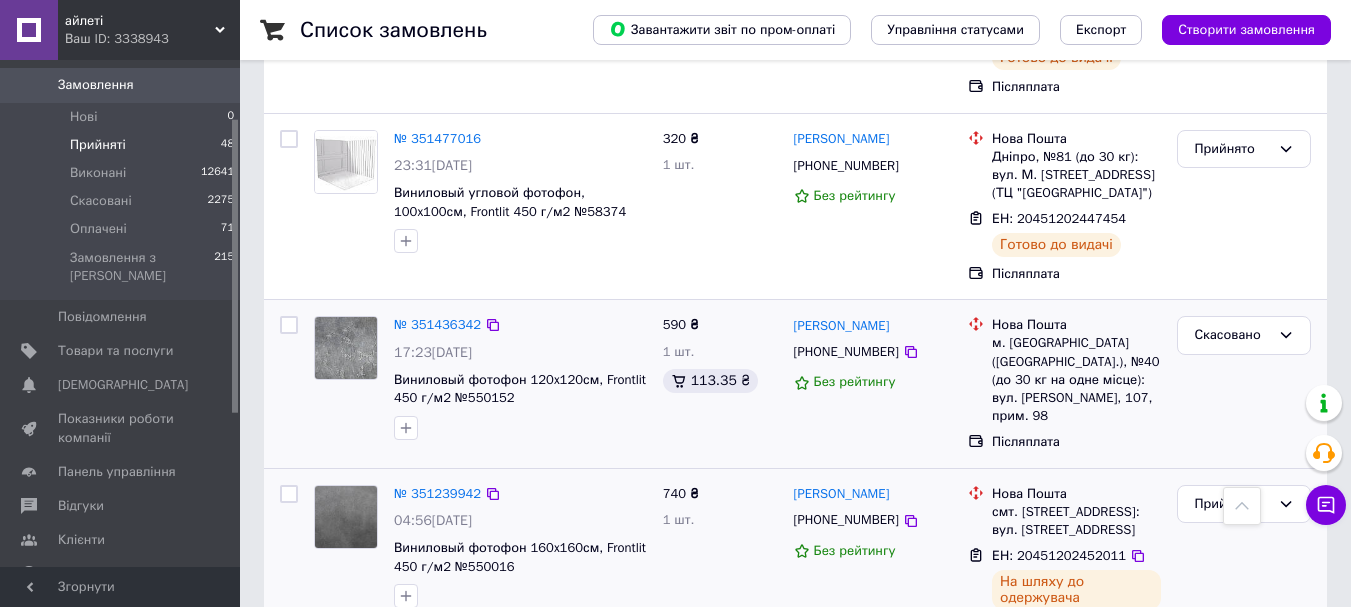 scroll, scrollTop: 3600, scrollLeft: 0, axis: vertical 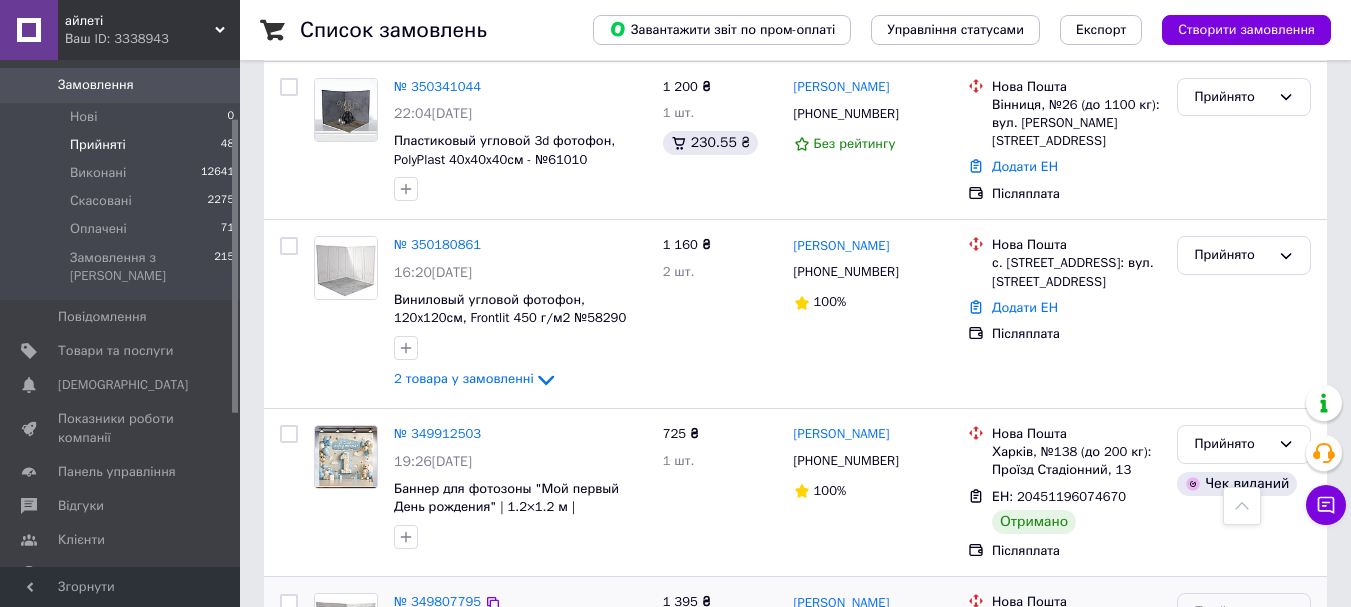 click 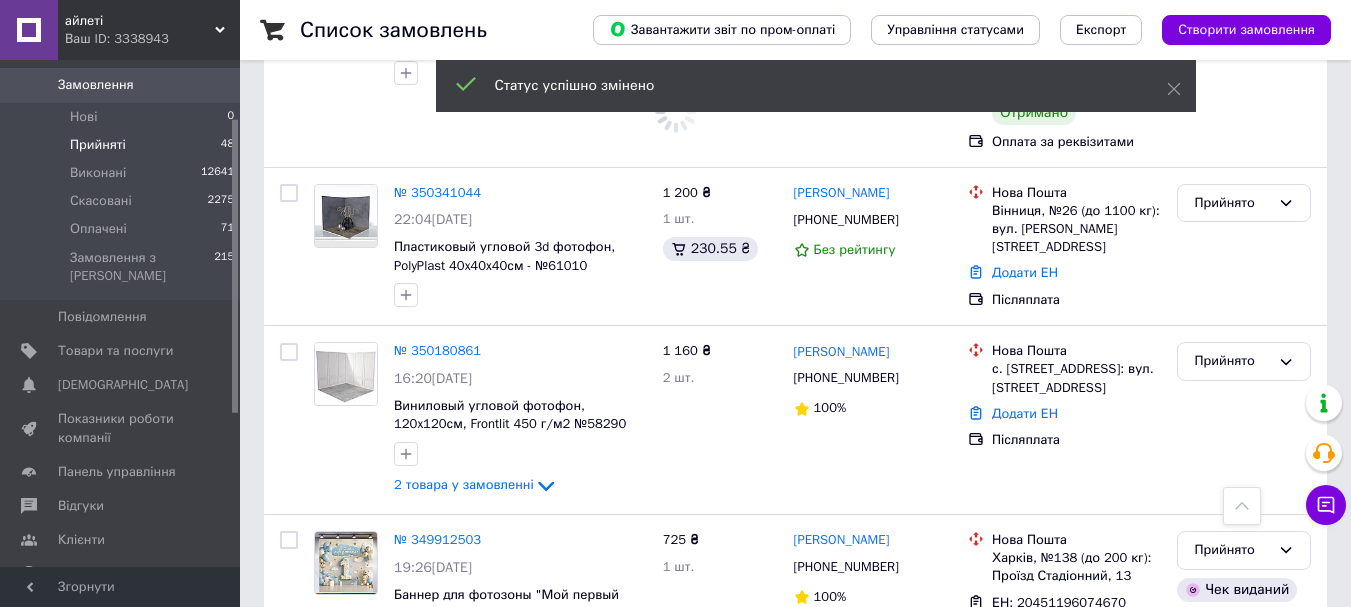 scroll, scrollTop: 8267, scrollLeft: 0, axis: vertical 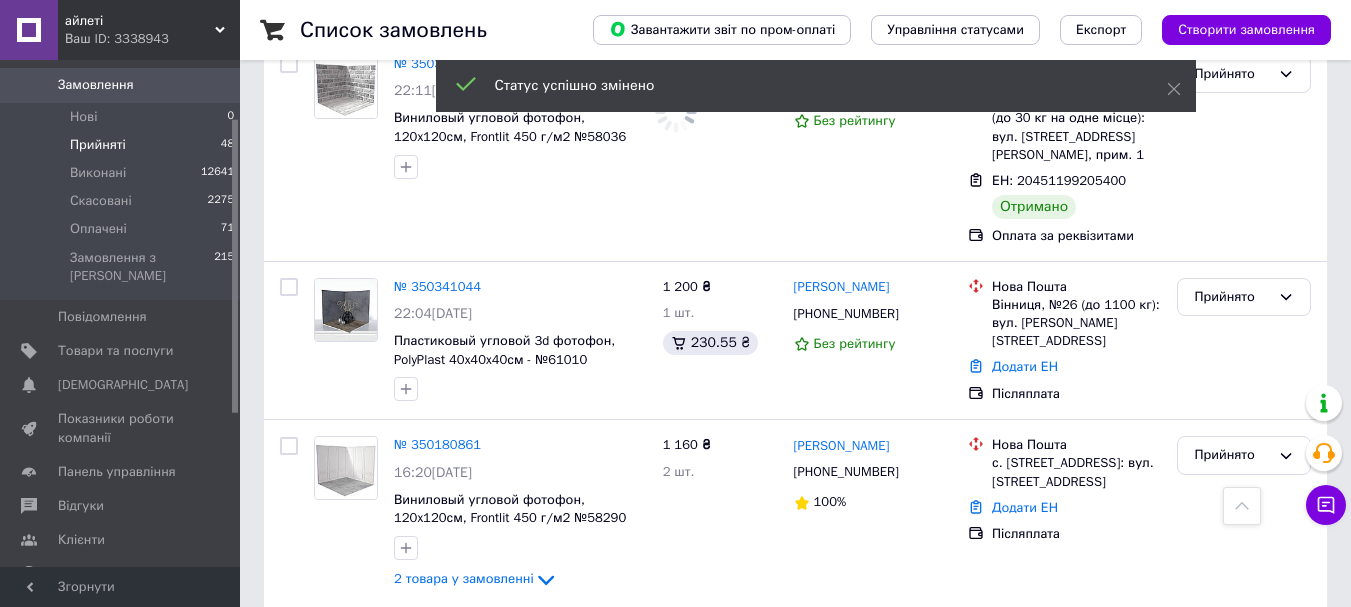 click 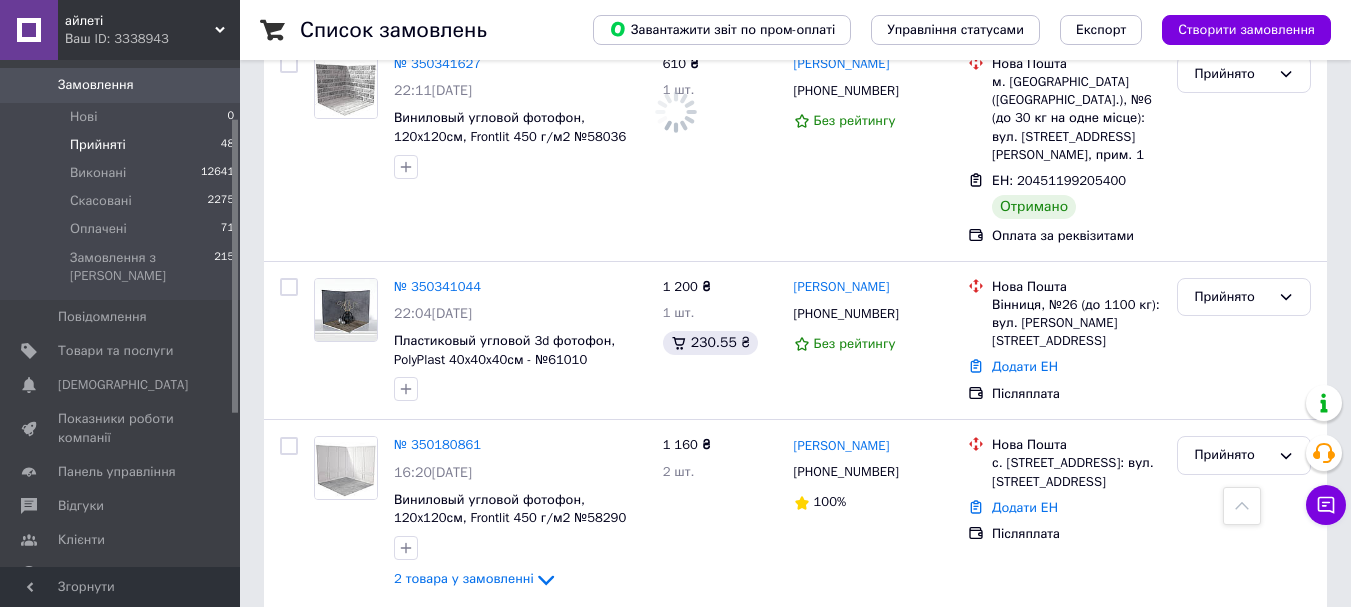 click on "Виконано" at bounding box center (1244, 686) 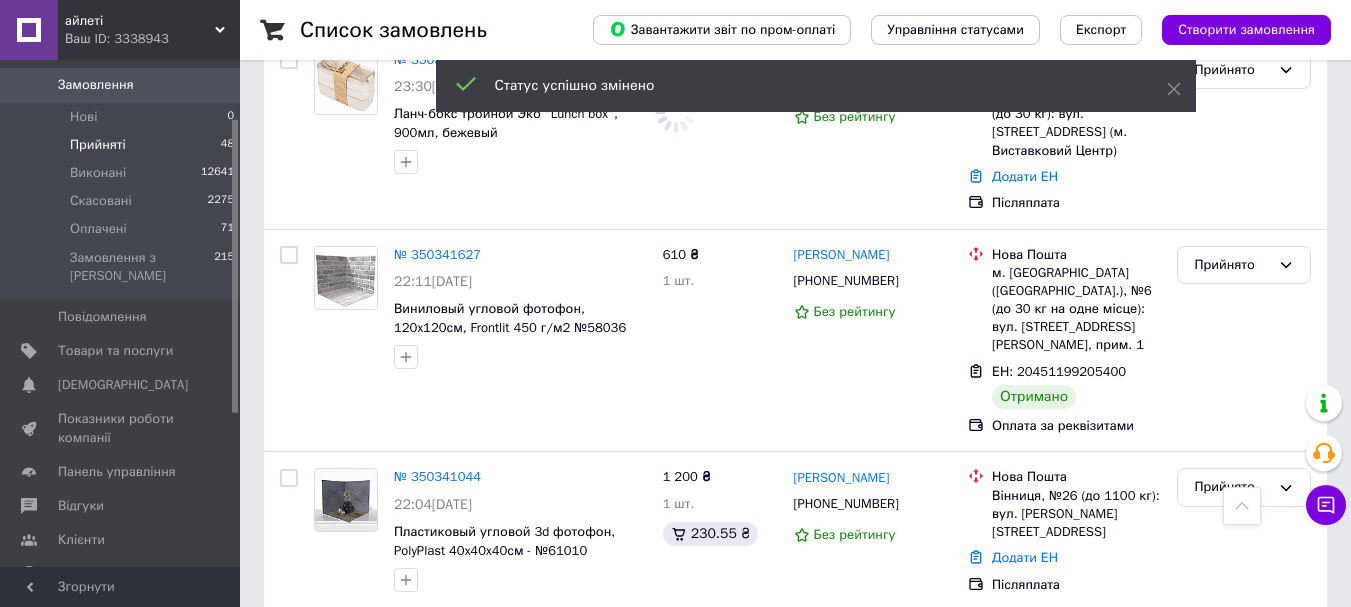 scroll, scrollTop: 7881, scrollLeft: 0, axis: vertical 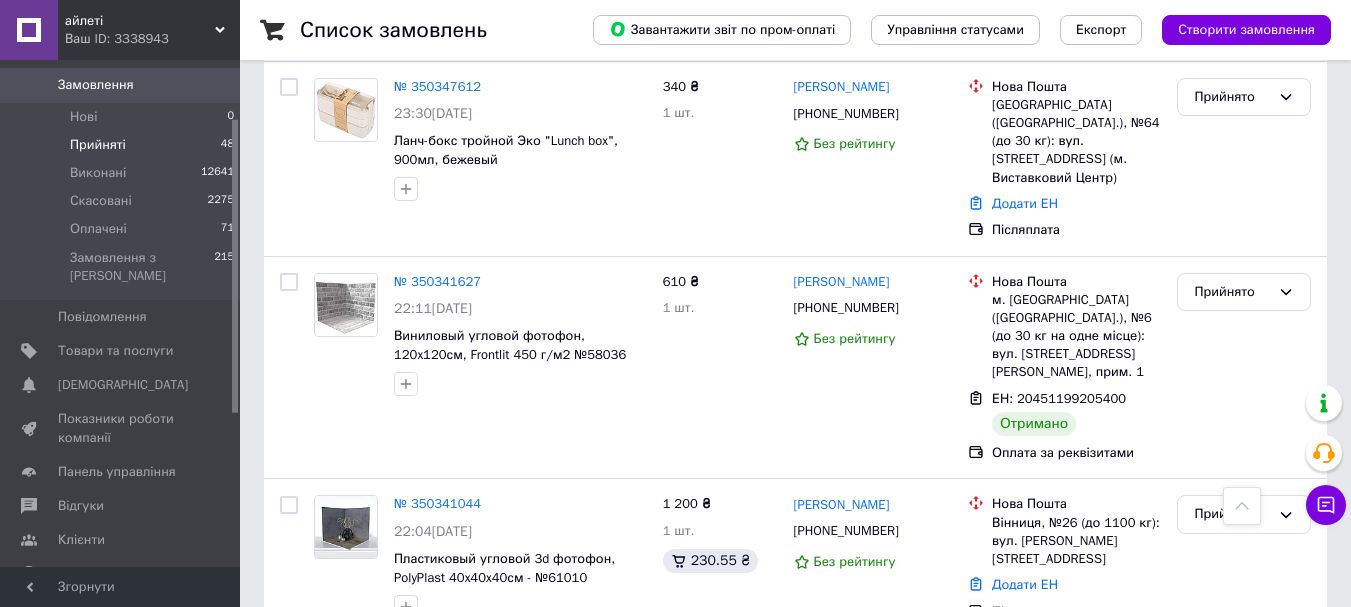 click on "2 товара у замовленні" at bounding box center [464, 796] 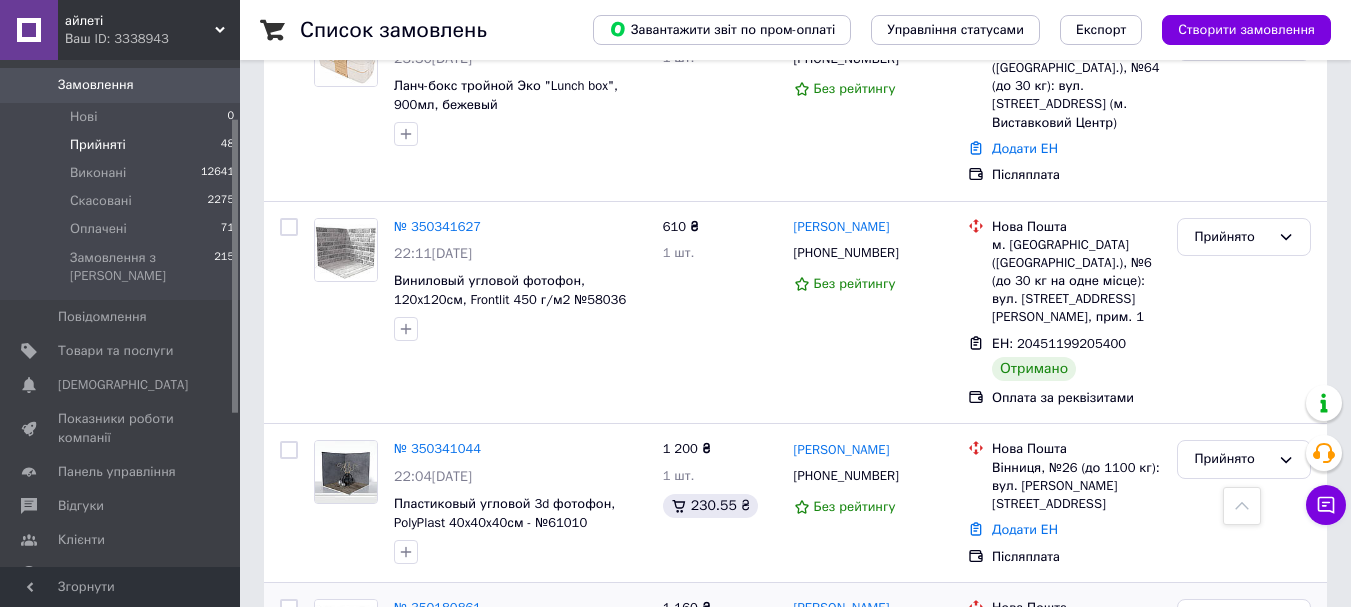 scroll, scrollTop: 7981, scrollLeft: 0, axis: vertical 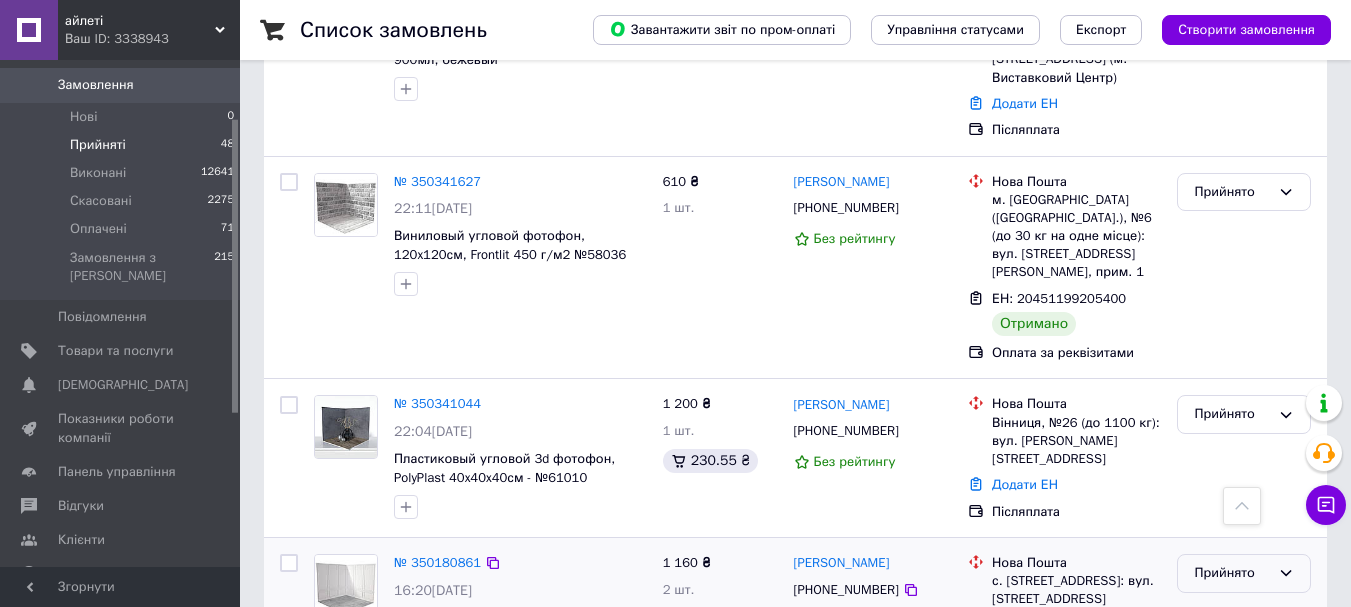 click 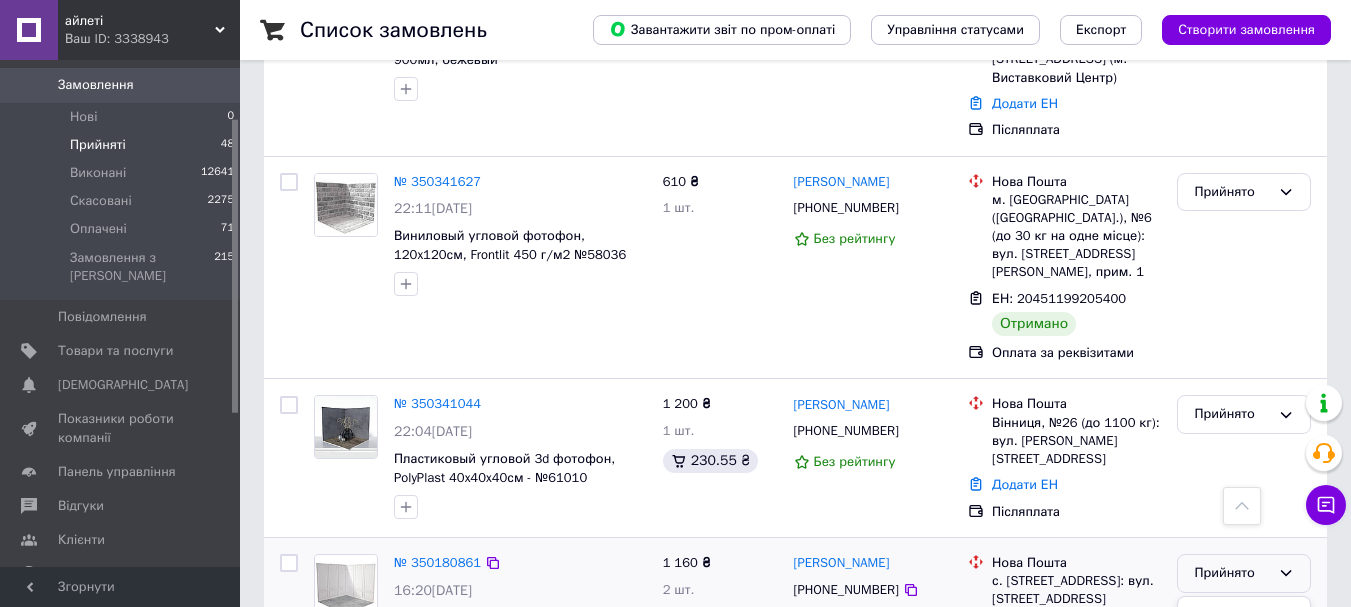 click on "Скасовано" at bounding box center [1244, 651] 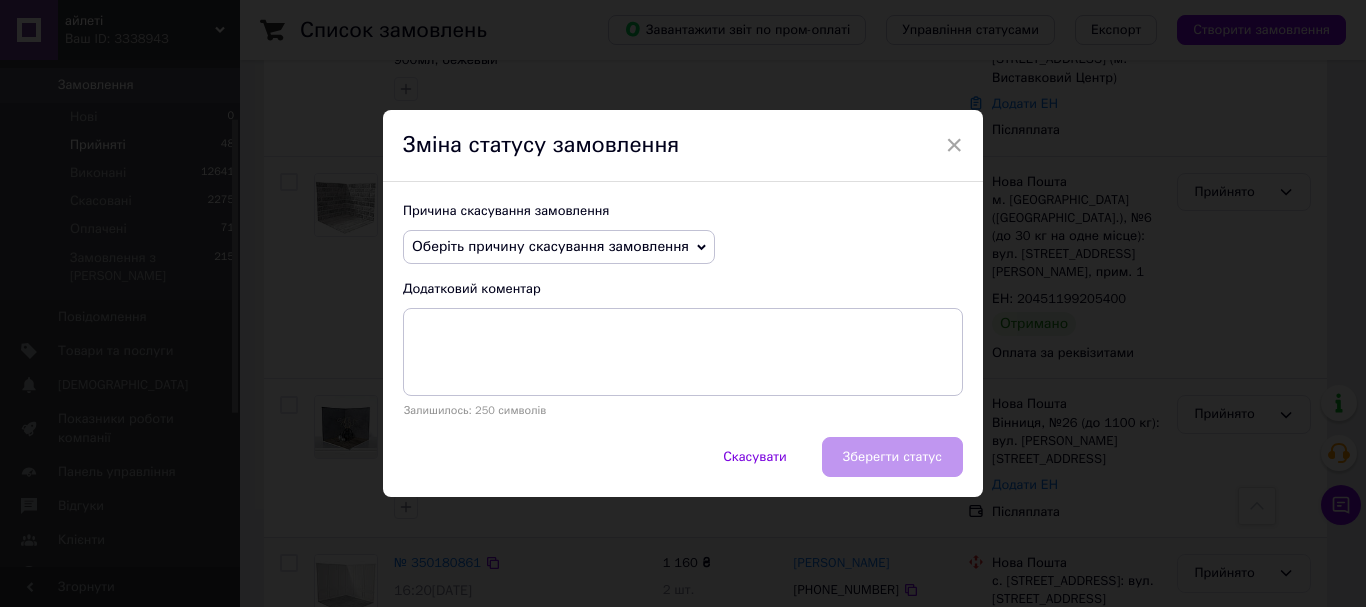 click on "Оберіть причину скасування замовлення" at bounding box center [559, 247] 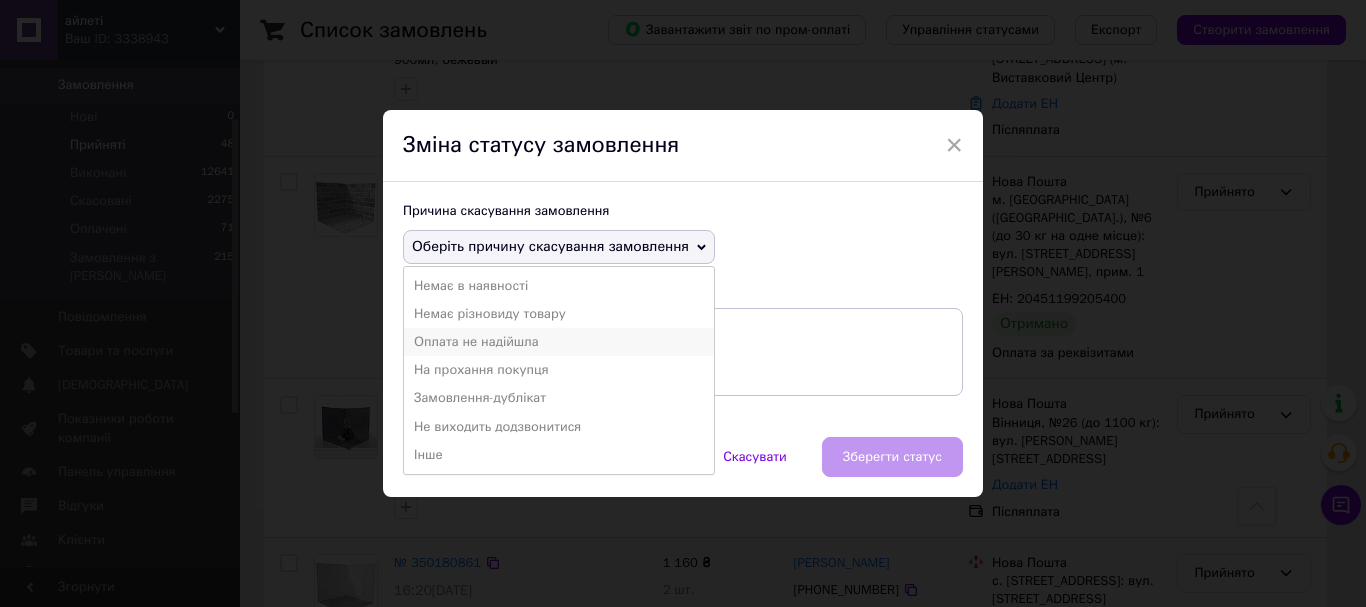 click on "Оплата не надійшла" at bounding box center [559, 342] 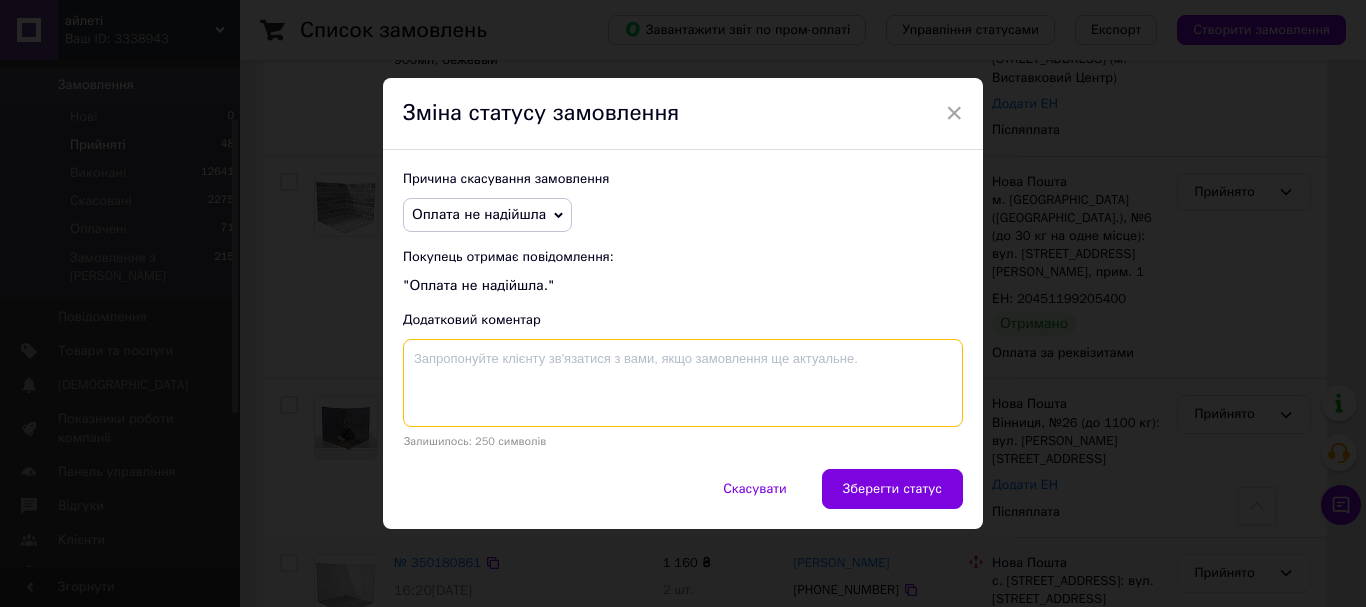 click at bounding box center [683, 383] 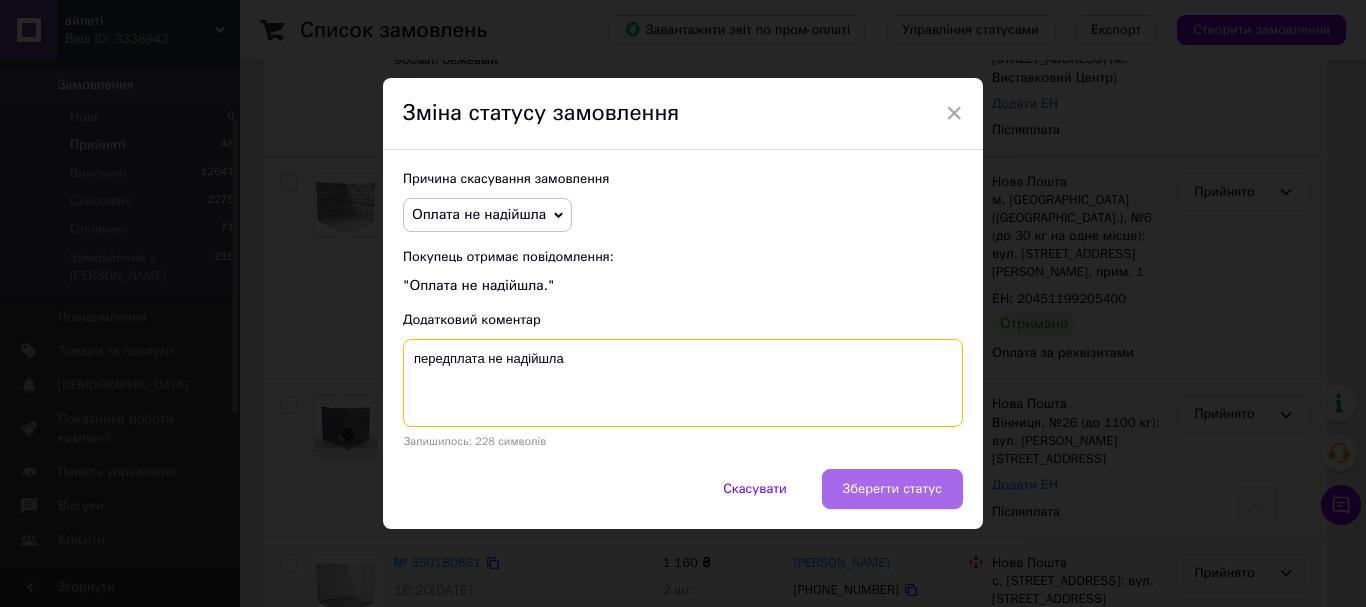 type on "передплата не надійшла" 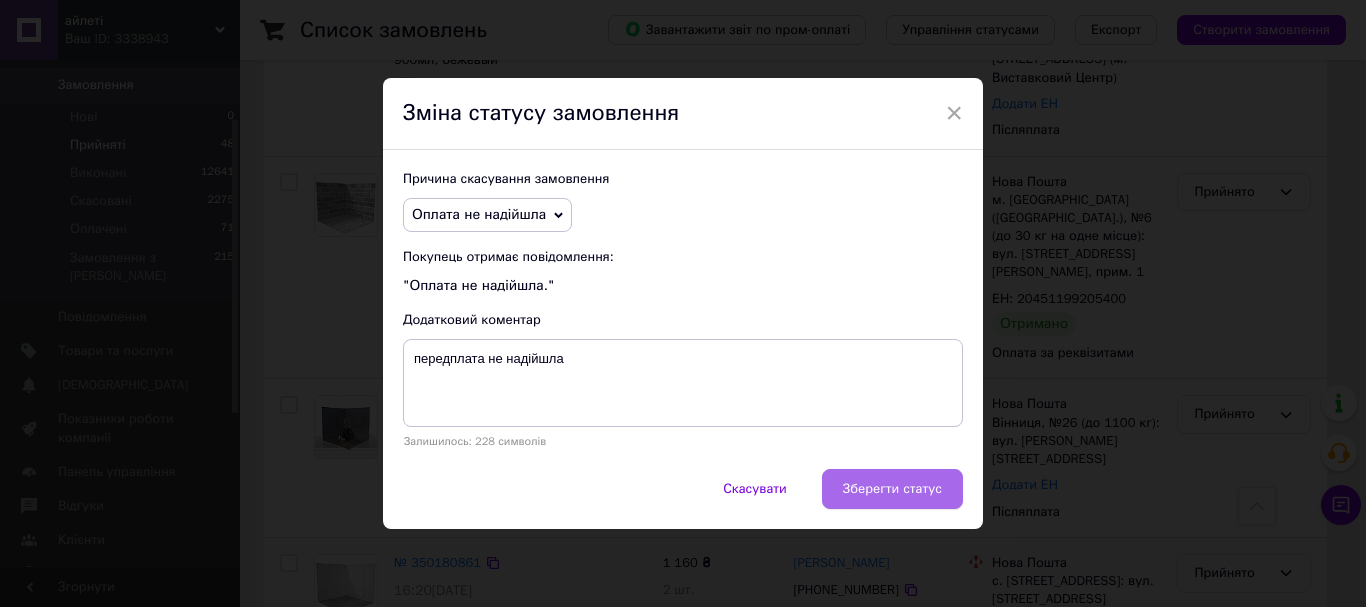 click on "Зберегти статус" at bounding box center (892, 489) 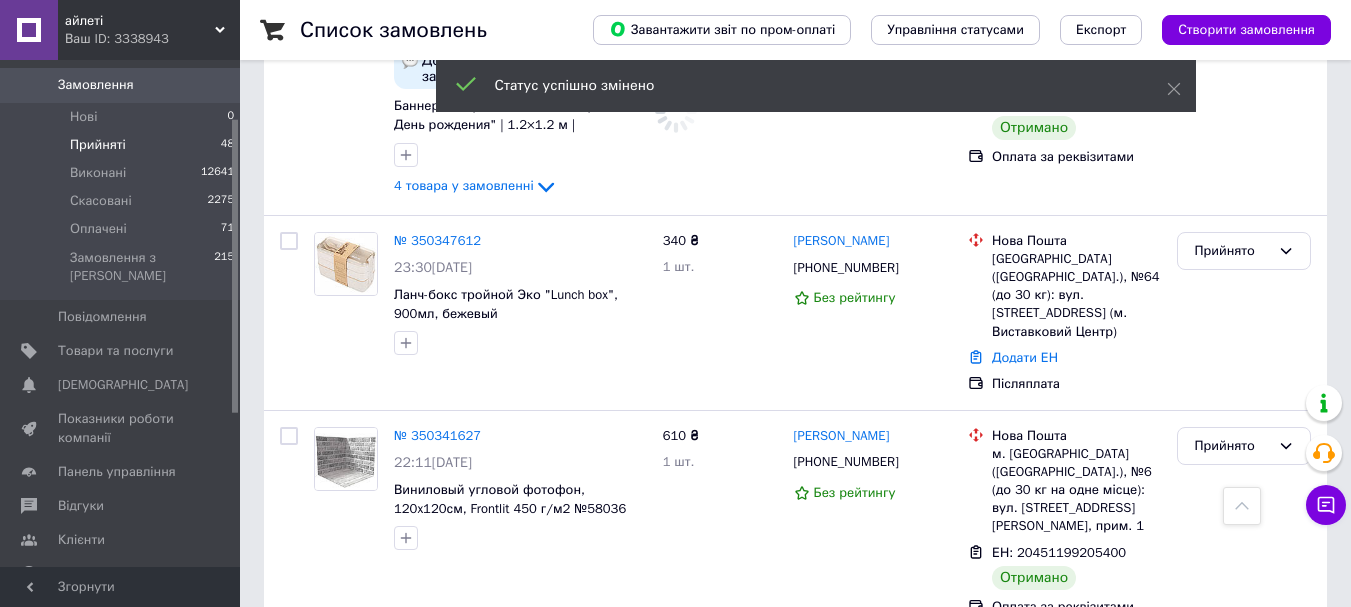 scroll, scrollTop: 7681, scrollLeft: 0, axis: vertical 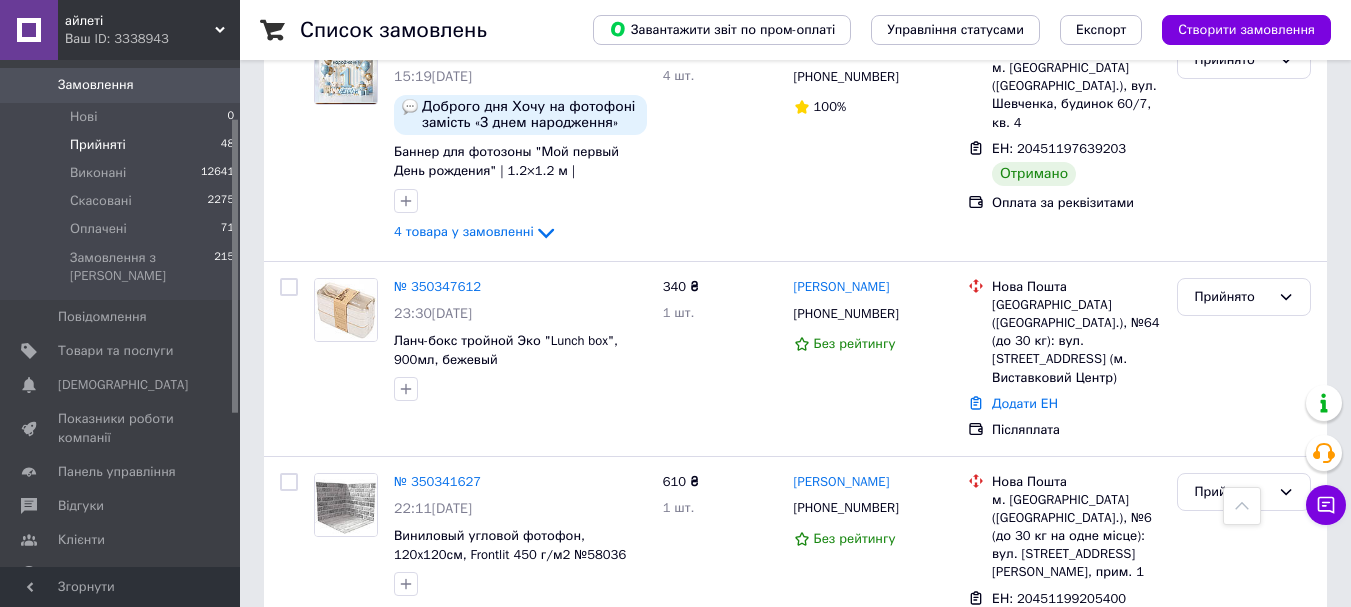 click on "Прийнято" at bounding box center (1244, 714) 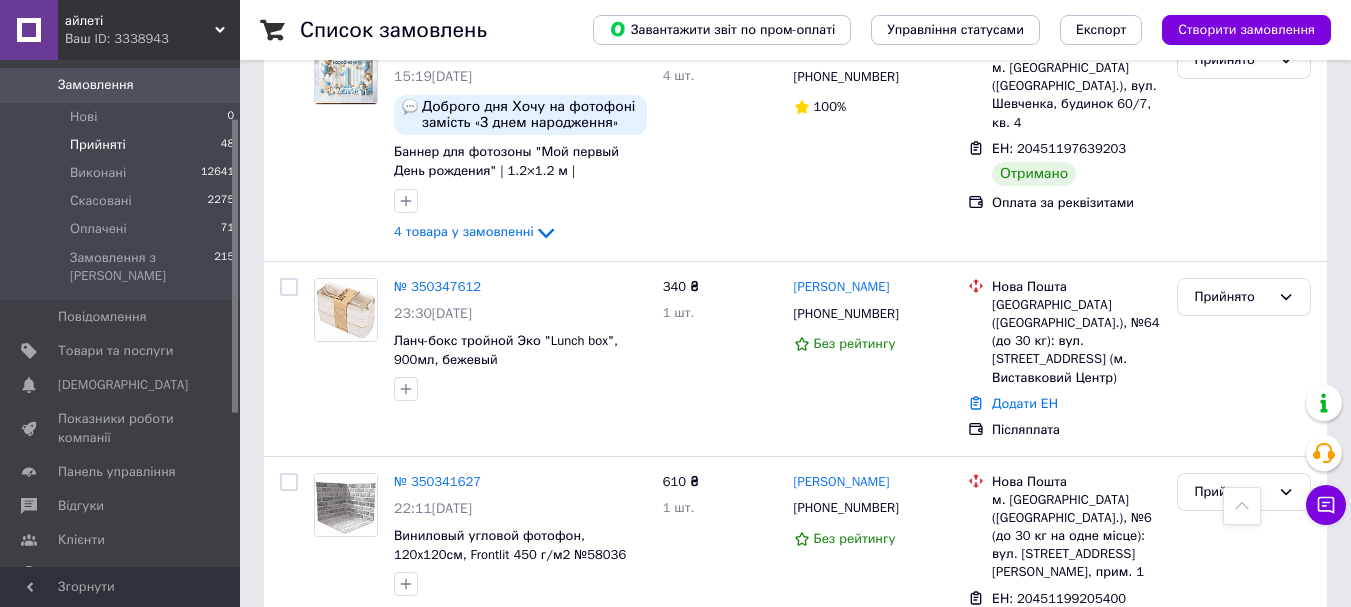 click on "Скасовано" at bounding box center (1244, 793) 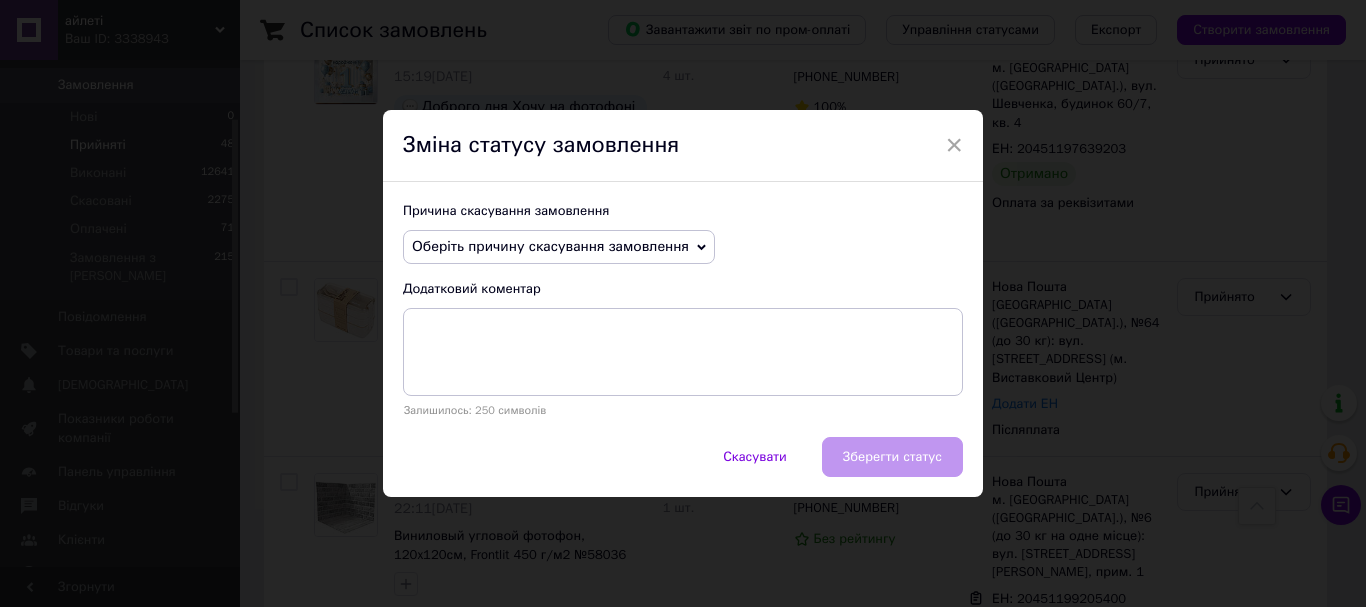 click on "Оберіть причину скасування замовлення" at bounding box center [550, 246] 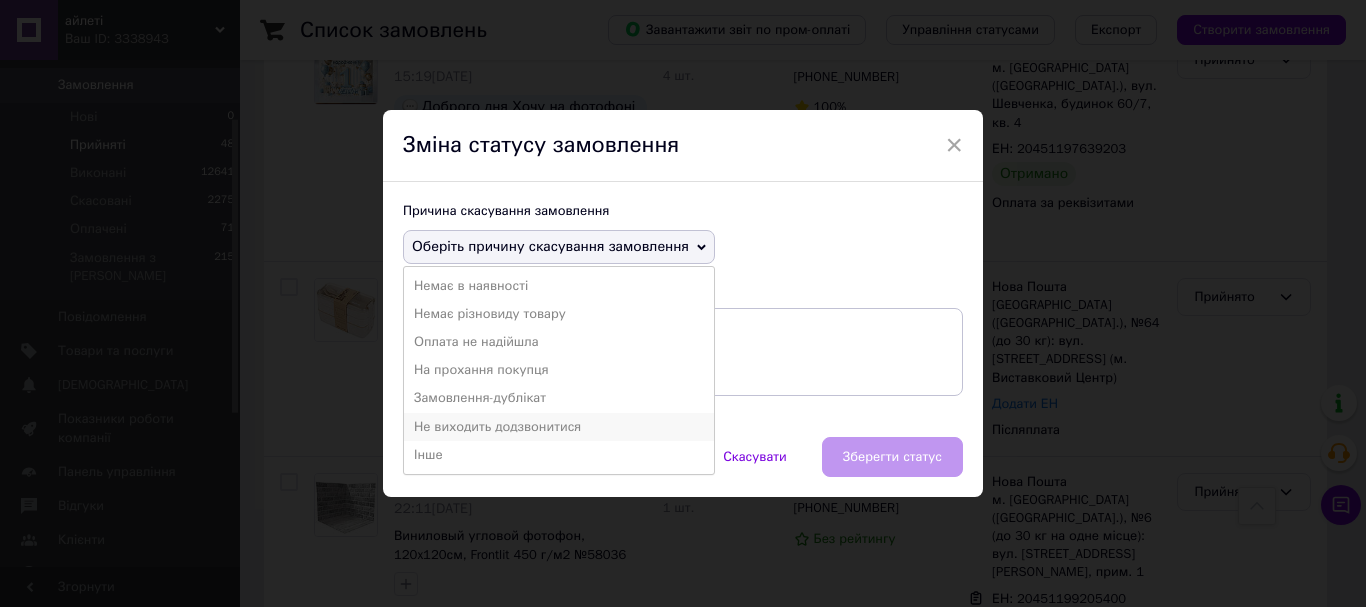 click on "Не виходить додзвонитися" at bounding box center [559, 427] 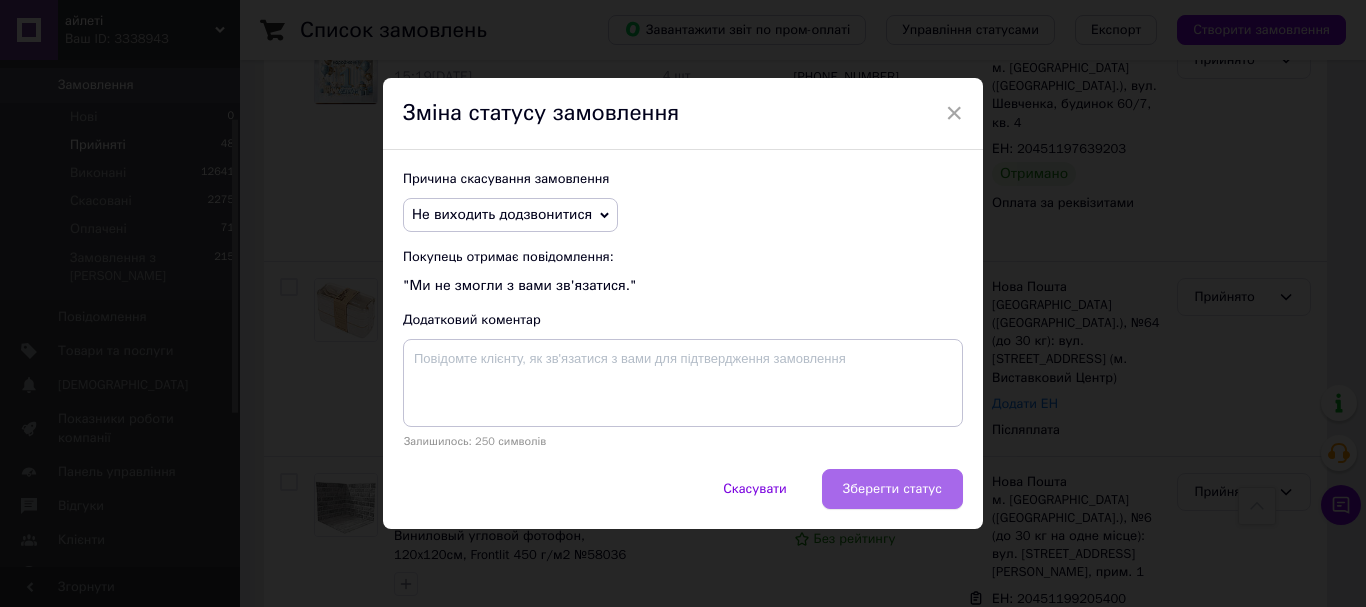 click on "Зберегти статус" at bounding box center (892, 489) 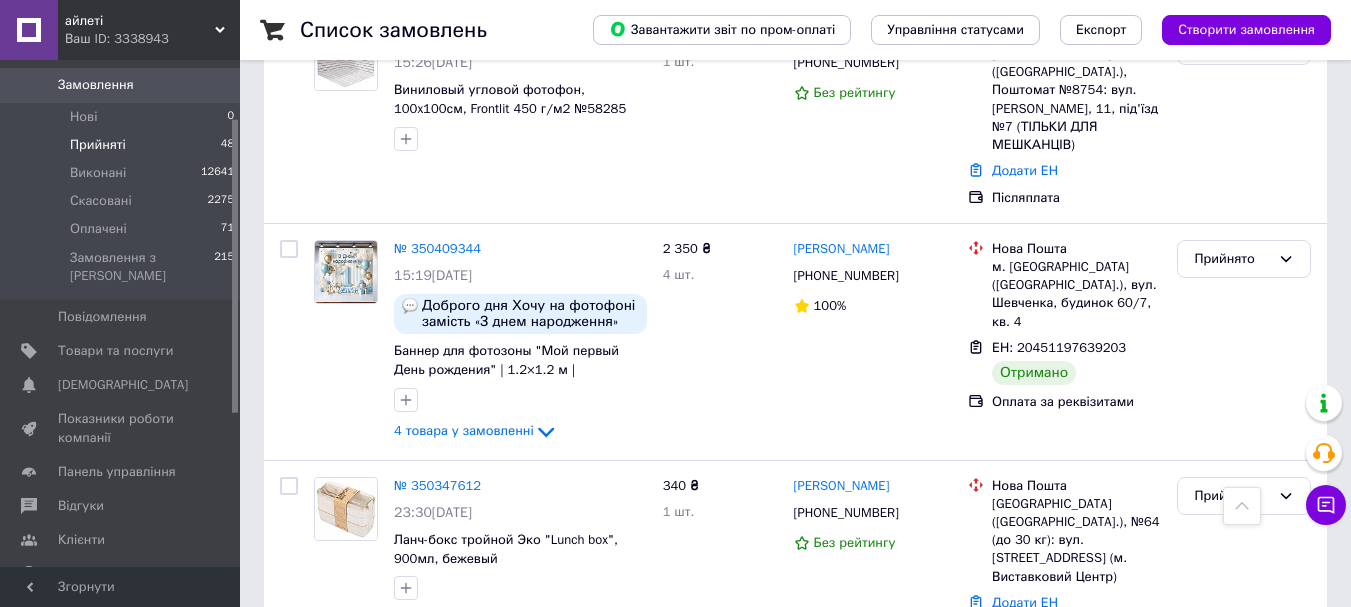 scroll, scrollTop: 7481, scrollLeft: 0, axis: vertical 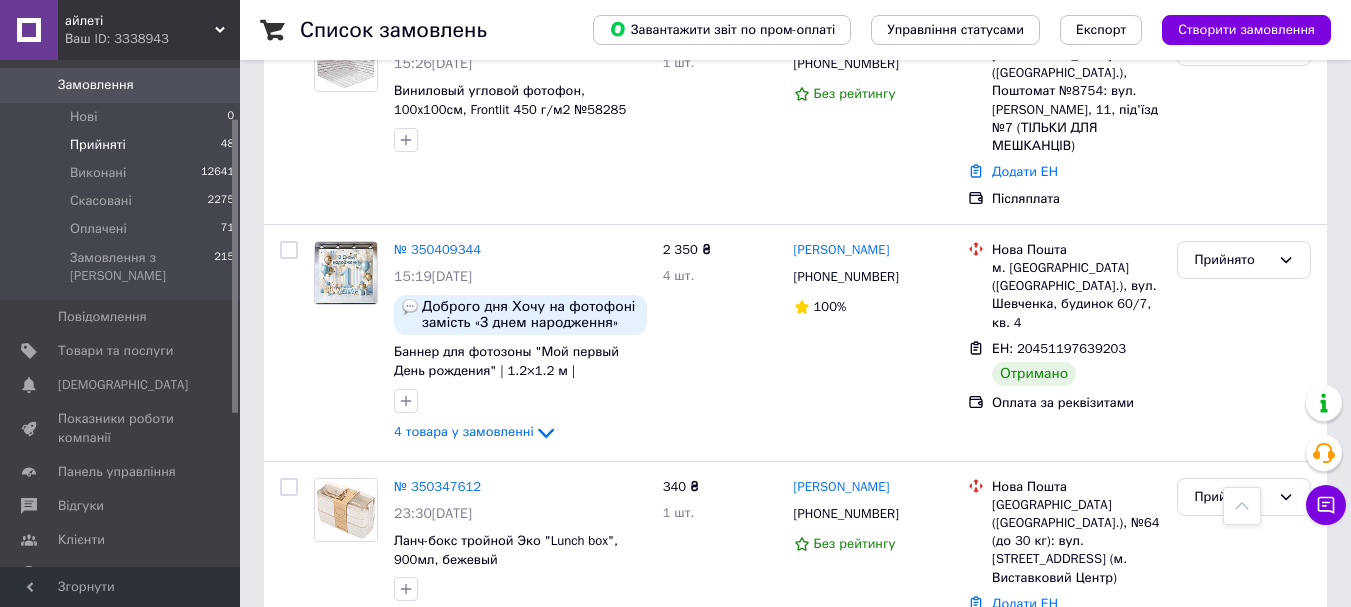 click on "Прийнято" at bounding box center (1244, 692) 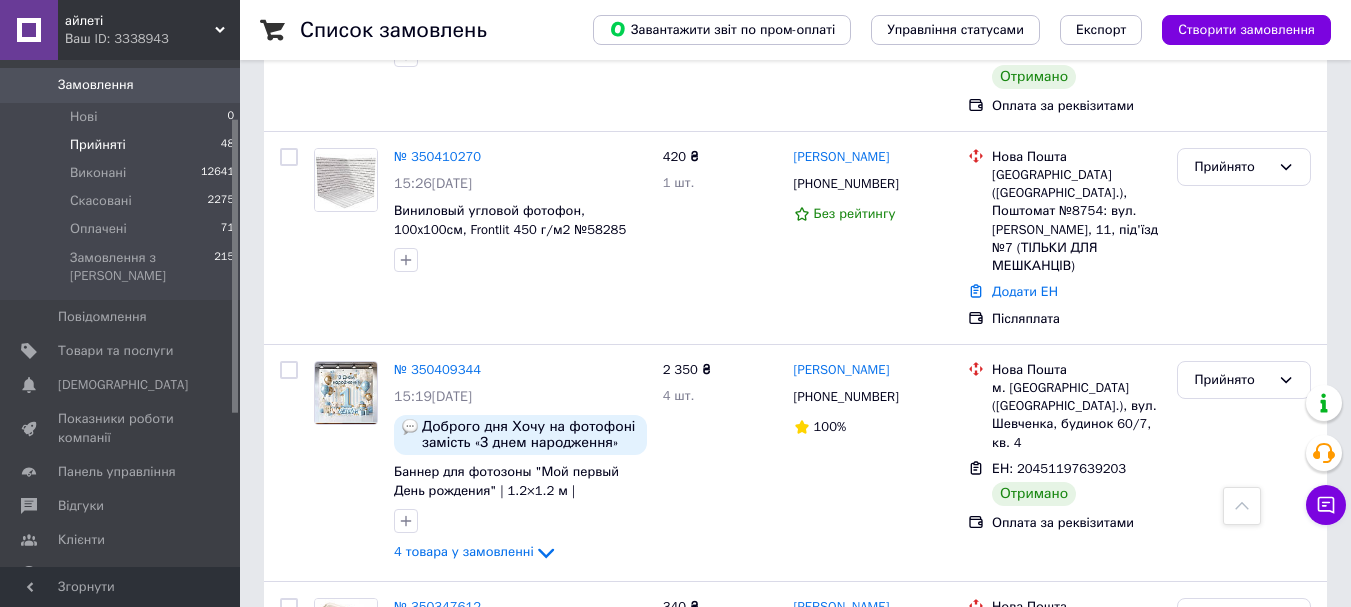 scroll, scrollTop: 7281, scrollLeft: 0, axis: vertical 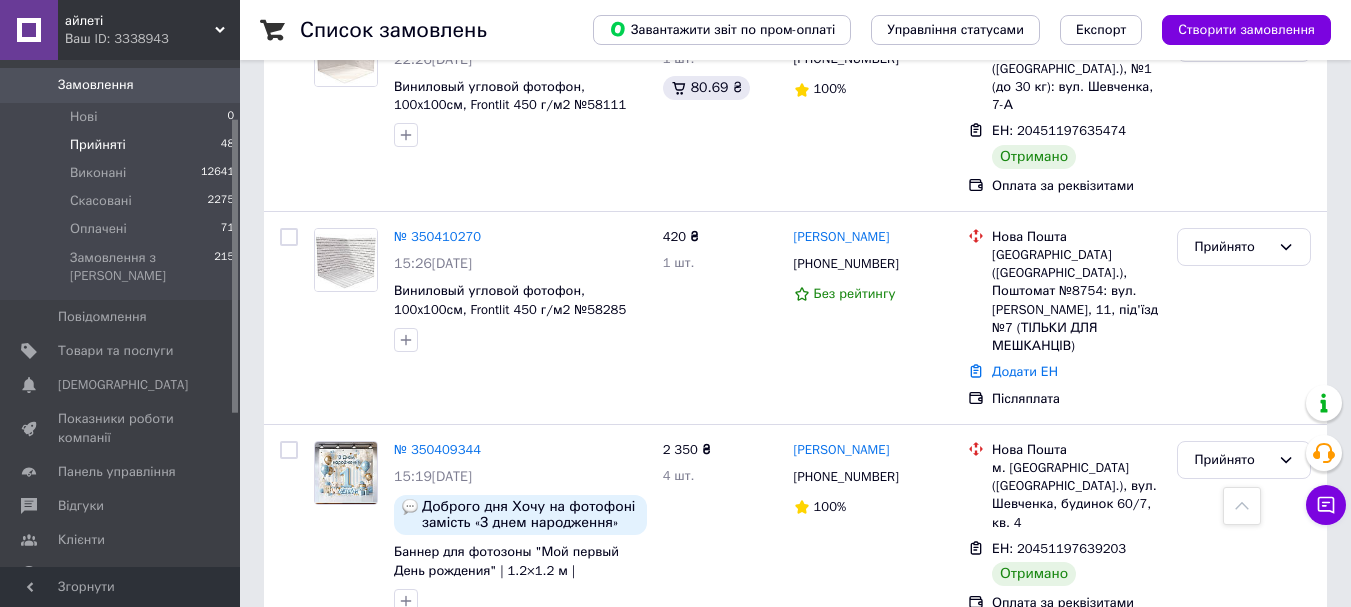 click 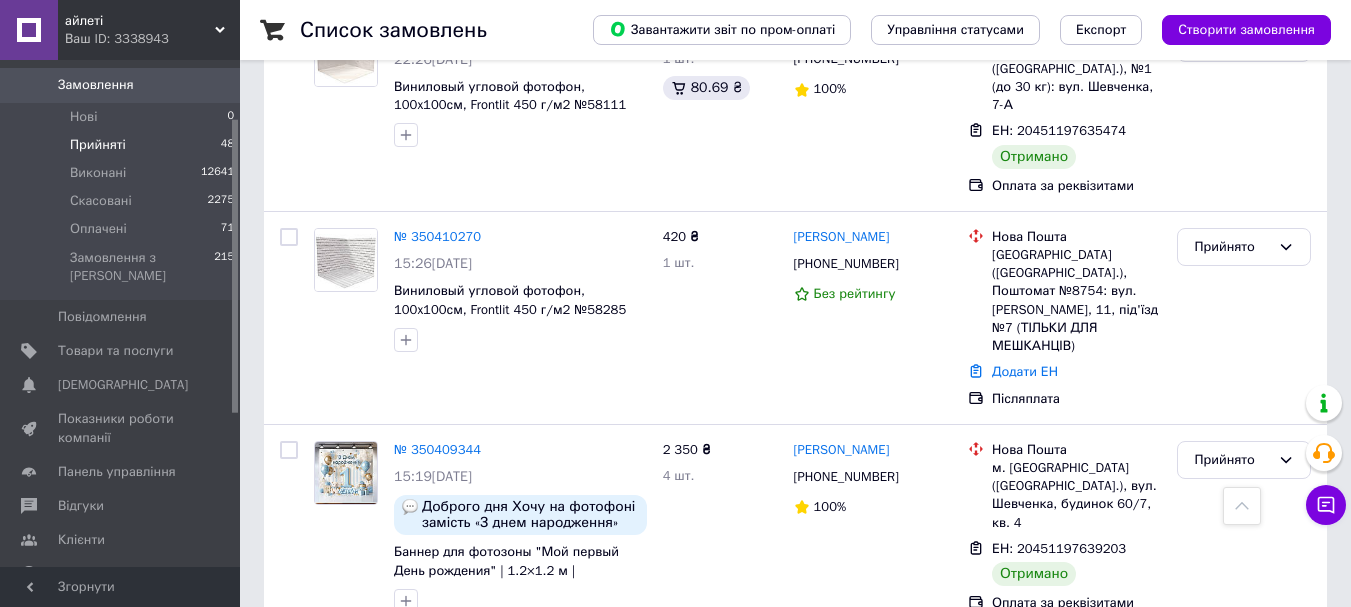 click on "Скасовано" at bounding box center [1244, 775] 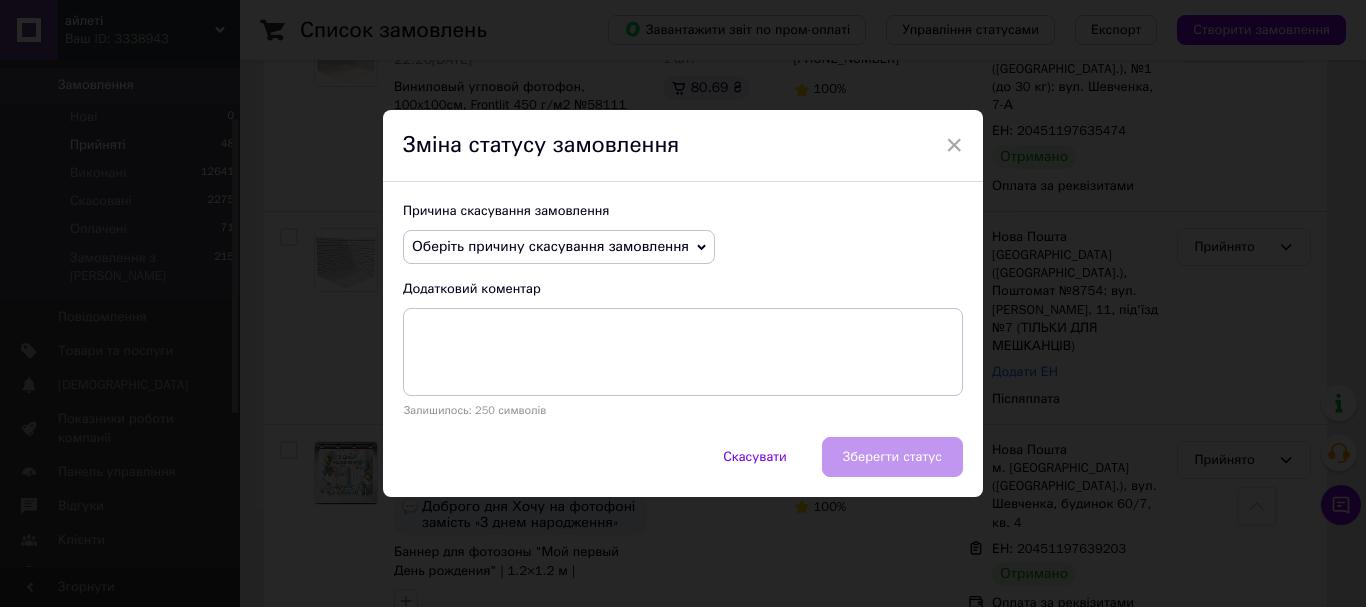 click 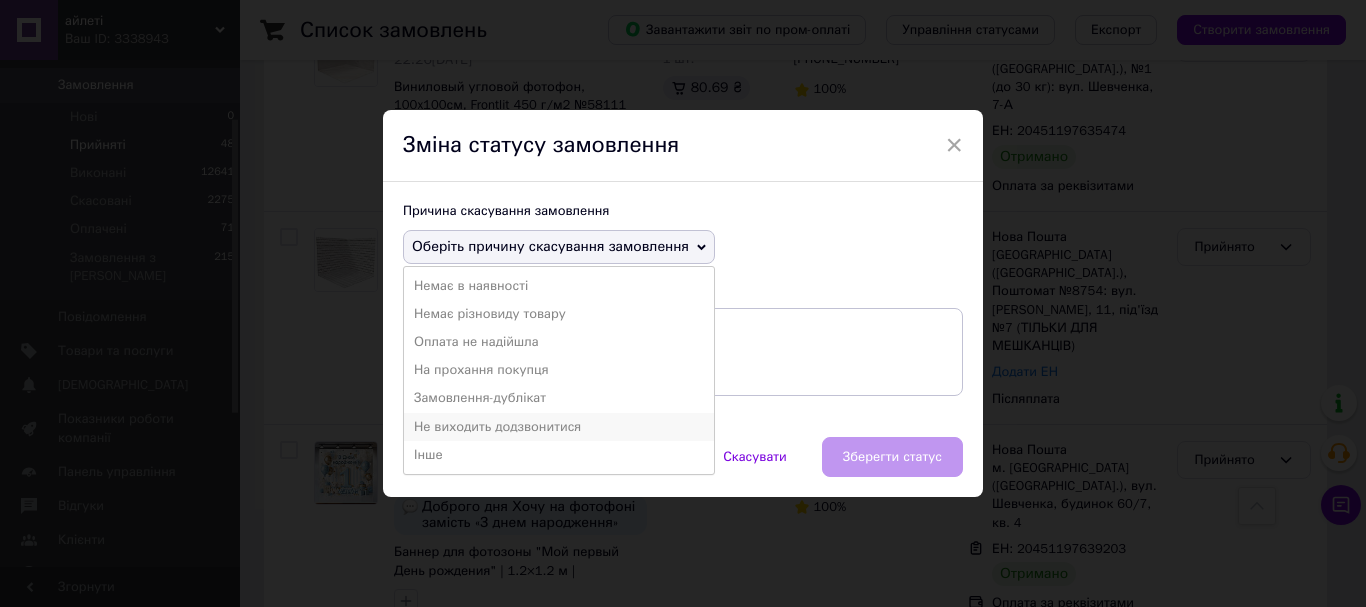 click on "Не виходить додзвонитися" at bounding box center [559, 427] 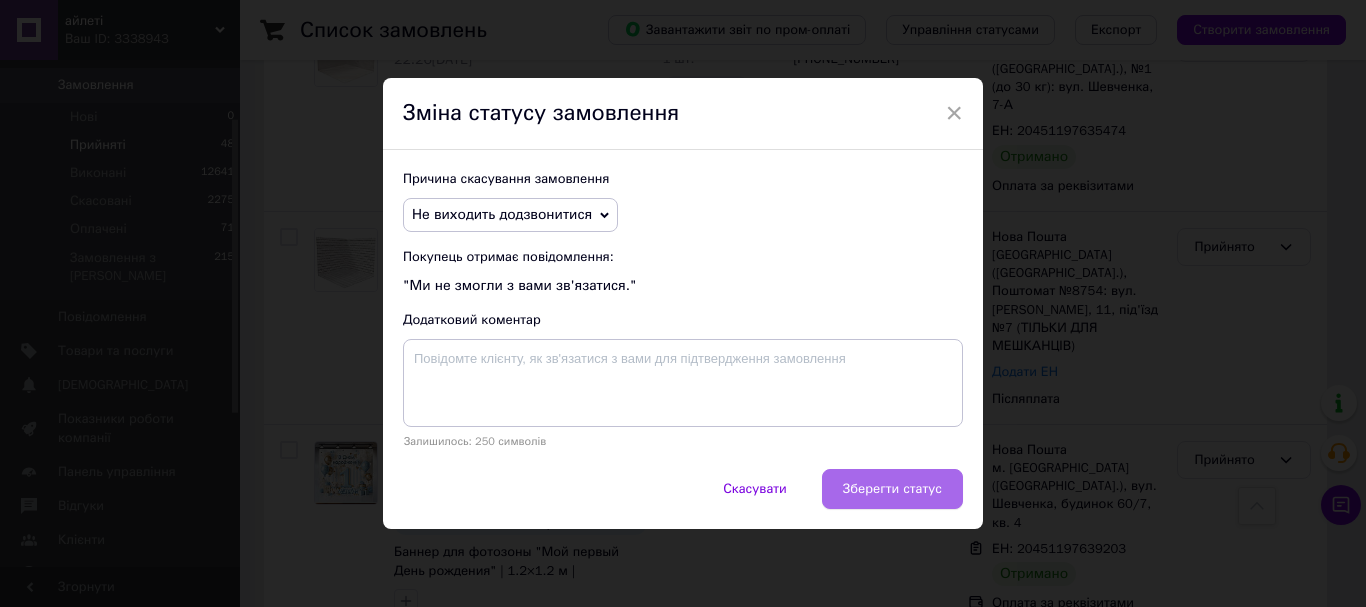 click on "Зберегти статус" at bounding box center (892, 489) 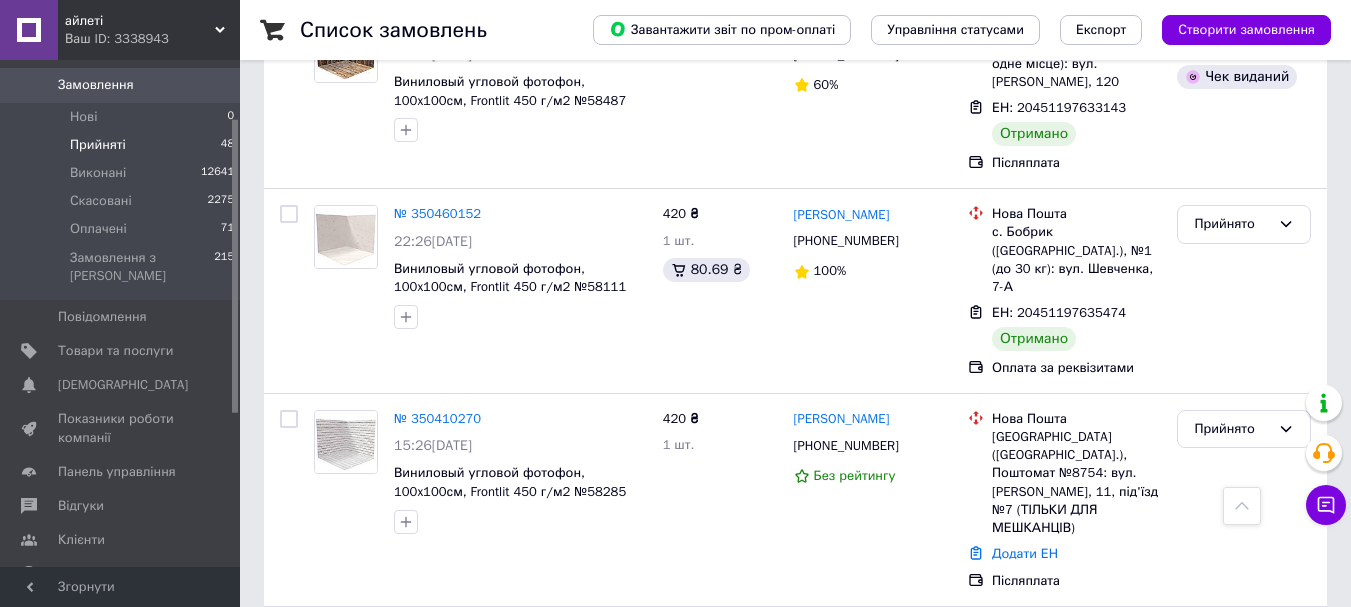 scroll, scrollTop: 7081, scrollLeft: 0, axis: vertical 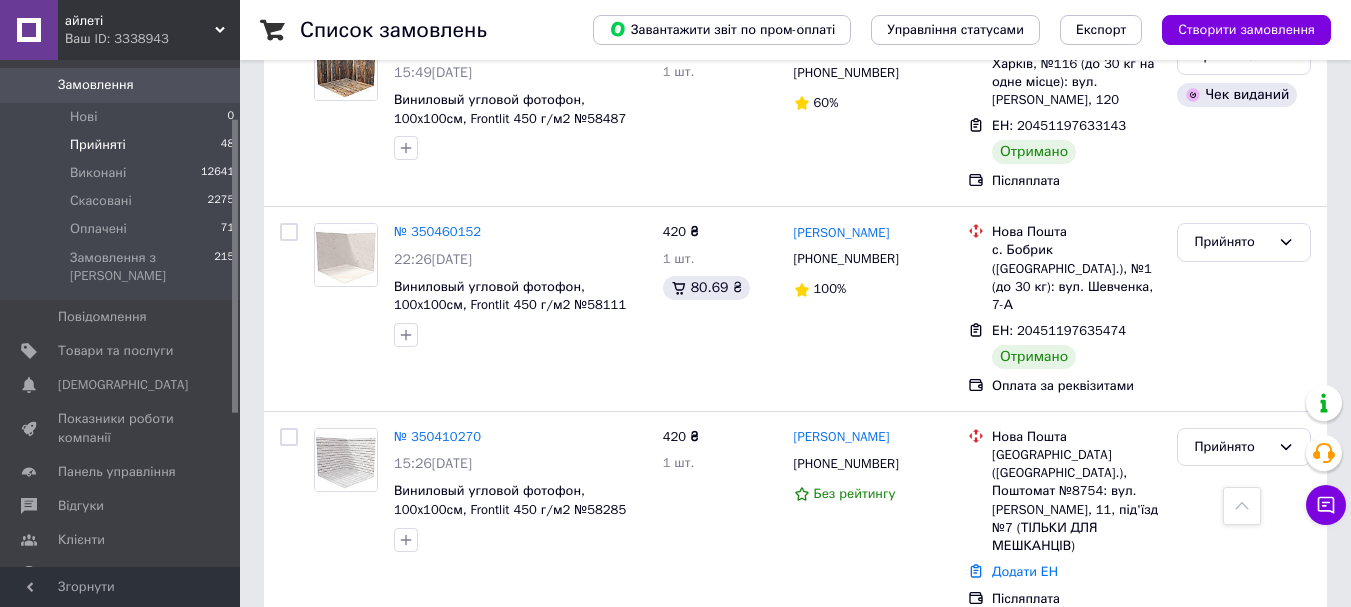 click 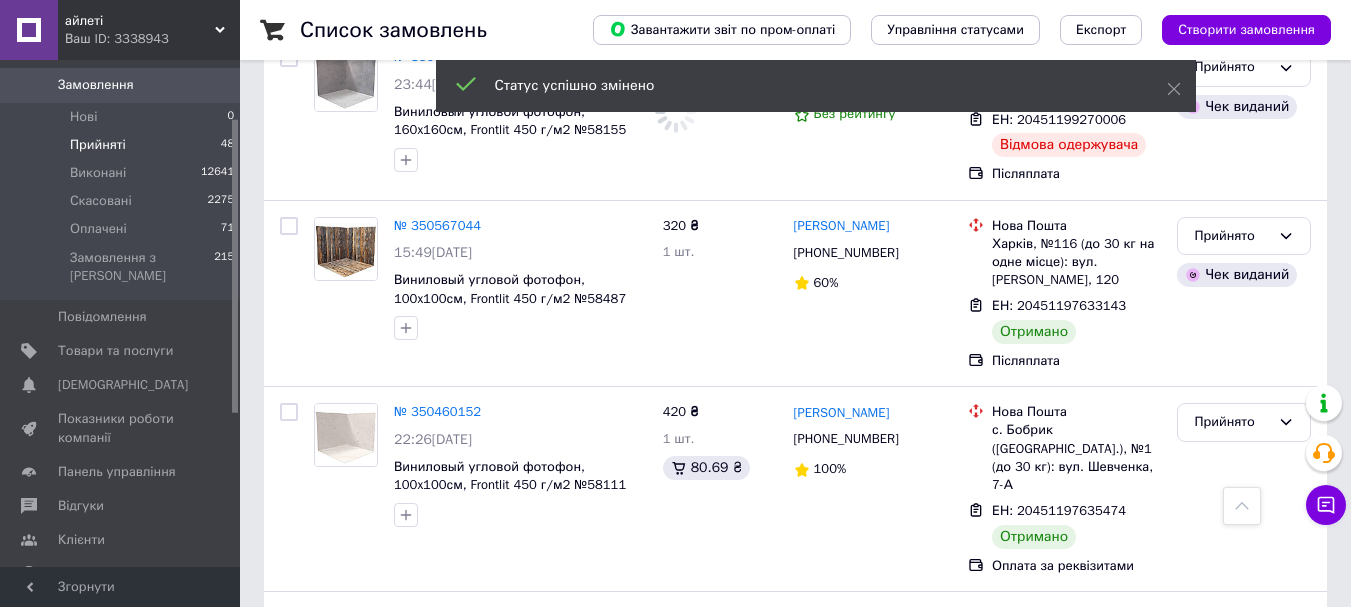 scroll, scrollTop: 6881, scrollLeft: 0, axis: vertical 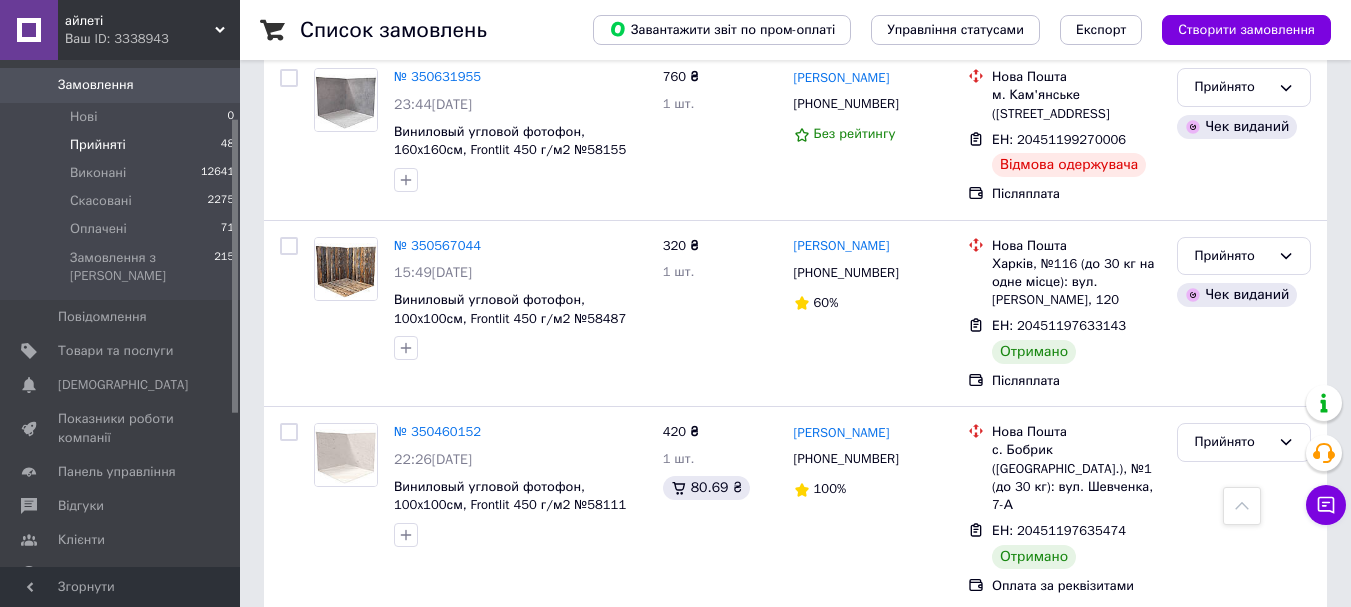 click 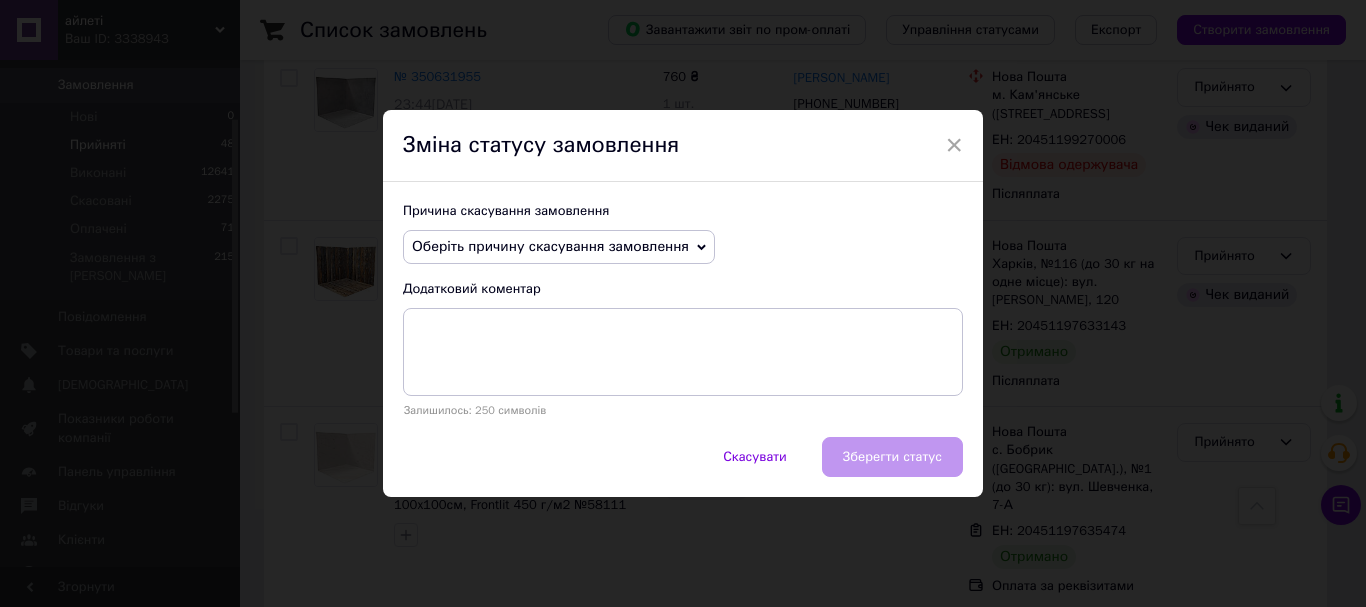 click on "Оберіть причину скасування замовлення" at bounding box center (550, 246) 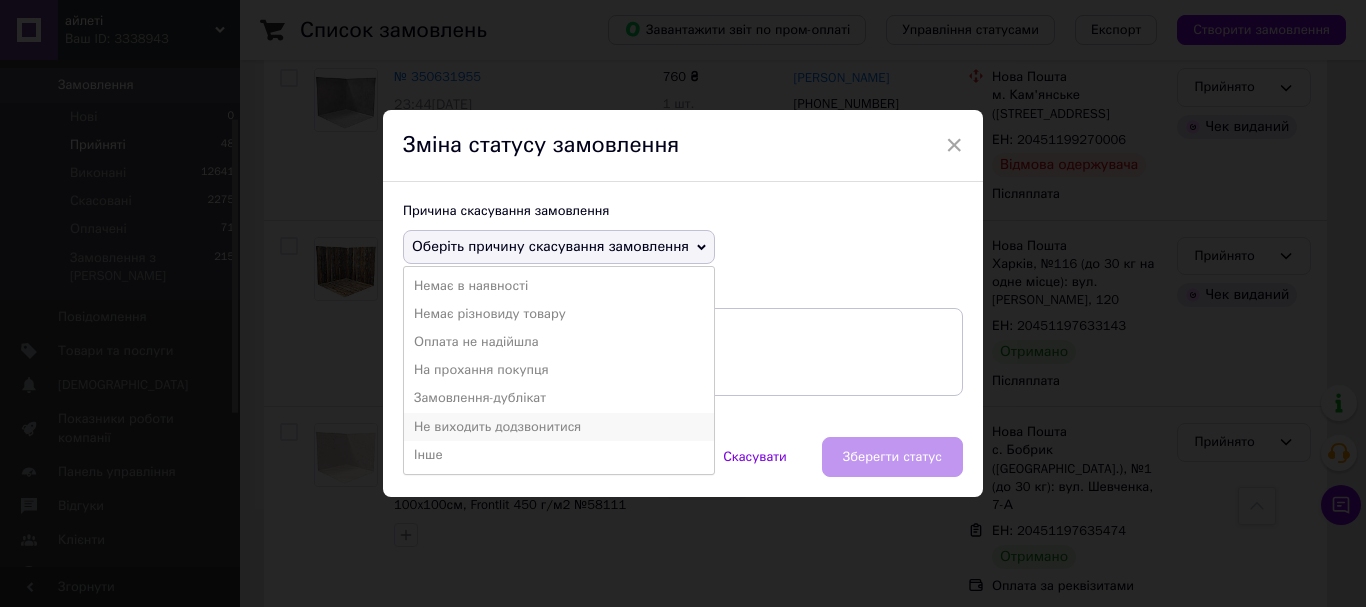 click on "Не виходить додзвонитися" at bounding box center [559, 427] 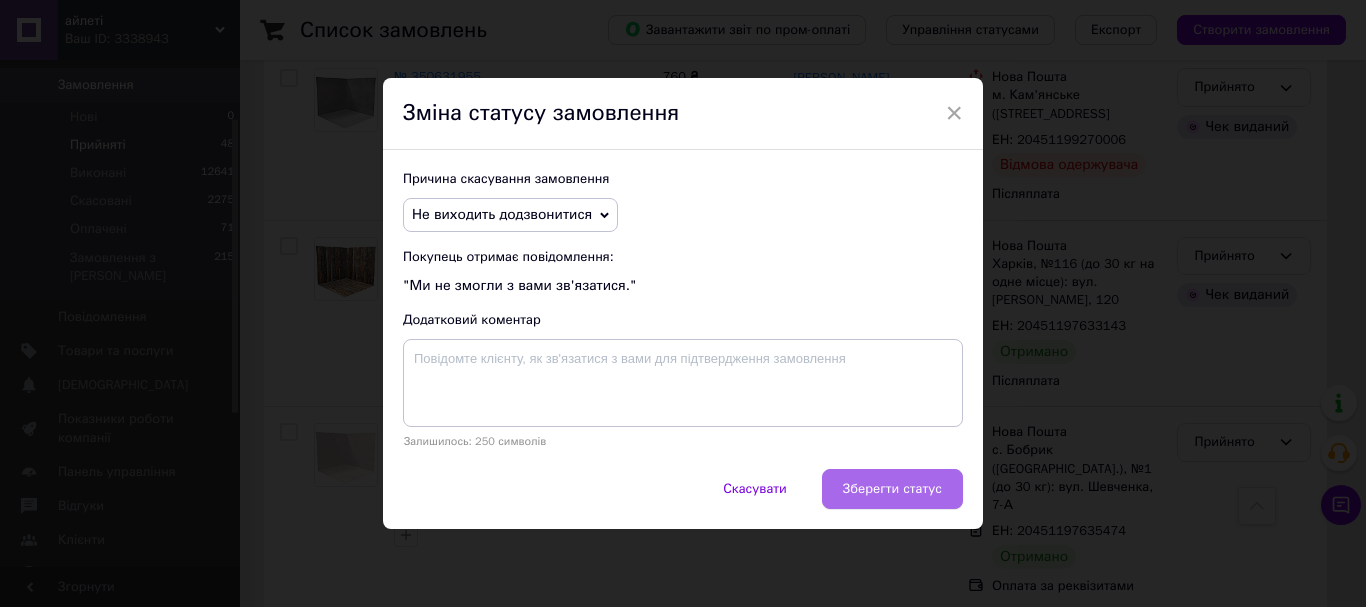 click on "Зберегти статус" at bounding box center (892, 489) 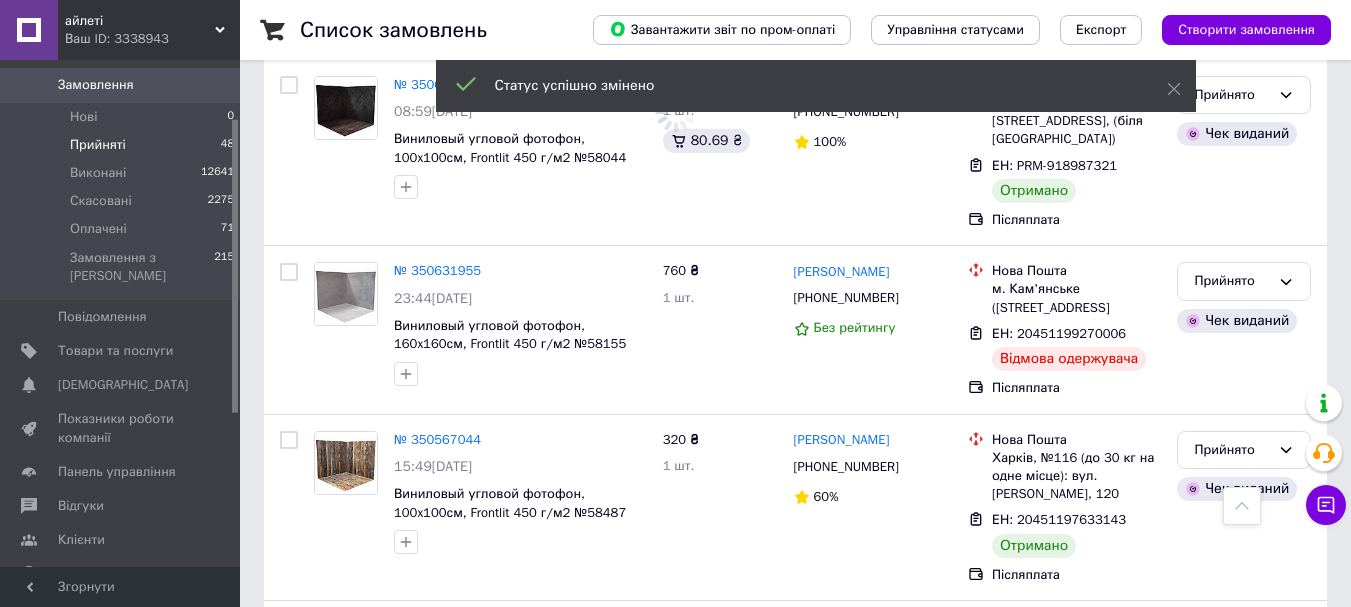scroll, scrollTop: 6681, scrollLeft: 0, axis: vertical 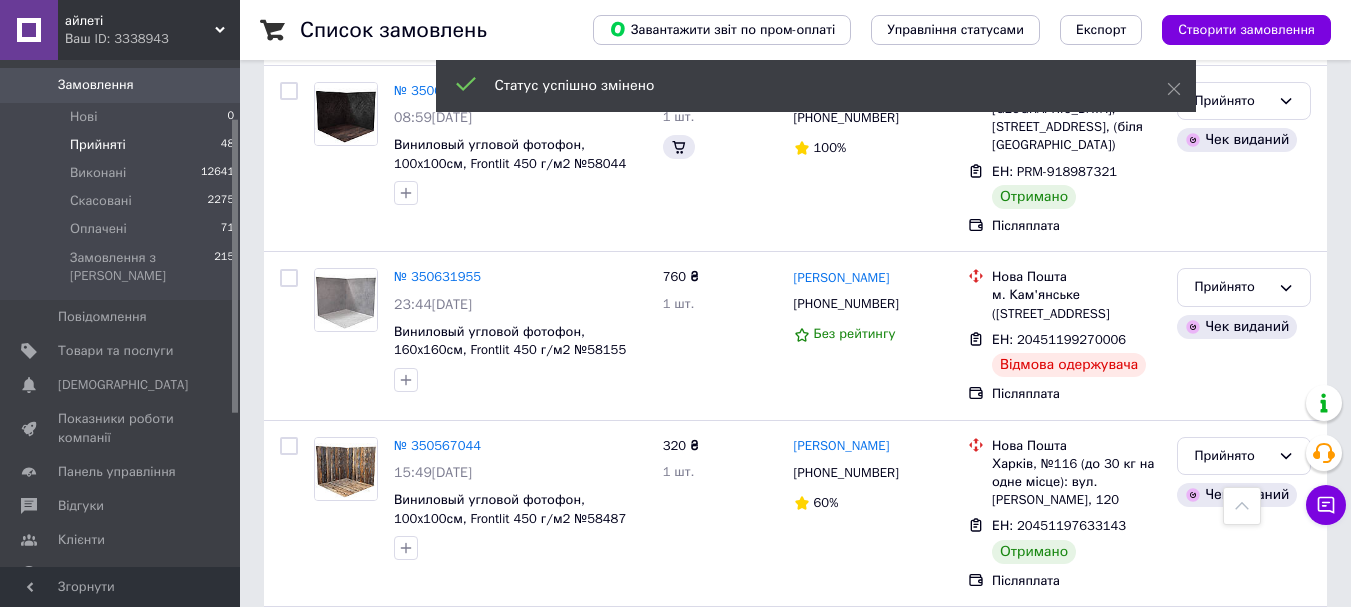 click 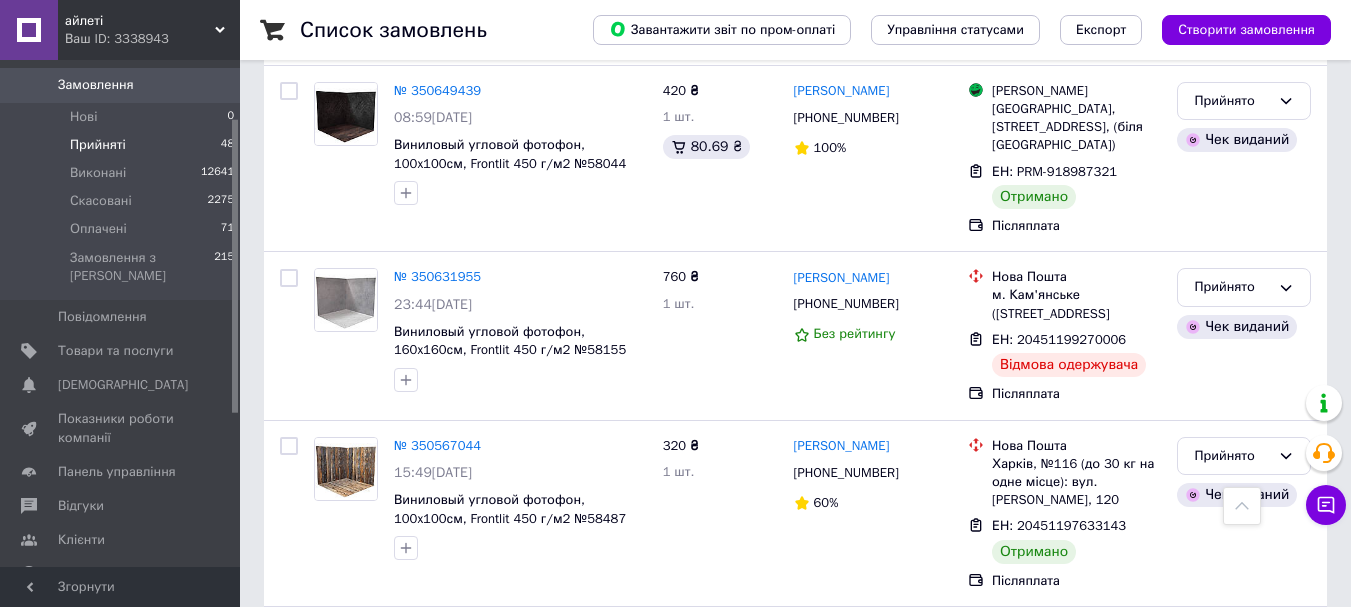 click on "Виконано" at bounding box center (1244, 684) 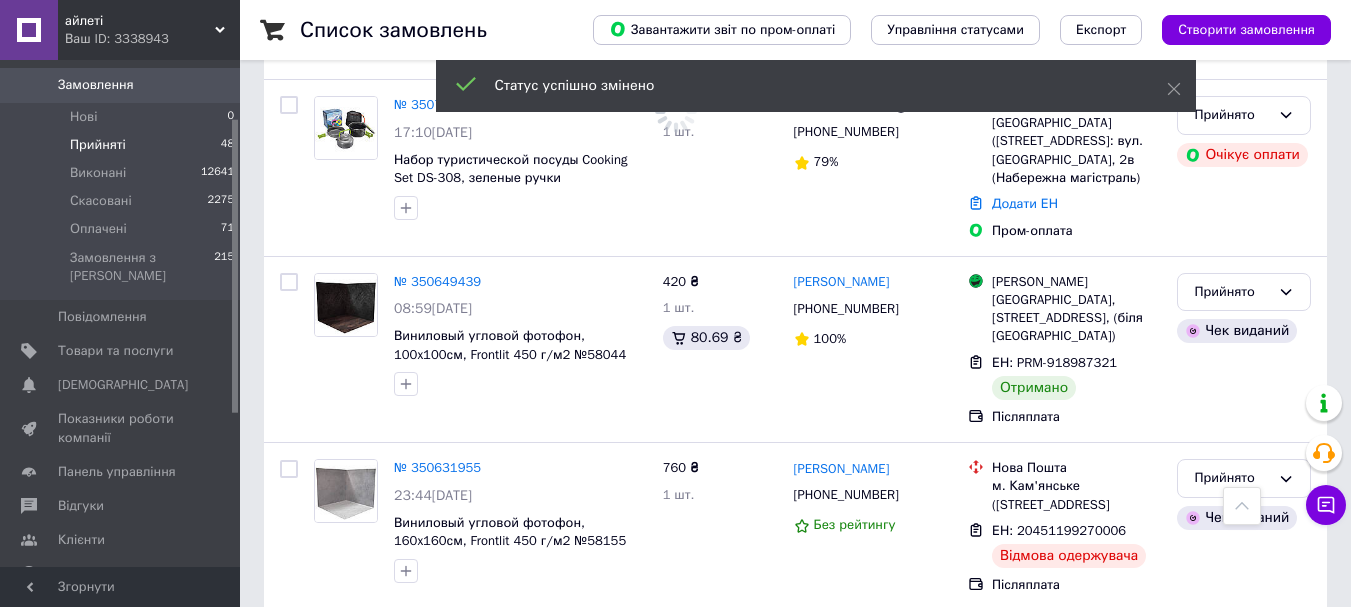 scroll, scrollTop: 6481, scrollLeft: 0, axis: vertical 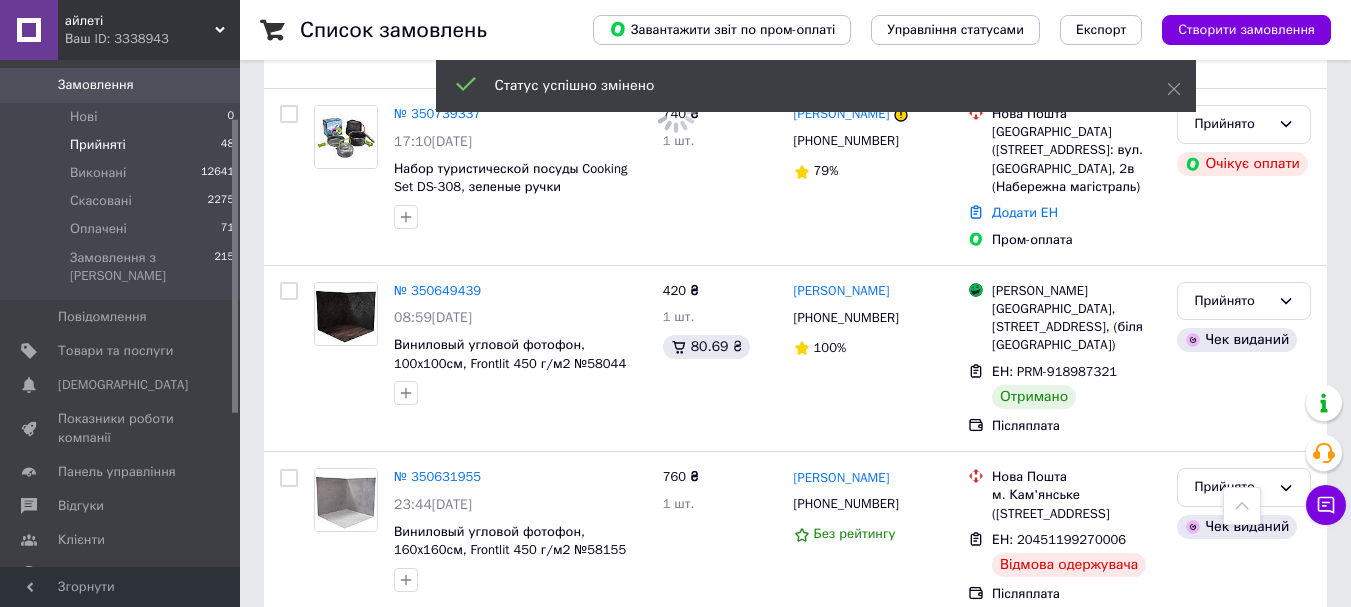click 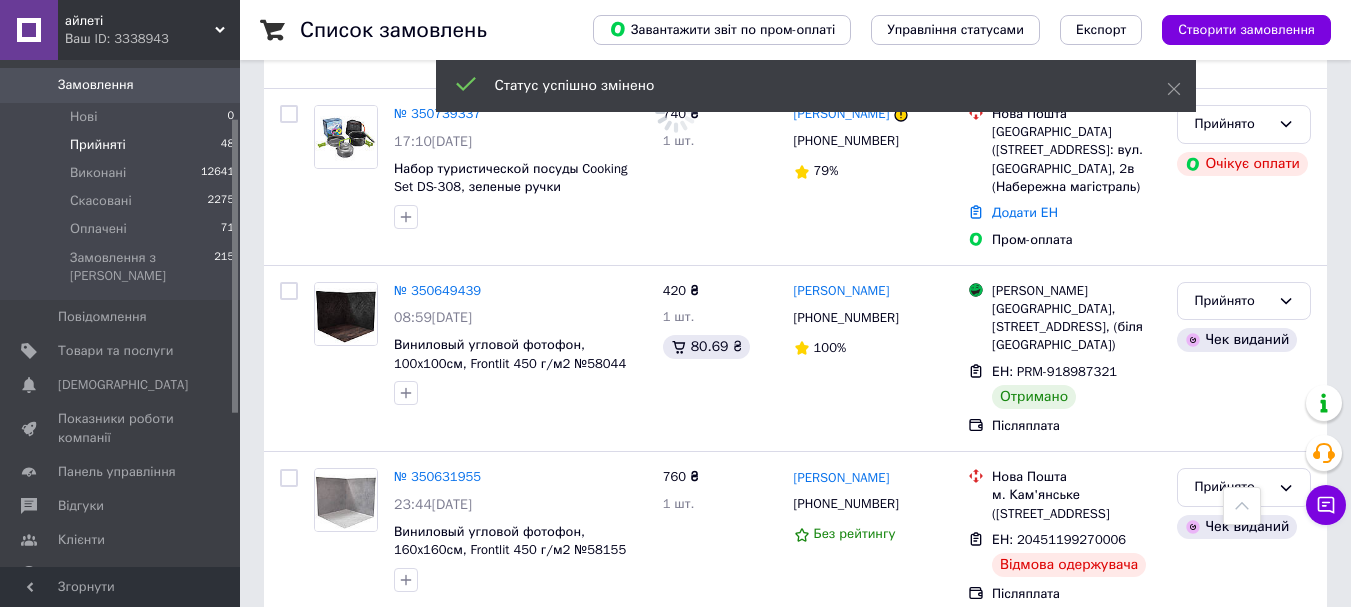 click on "Виконано" at bounding box center [1244, 697] 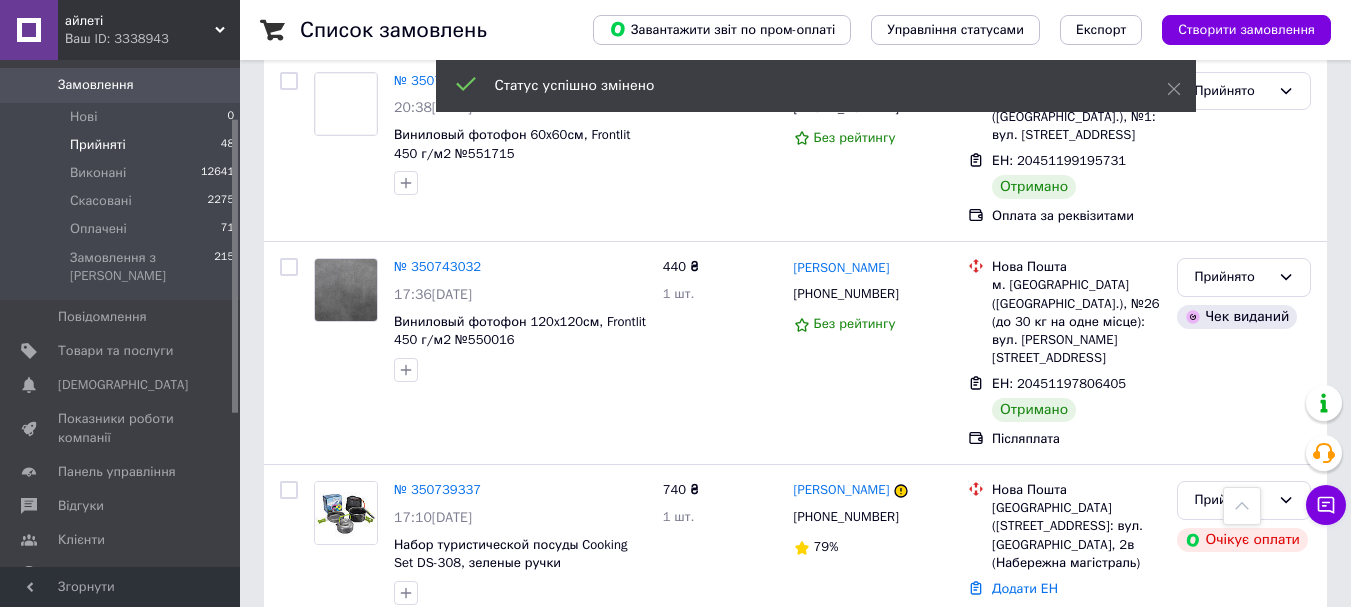 scroll, scrollTop: 6081, scrollLeft: 0, axis: vertical 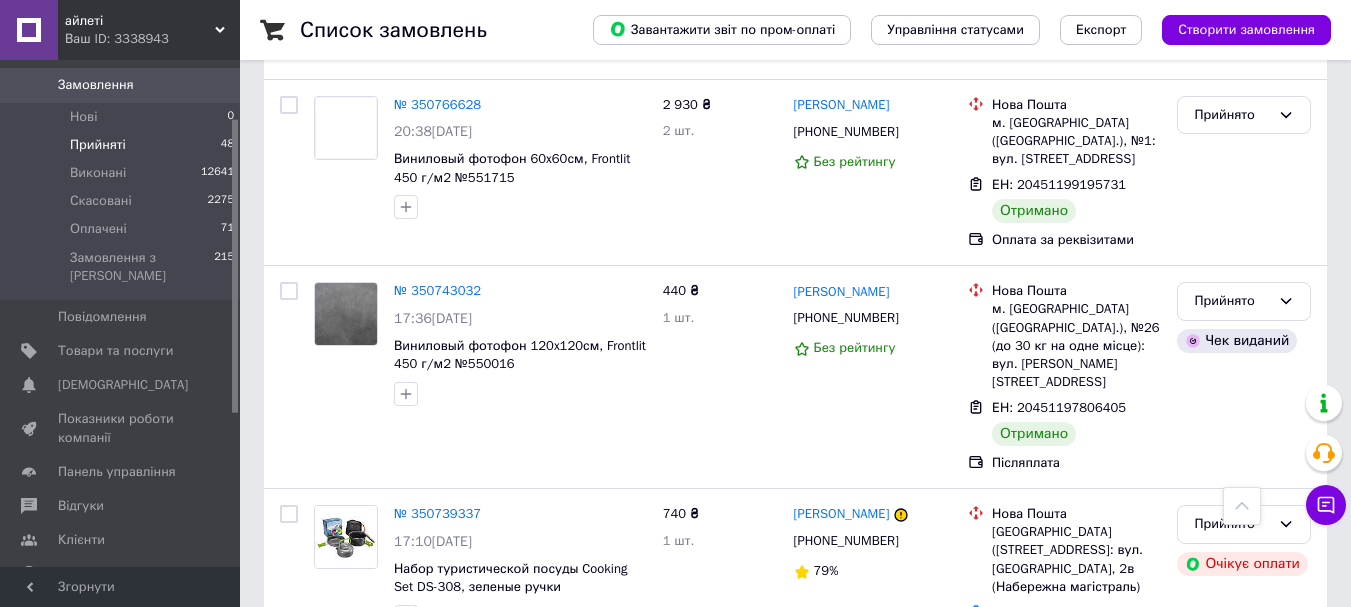 click on "Виконано" at bounding box center [1244, 742] 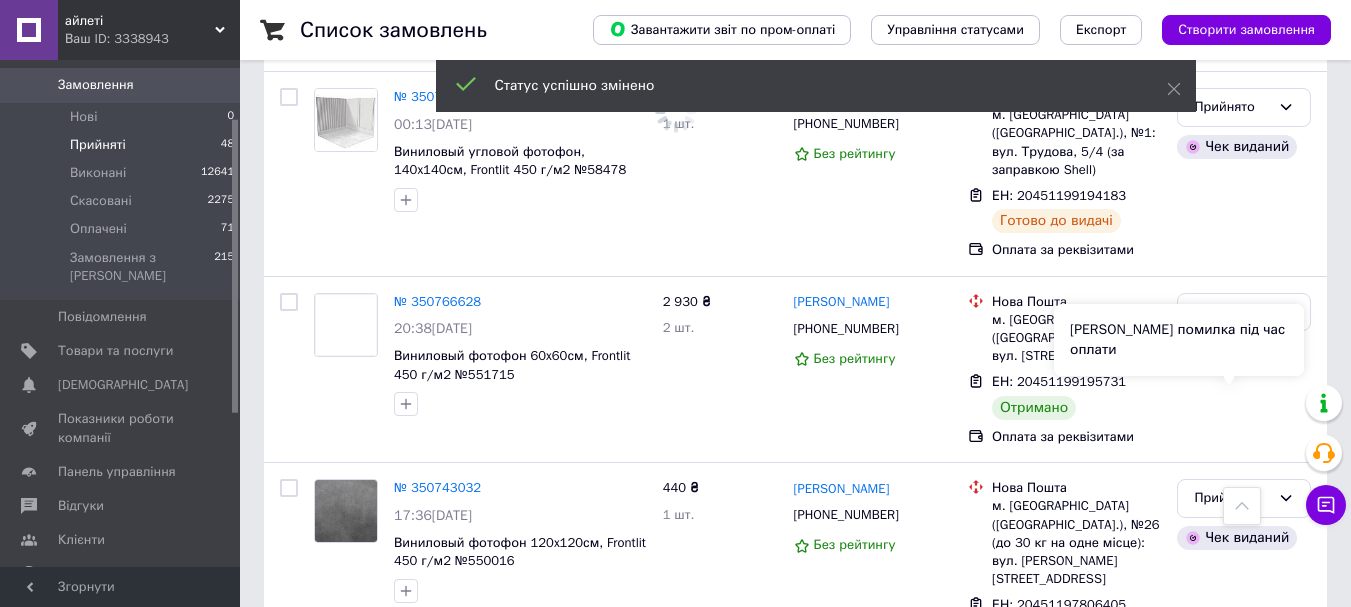 scroll, scrollTop: 5881, scrollLeft: 0, axis: vertical 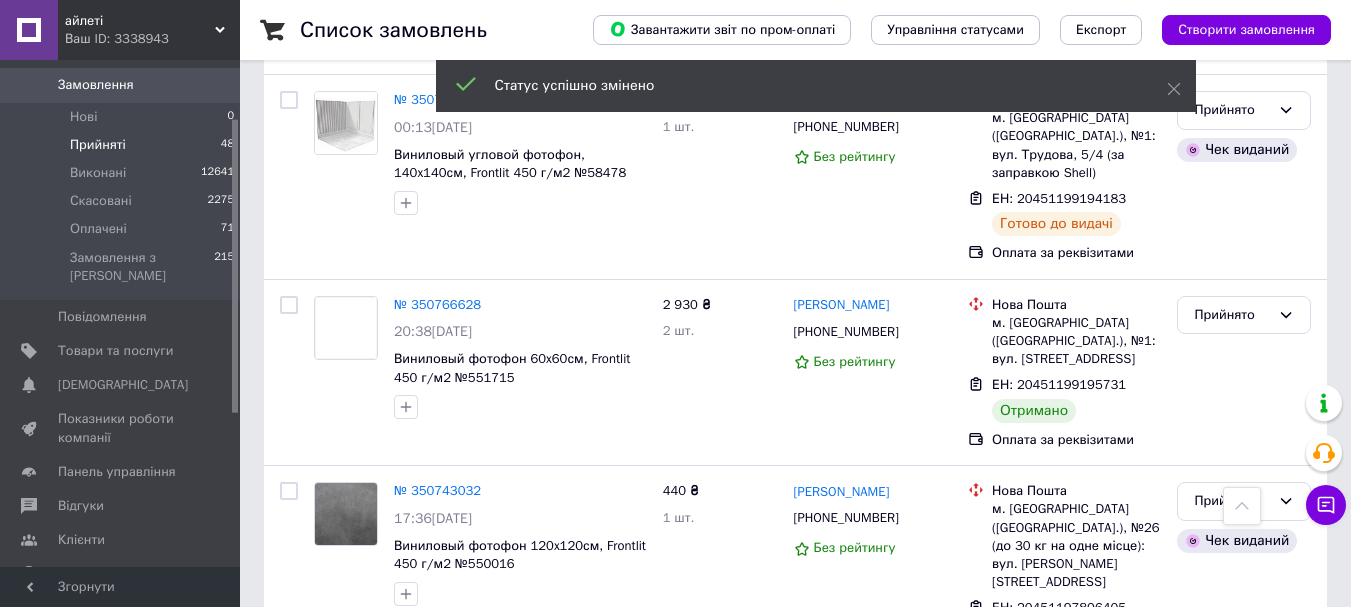 click 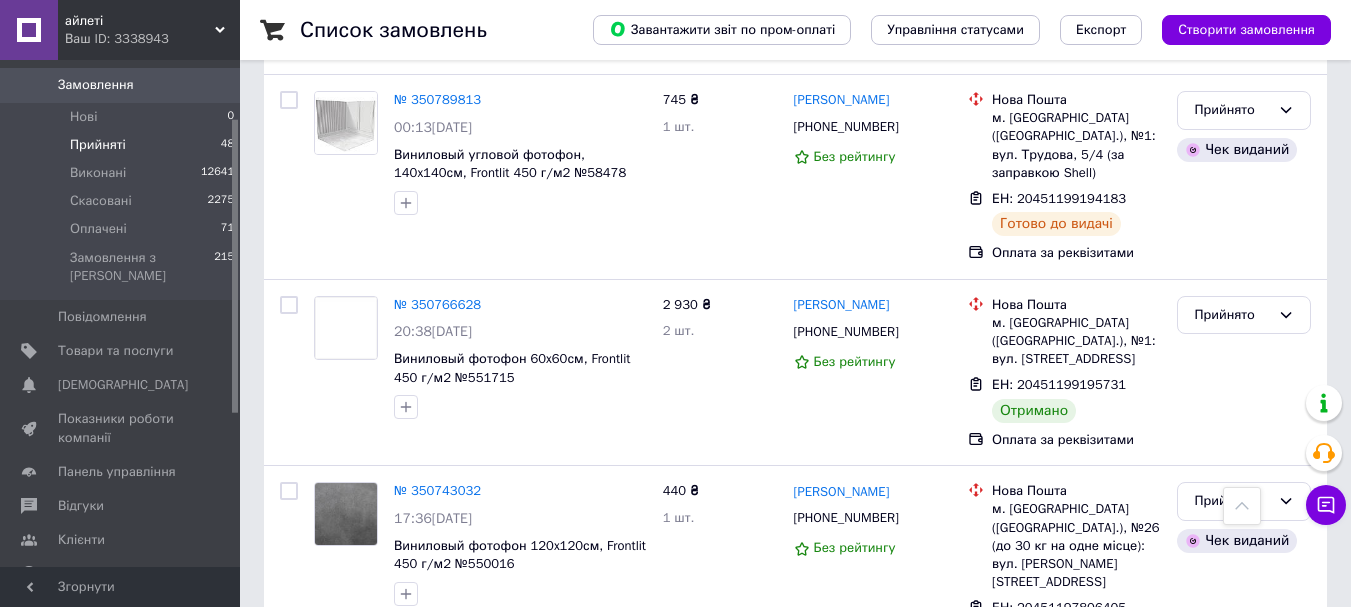 click on "Скасовано" at bounding box center [1244, 802] 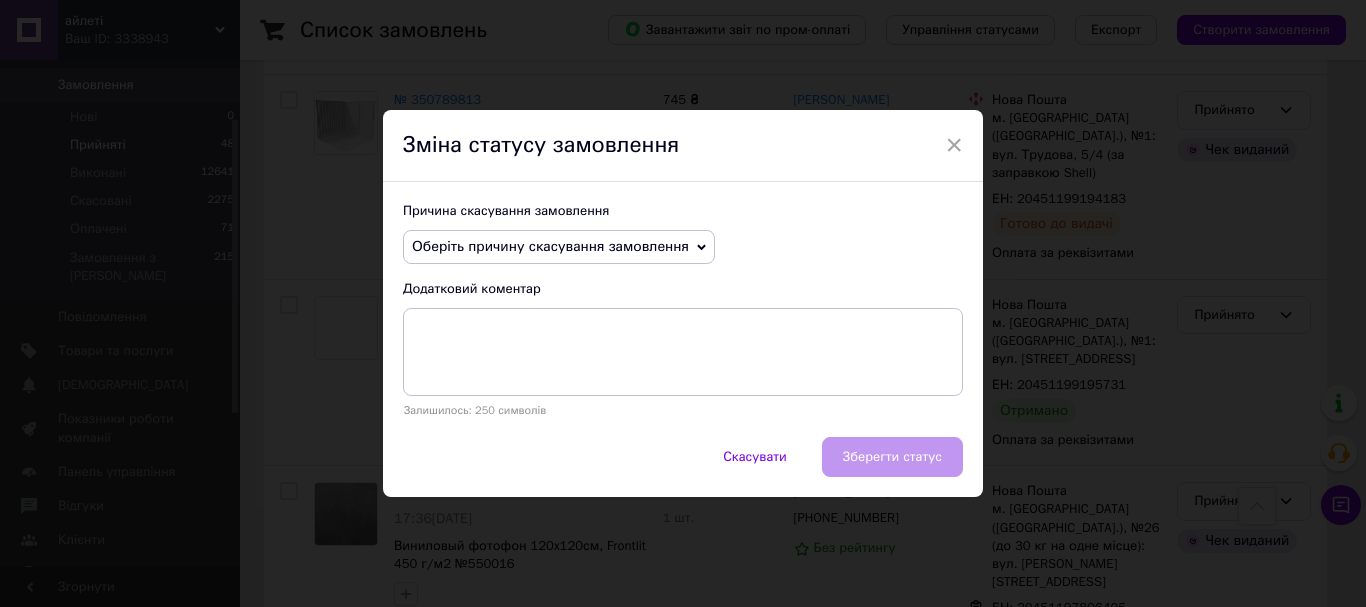 click on "Оберіть причину скасування замовлення" at bounding box center [559, 247] 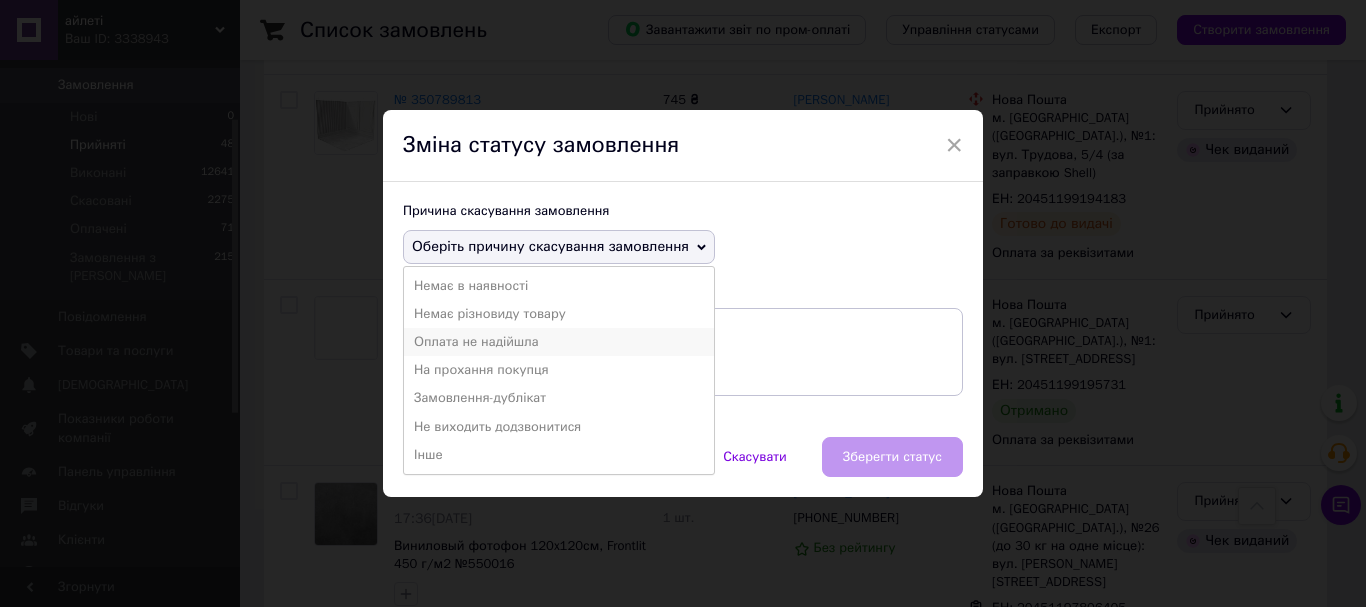 click on "Оплата не надійшла" at bounding box center (559, 342) 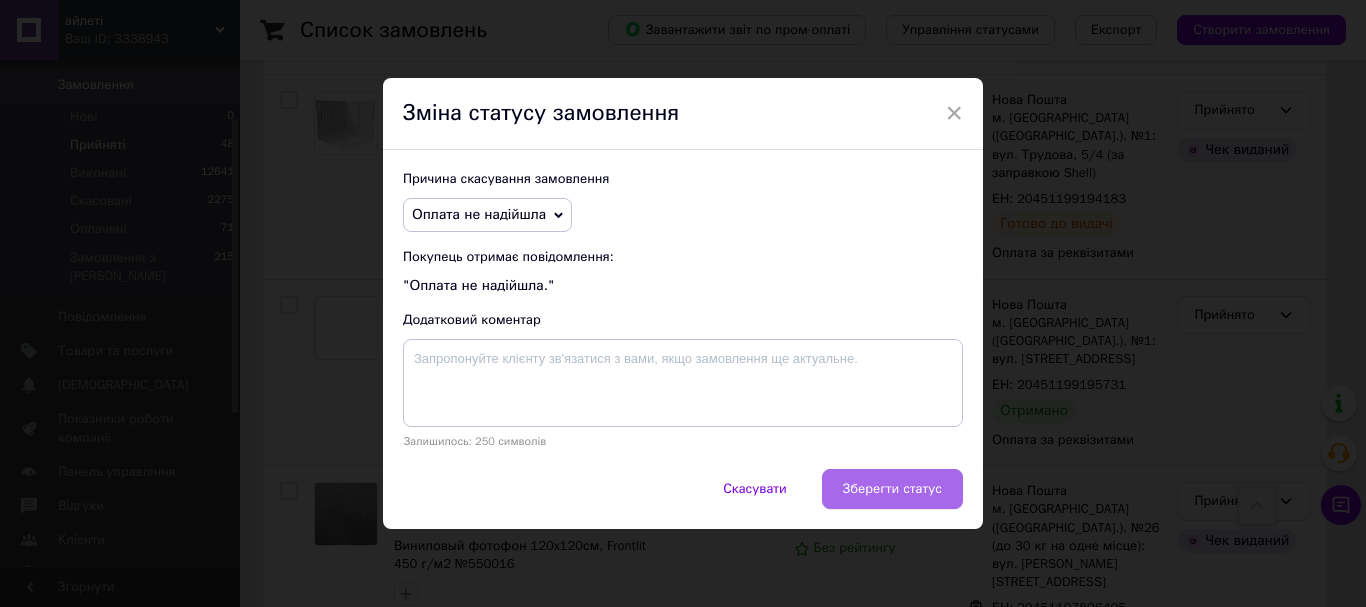 click on "Зберегти статус" at bounding box center [892, 489] 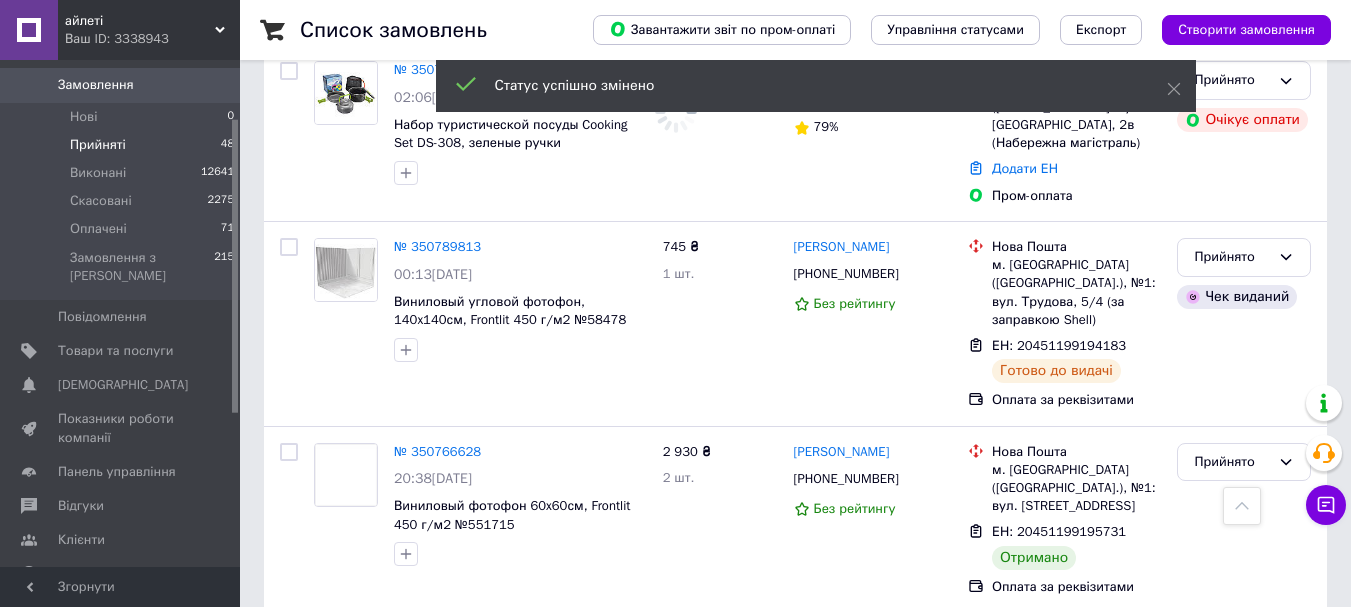 scroll, scrollTop: 5681, scrollLeft: 0, axis: vertical 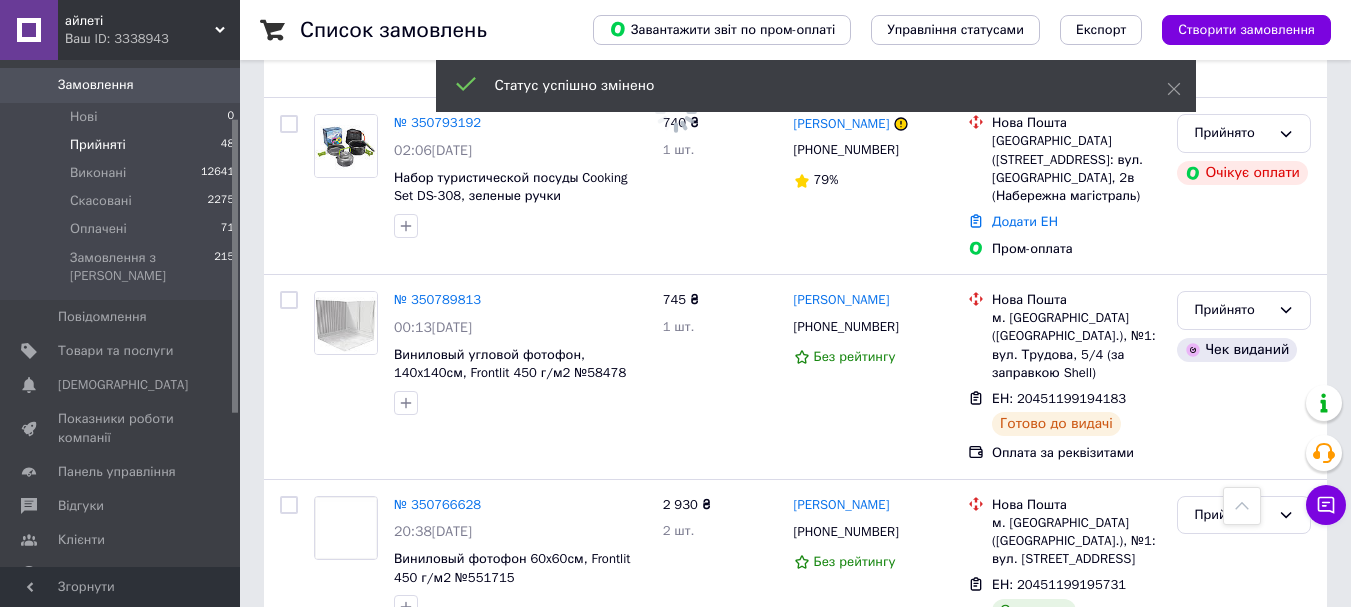 click 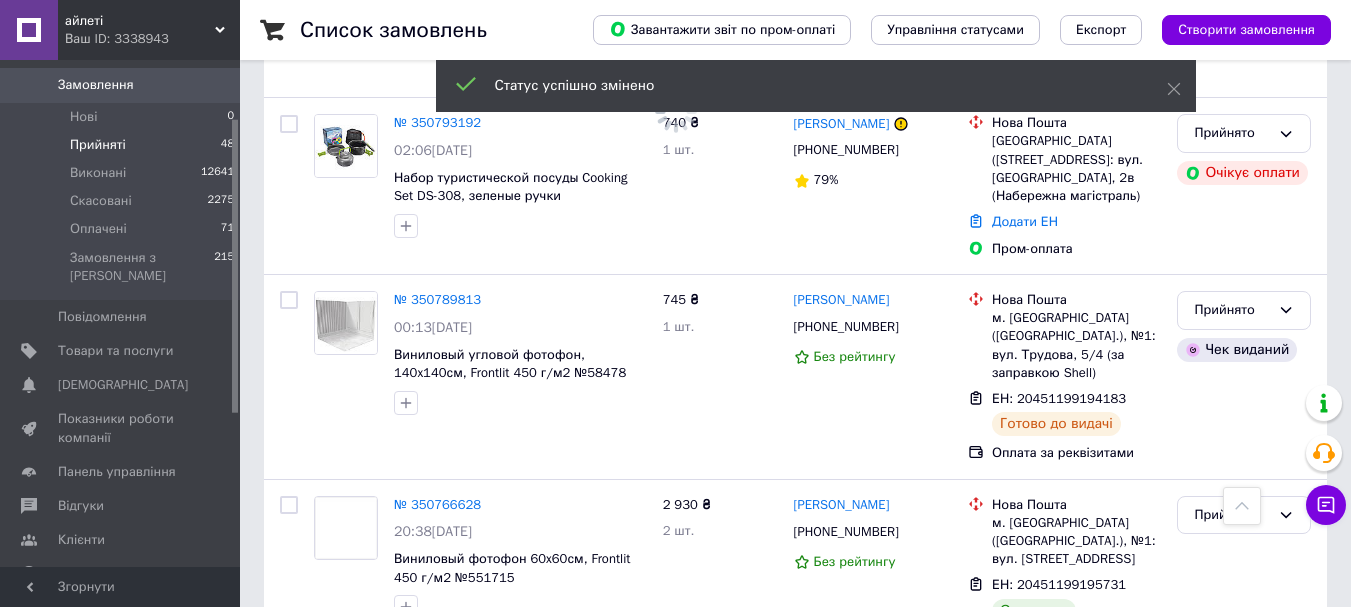 click on "Виконано" at bounding box center (1244, 743) 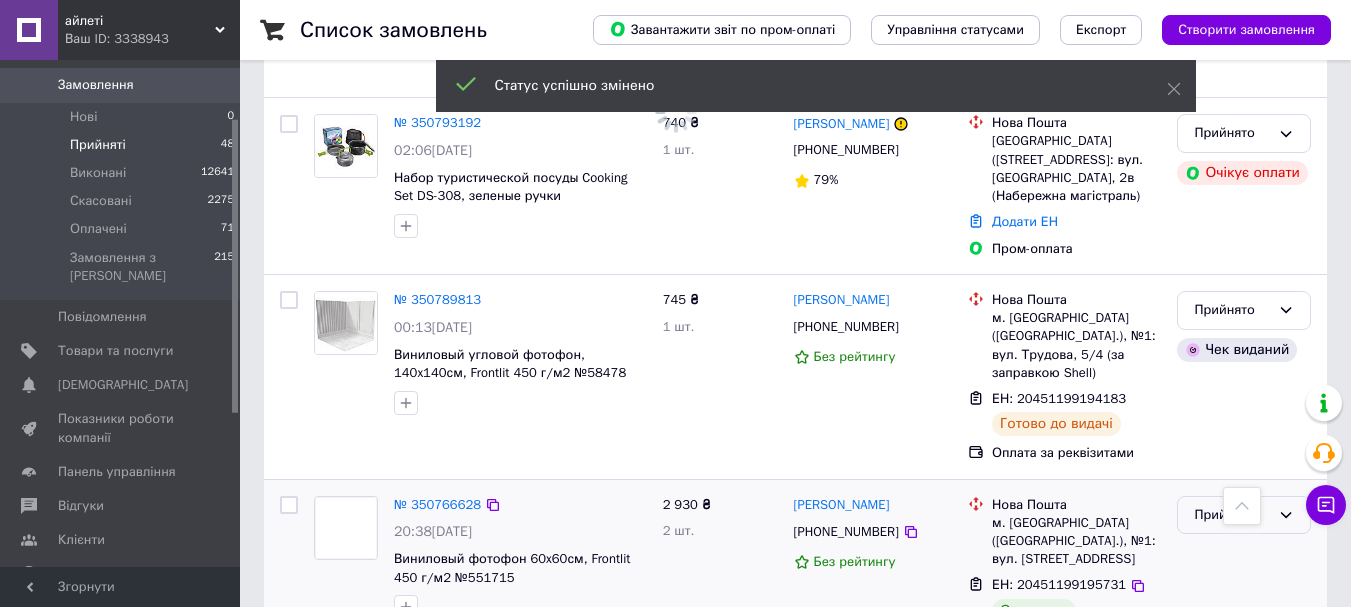 click 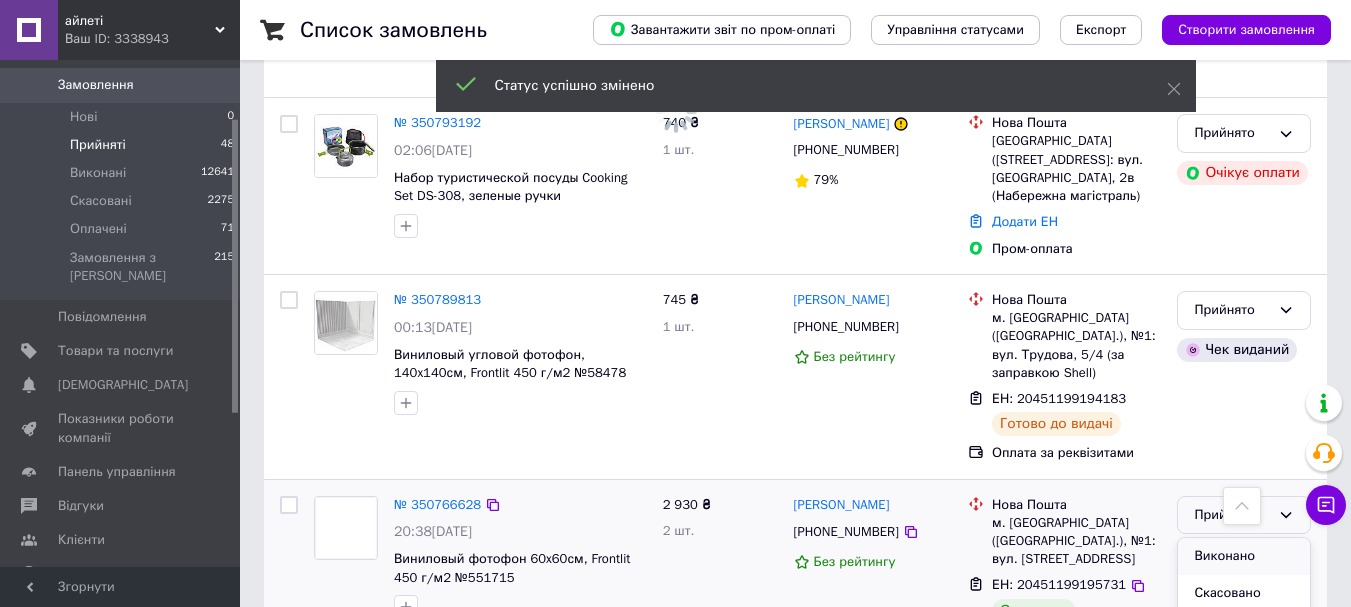 click on "Виконано" at bounding box center [1244, 556] 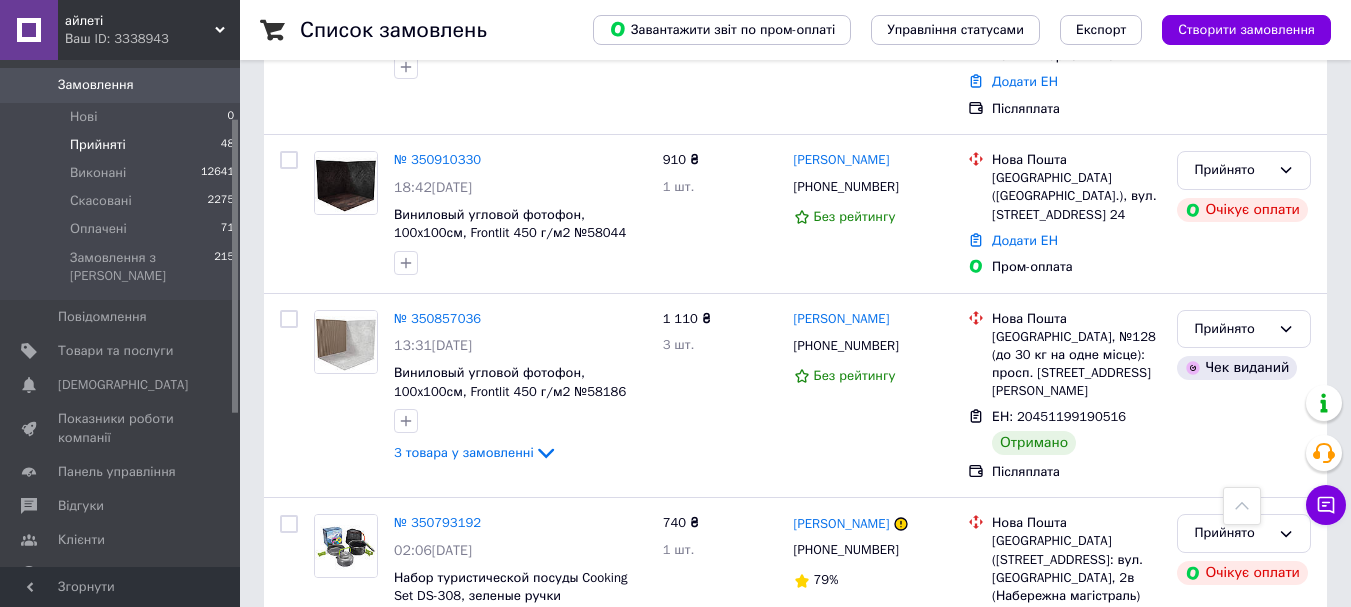 scroll, scrollTop: 5181, scrollLeft: 0, axis: vertical 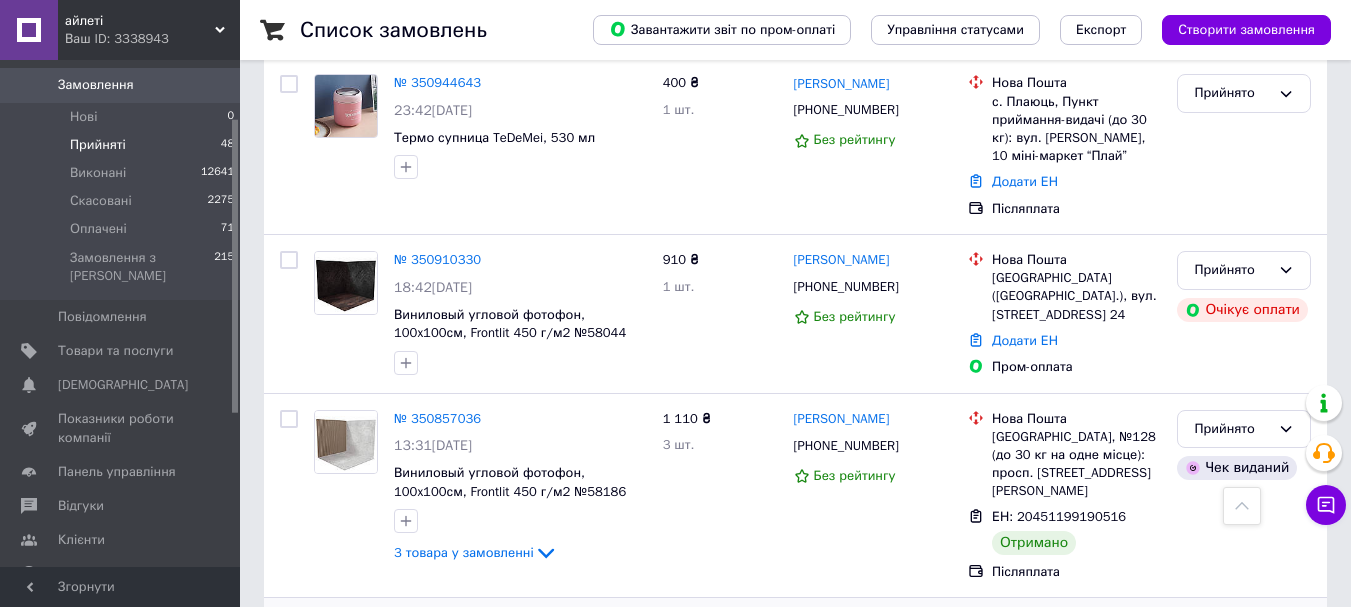 click 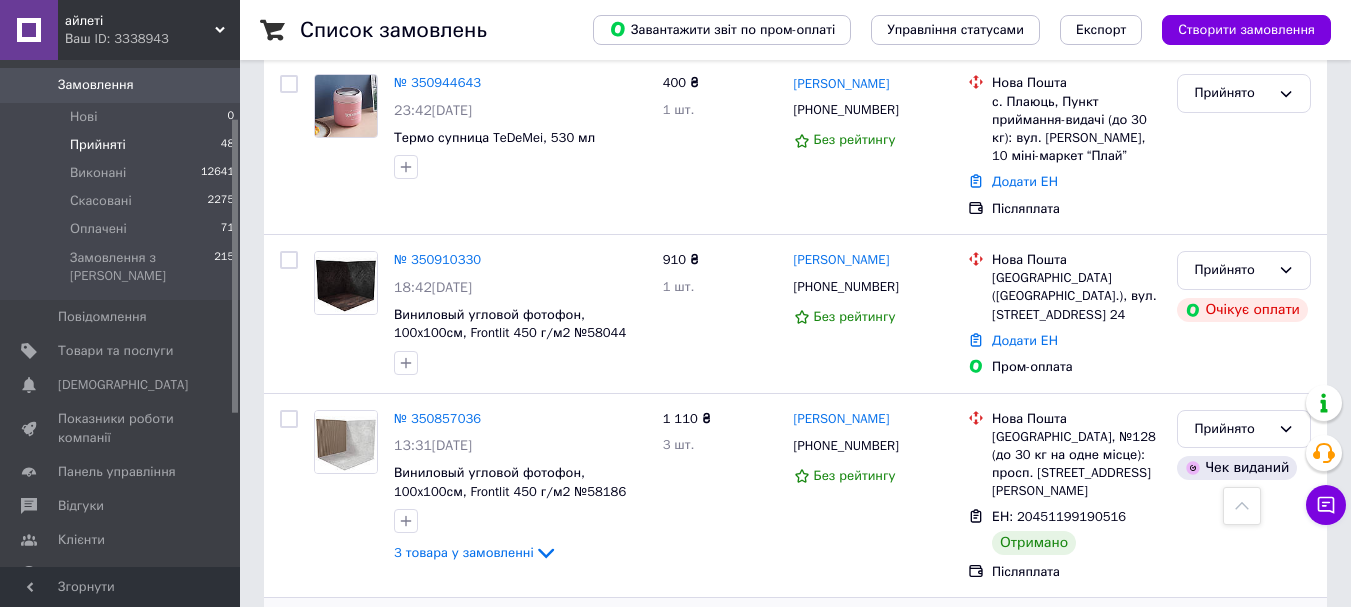 click on "Скасовано" at bounding box center [1244, 711] 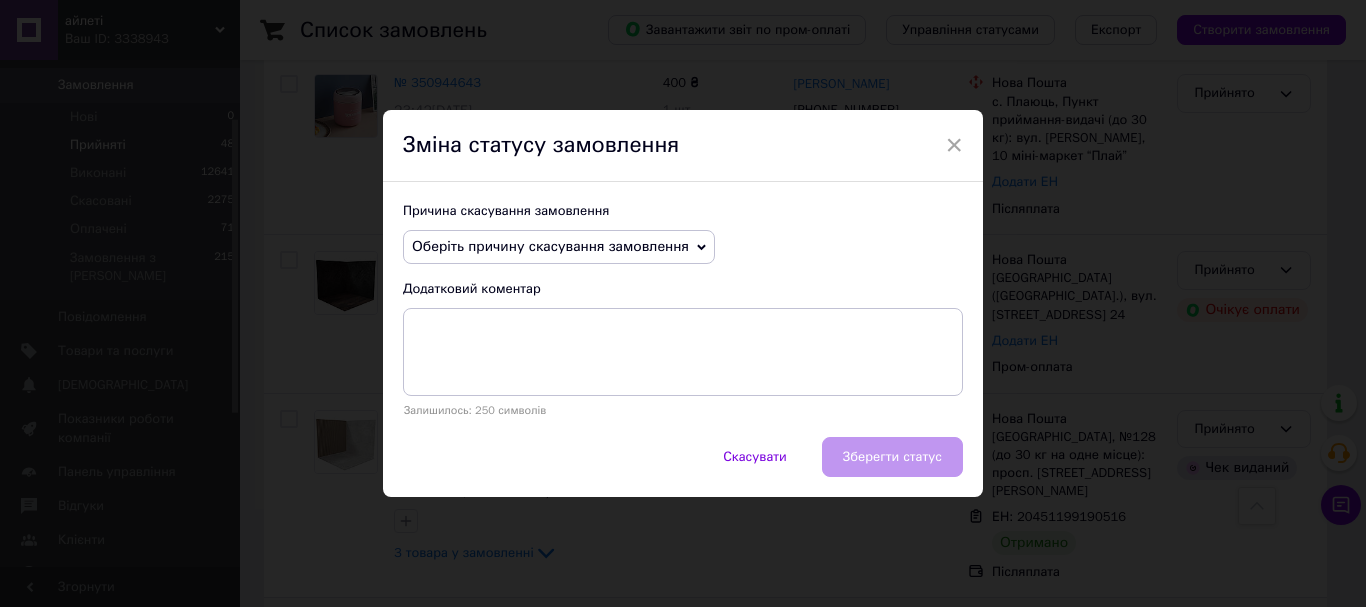 click on "Оберіть причину скасування замовлення" at bounding box center (550, 246) 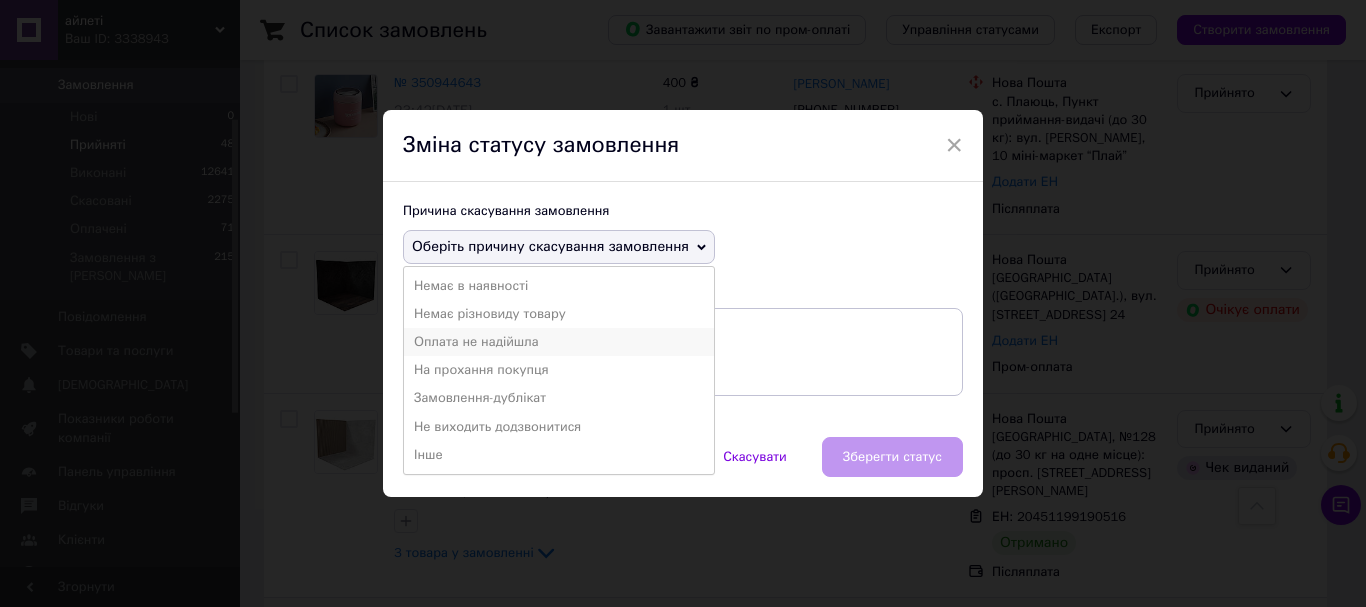click on "Оплата не надійшла" at bounding box center (559, 342) 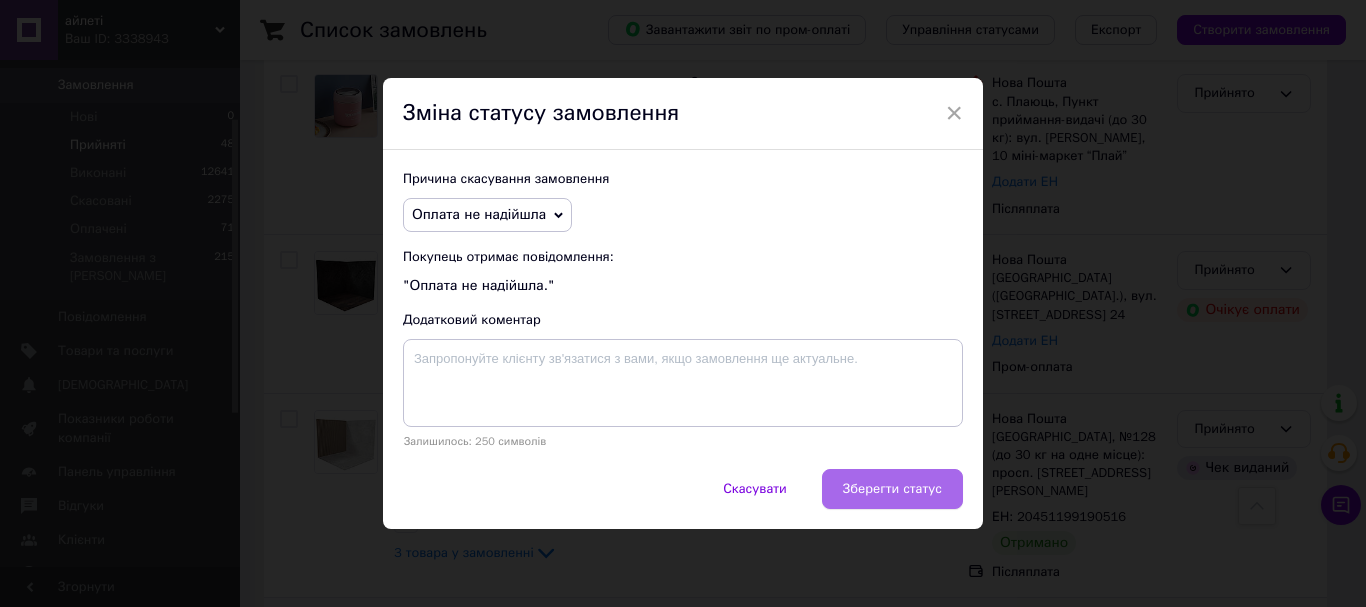 click on "Зберегти статус" at bounding box center (892, 489) 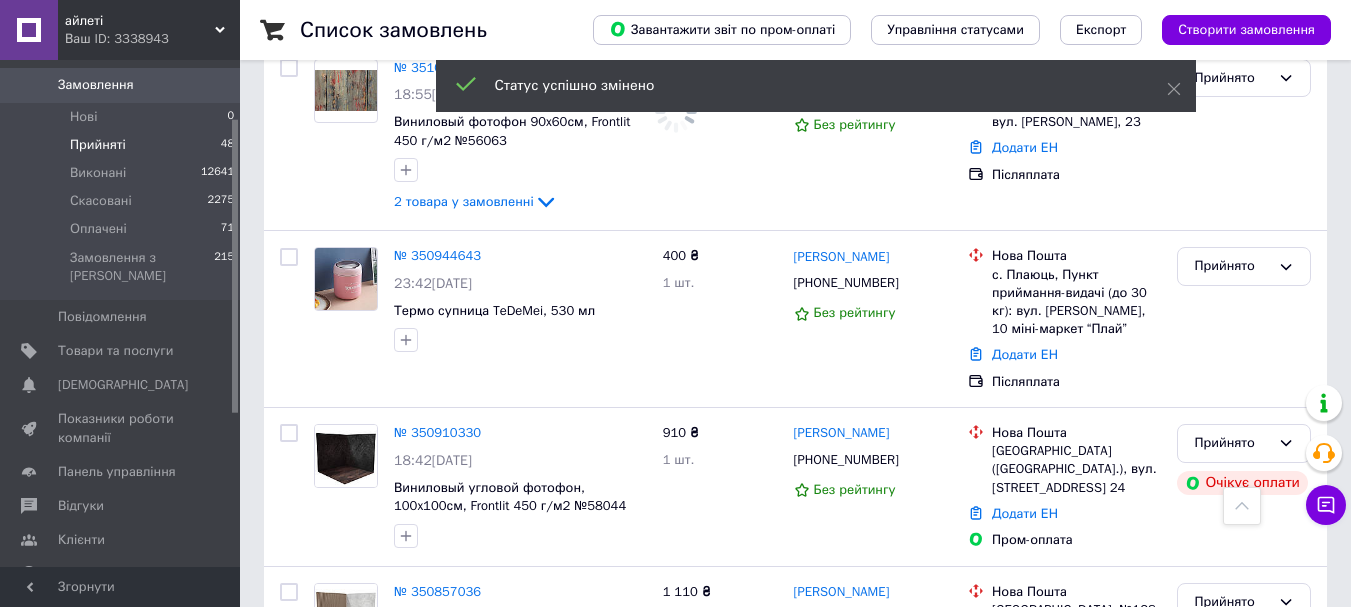 scroll, scrollTop: 4981, scrollLeft: 0, axis: vertical 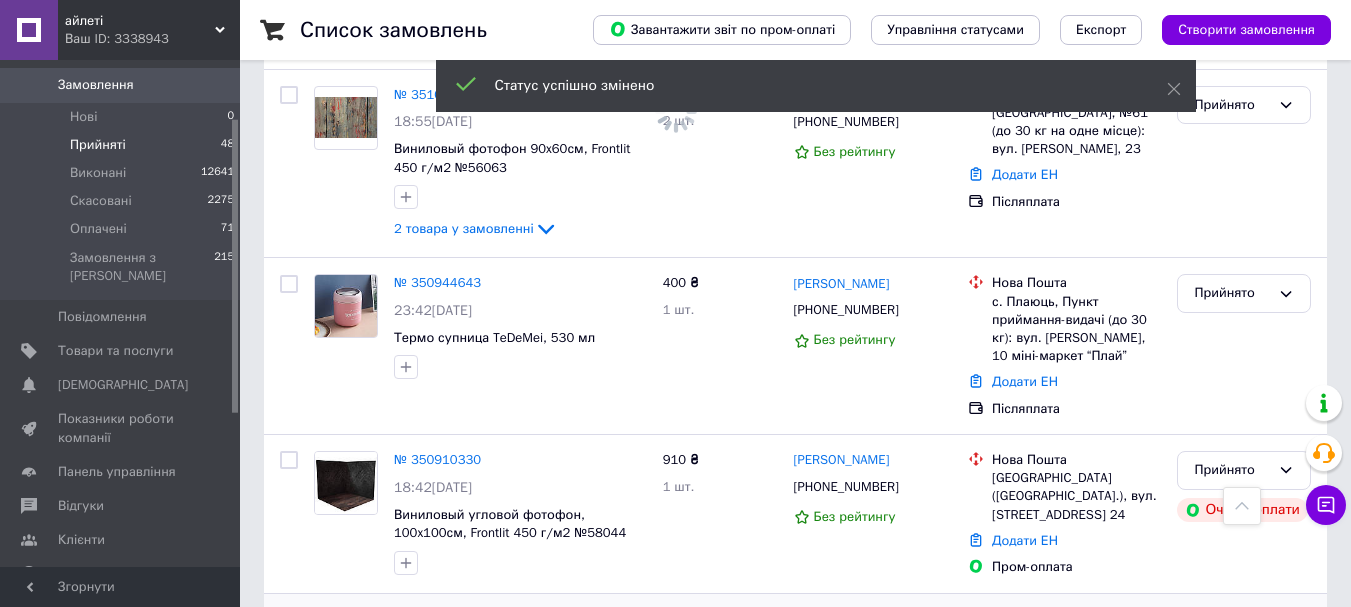 click 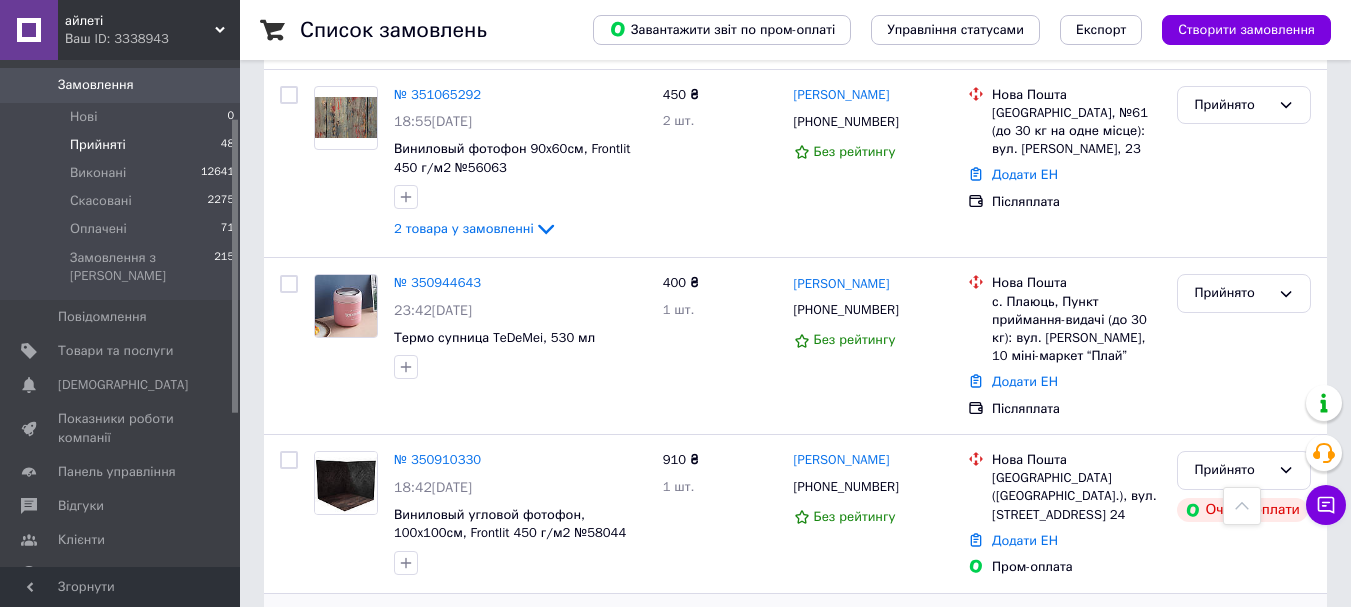 click on "Виконано" at bounding box center (1244, 670) 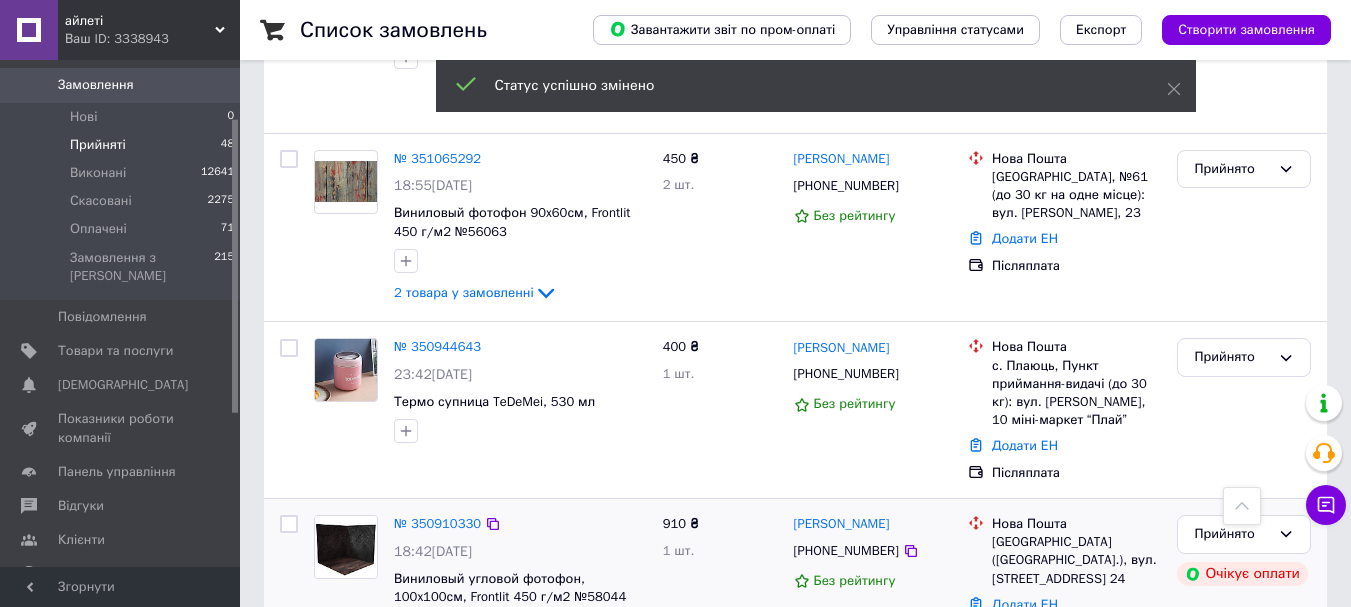 scroll, scrollTop: 4881, scrollLeft: 0, axis: vertical 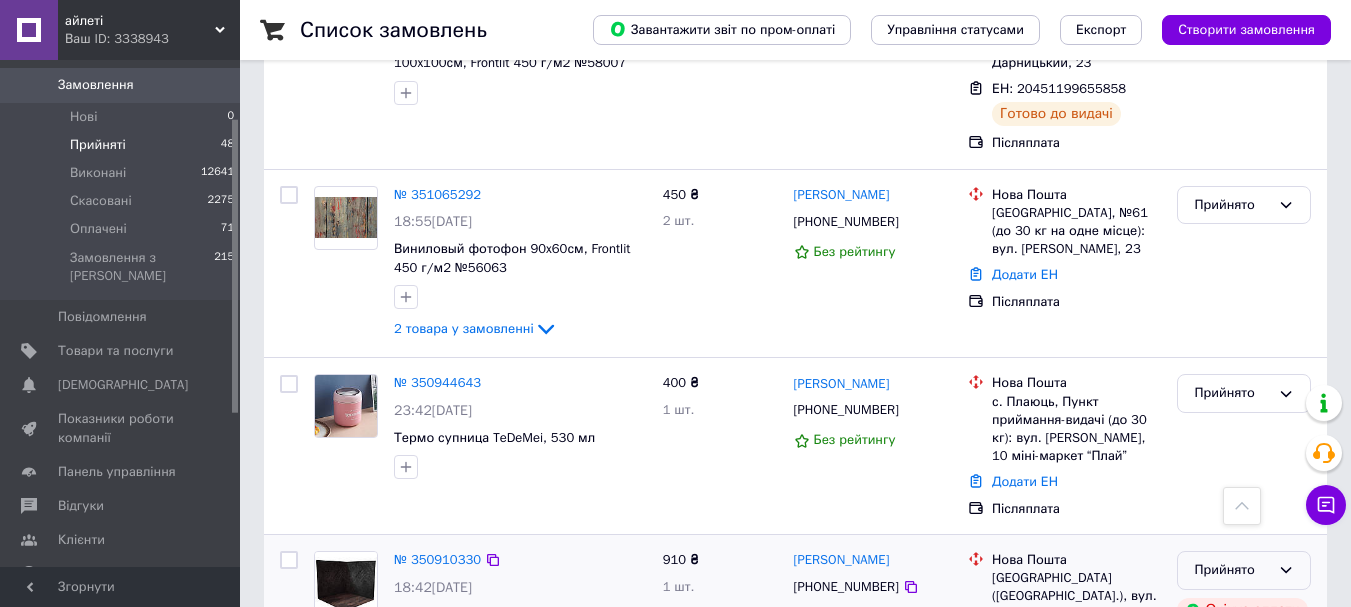 click 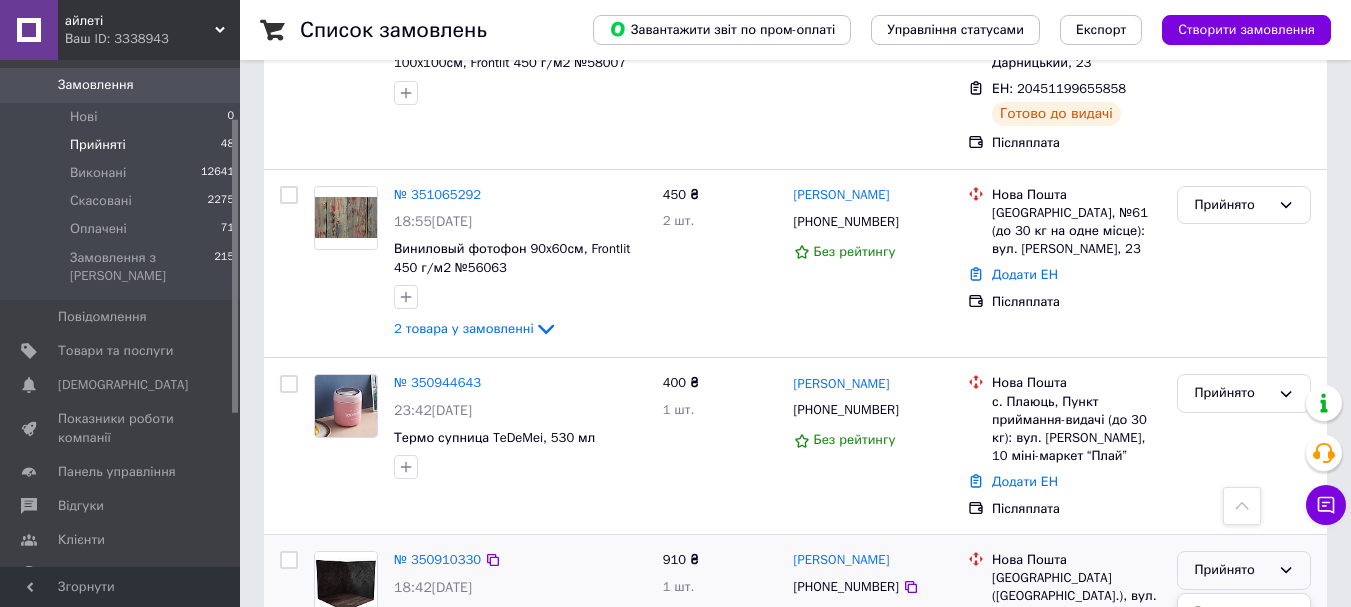 click on "Скасовано" at bounding box center (1244, 648) 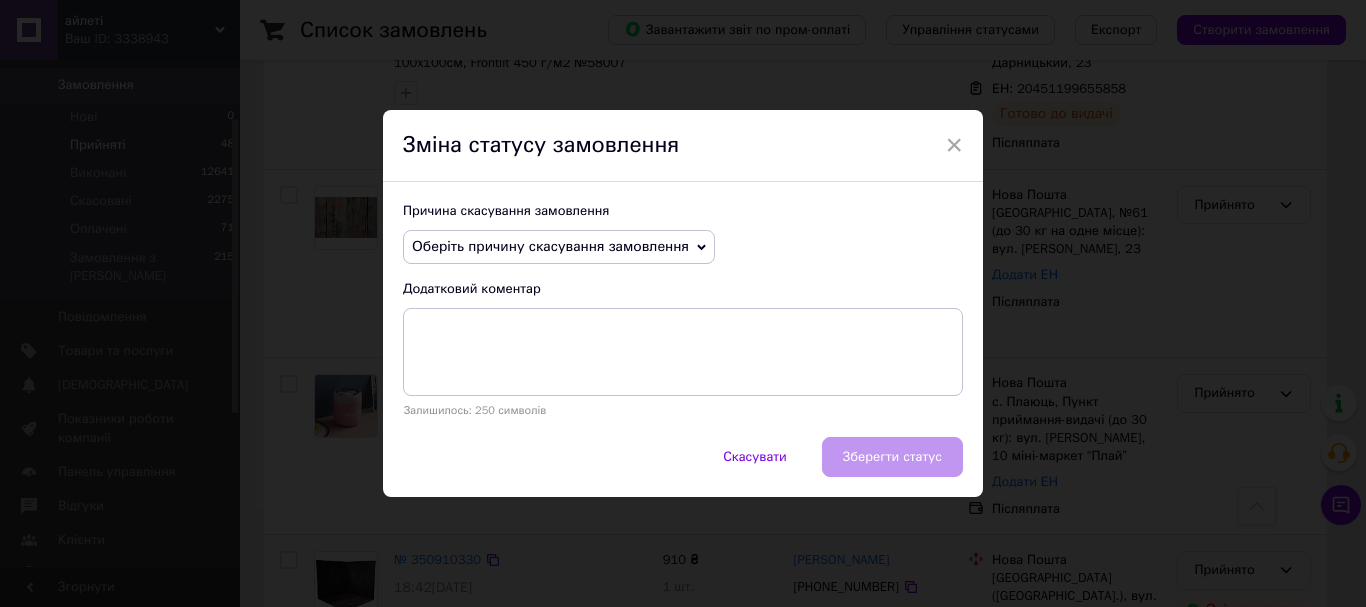 click on "Оберіть причину скасування замовлення" at bounding box center [550, 246] 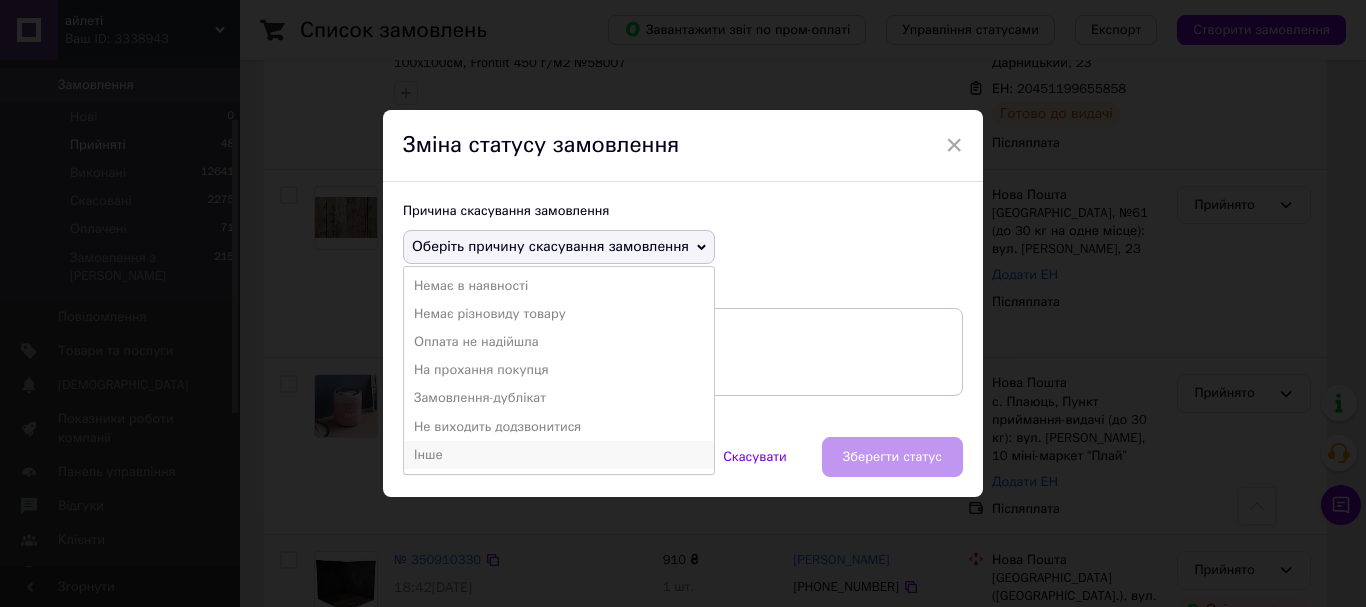 click on "Інше" at bounding box center (559, 455) 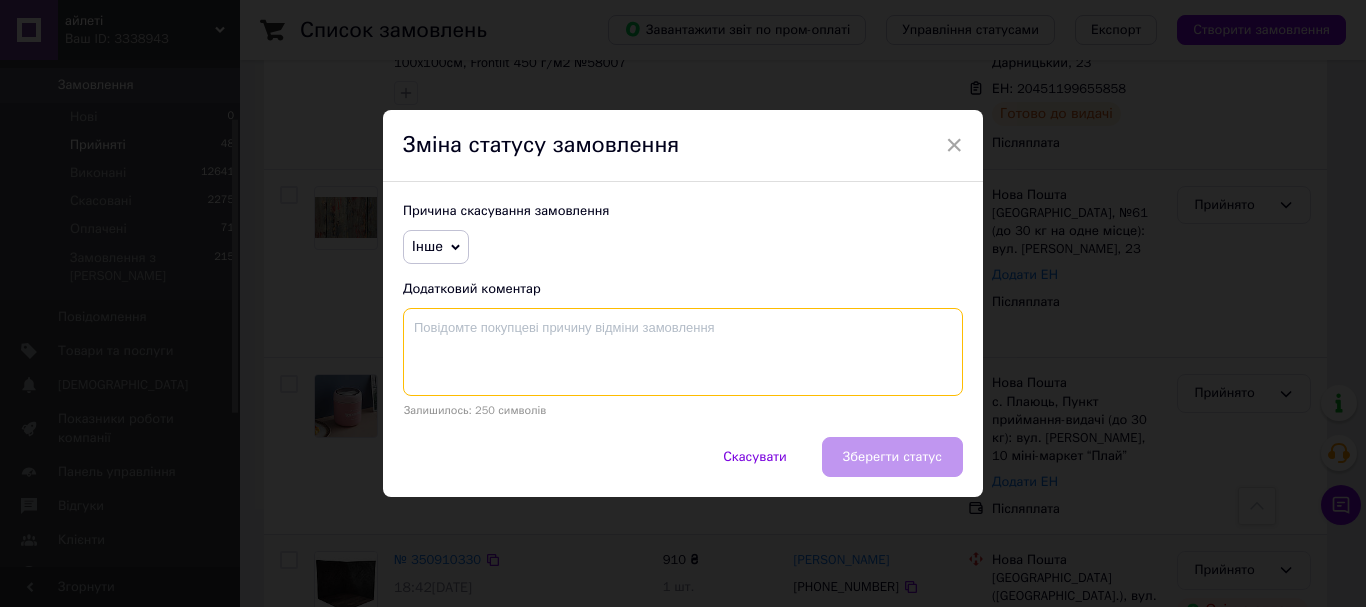 click at bounding box center (683, 352) 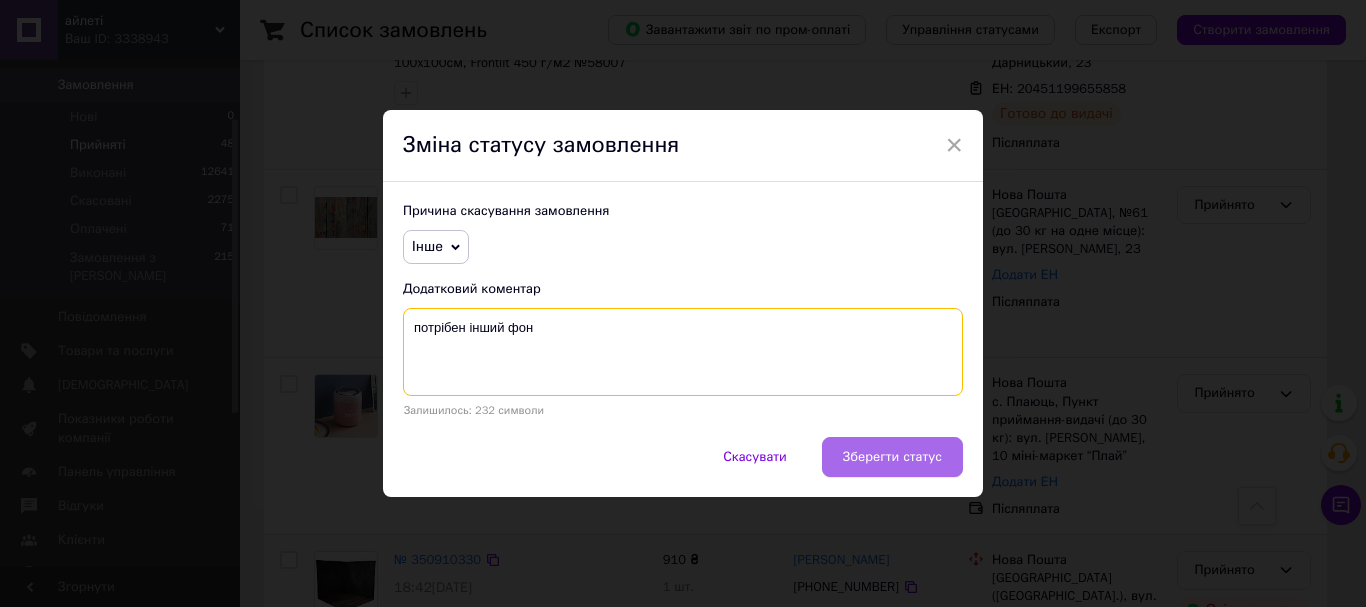 type on "потрібен інший фон" 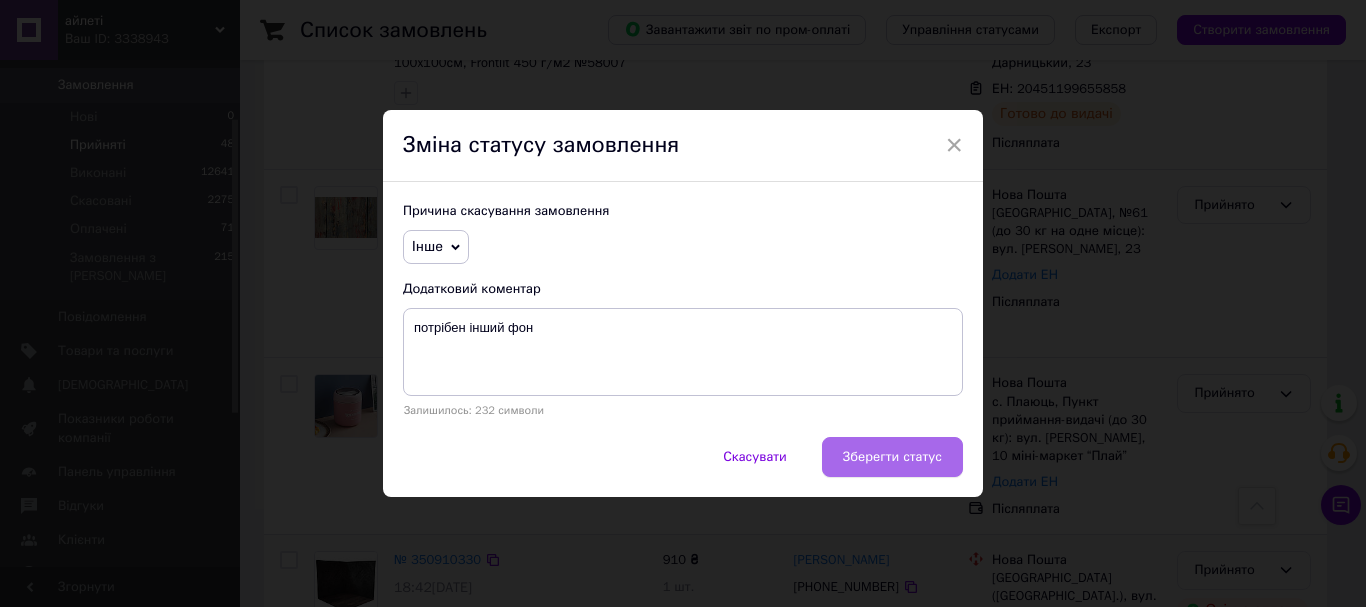 click on "Зберегти статус" at bounding box center (892, 457) 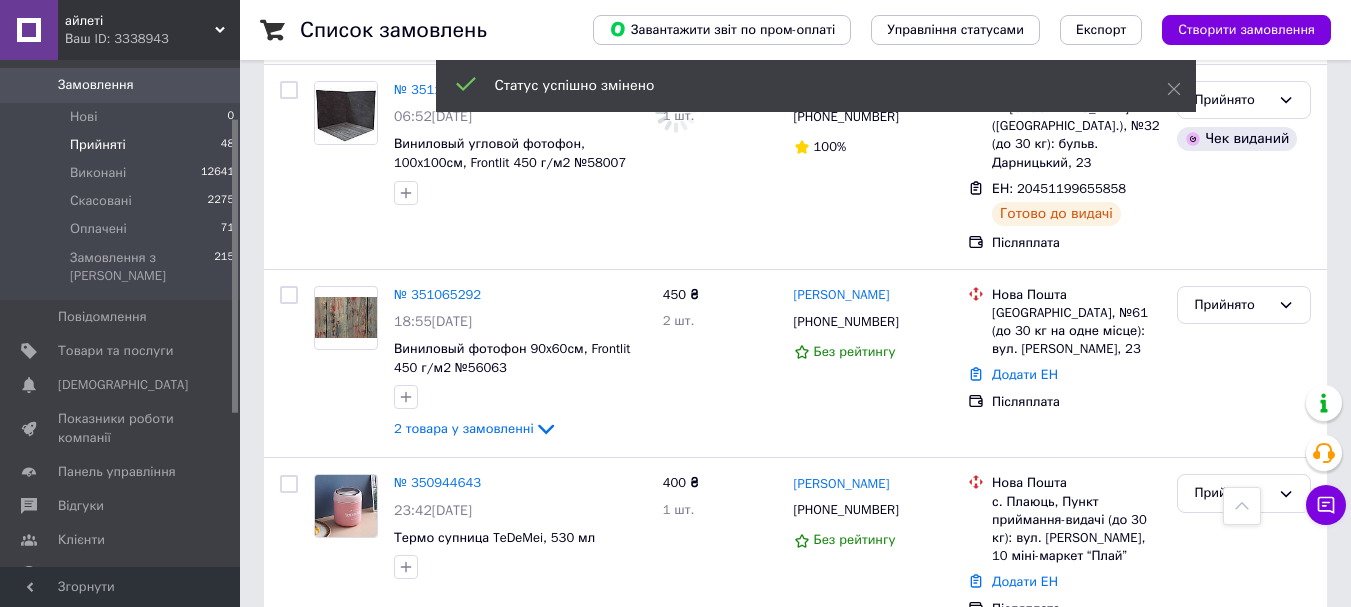 scroll, scrollTop: 4681, scrollLeft: 0, axis: vertical 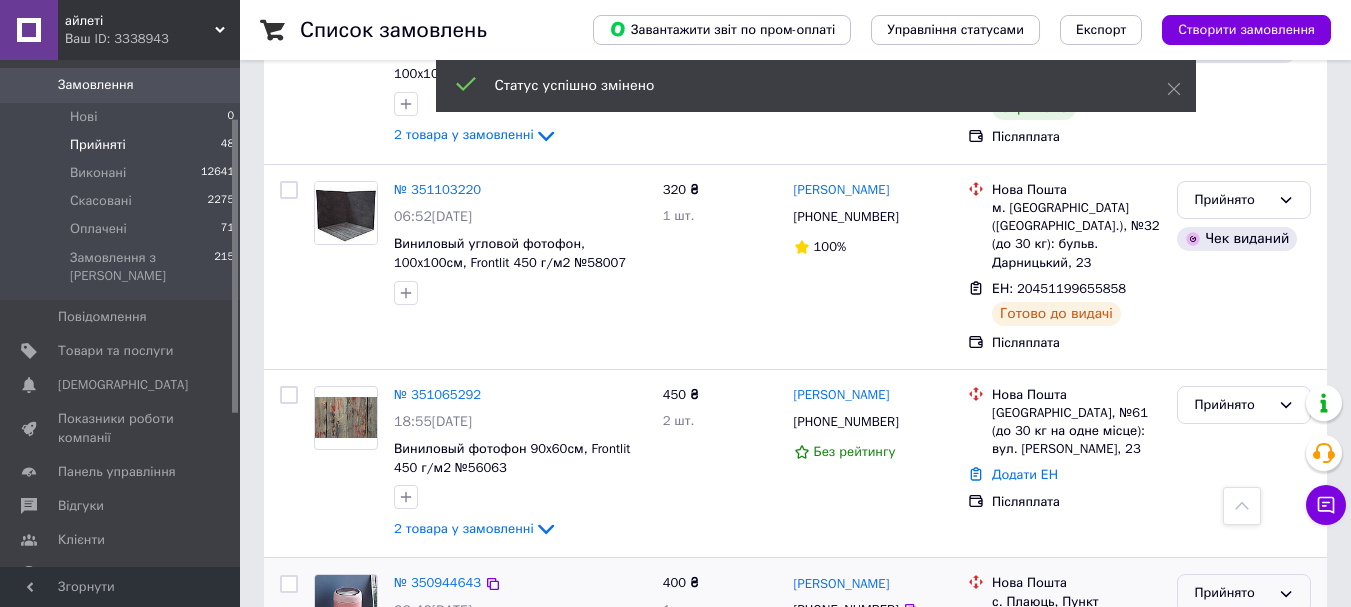 click 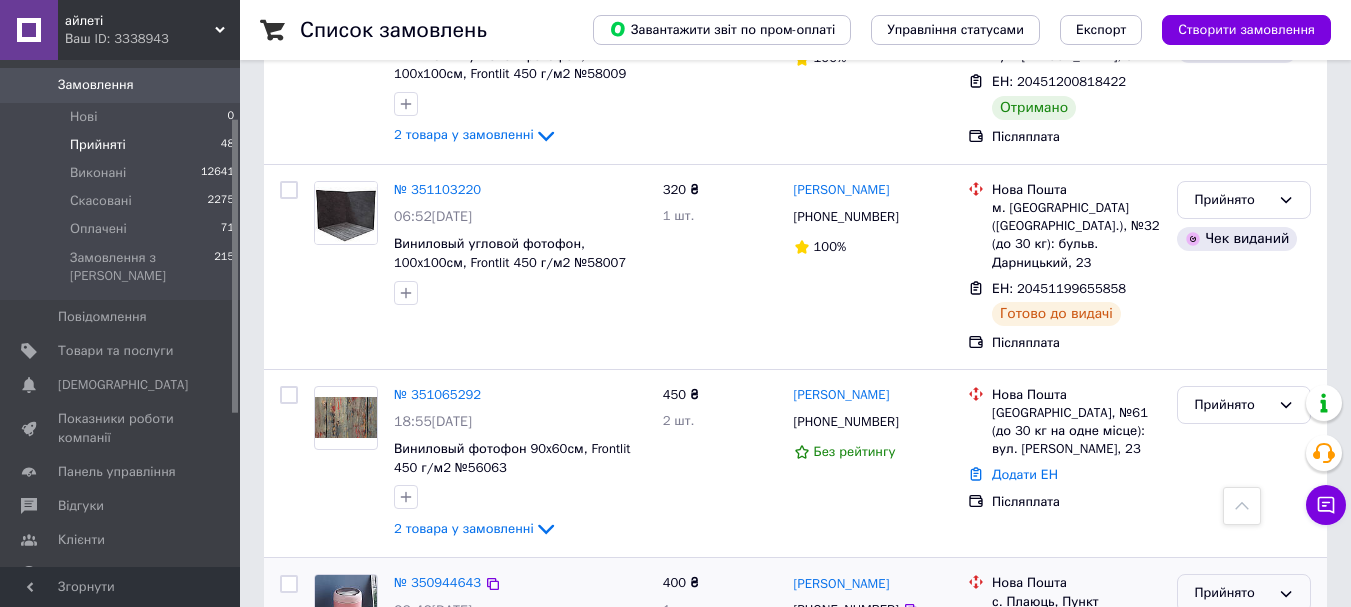 click on "Скасовано" at bounding box center [1244, 671] 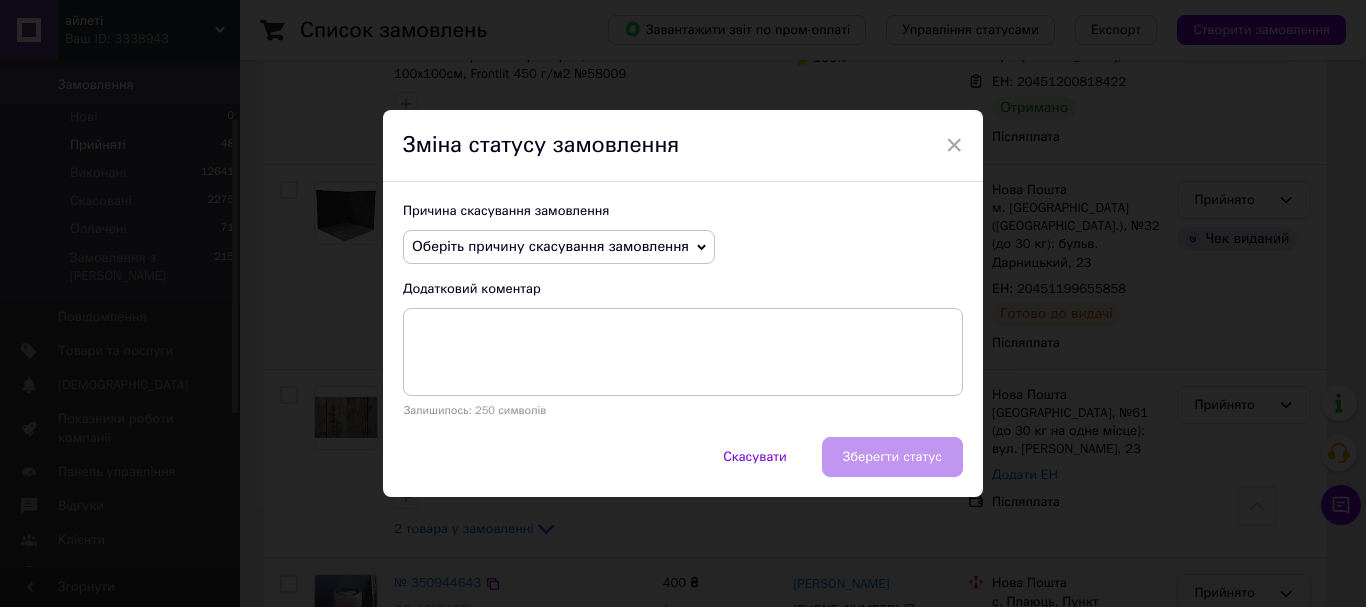 click on "Оберіть причину скасування замовлення" at bounding box center [550, 246] 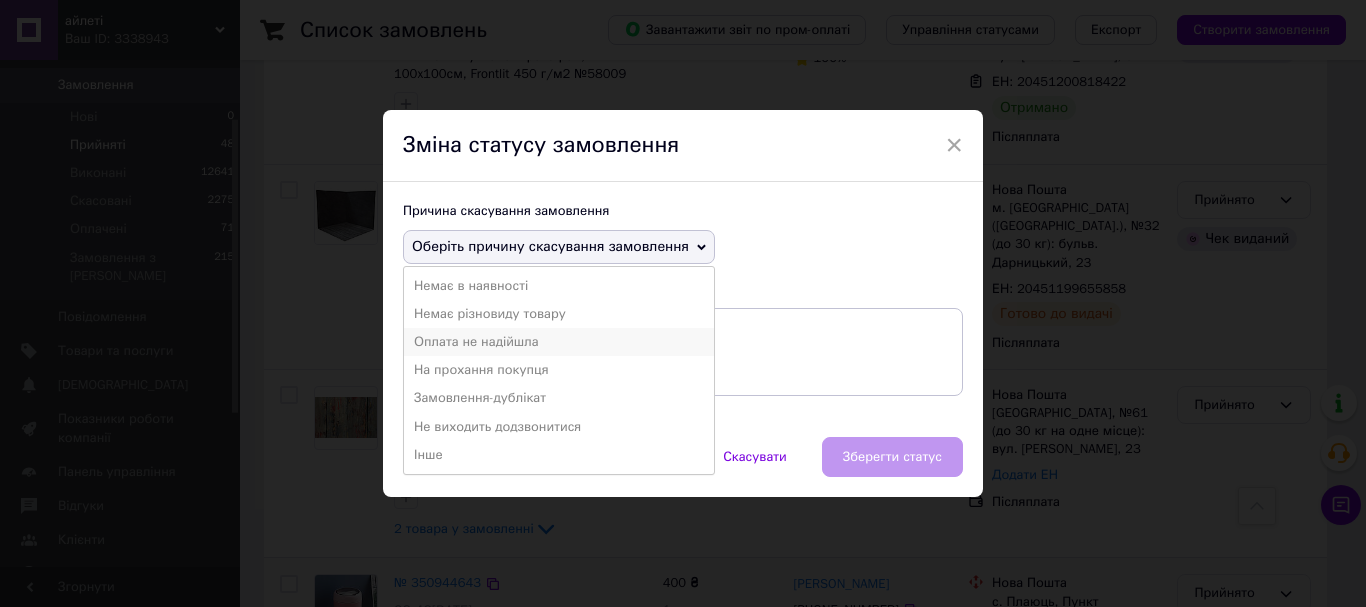click on "Оплата не надійшла" at bounding box center [559, 342] 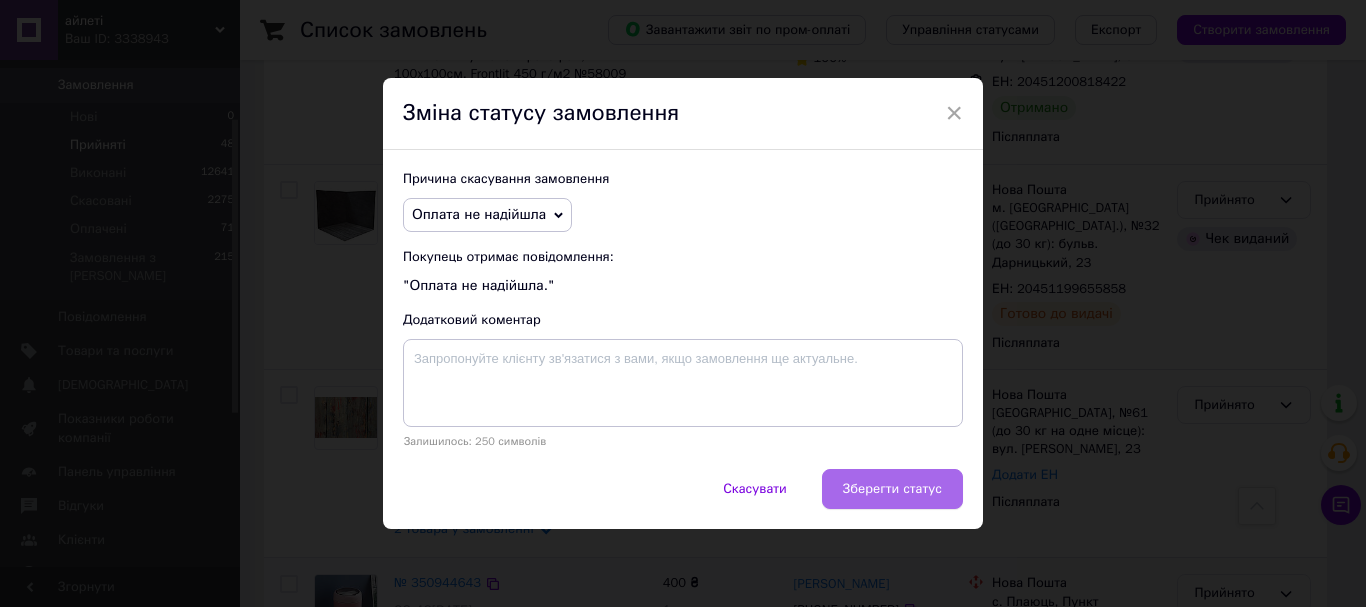 click on "Зберегти статус" at bounding box center [892, 489] 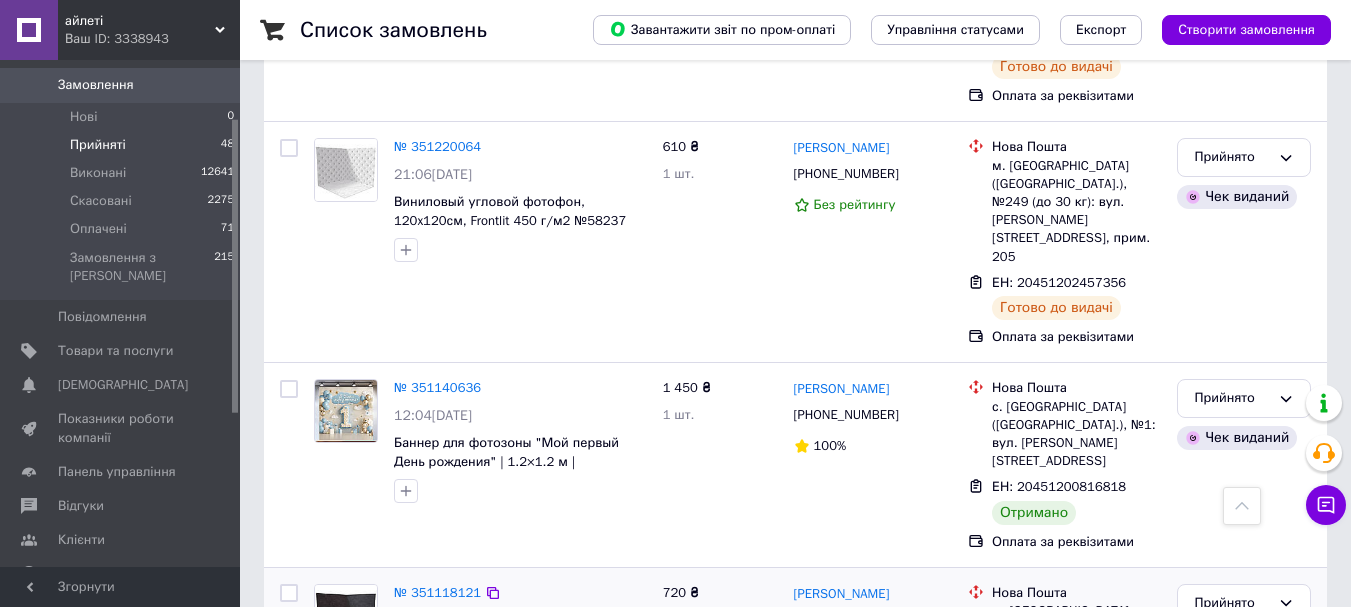 scroll, scrollTop: 4081, scrollLeft: 0, axis: vertical 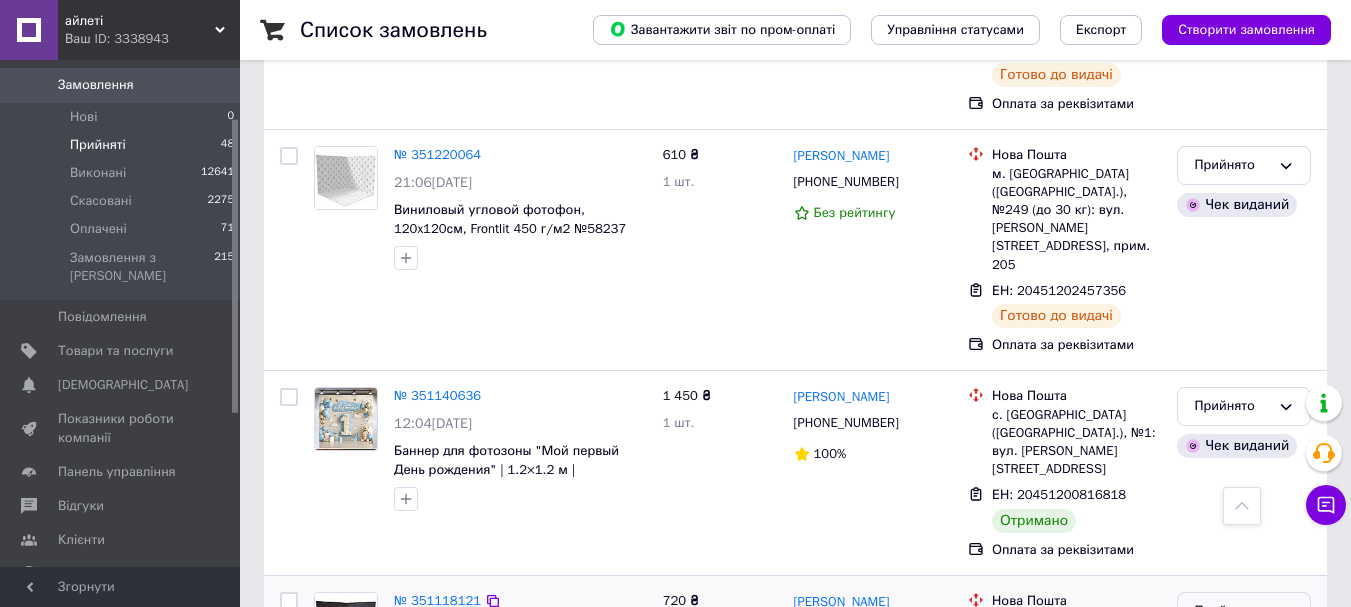click 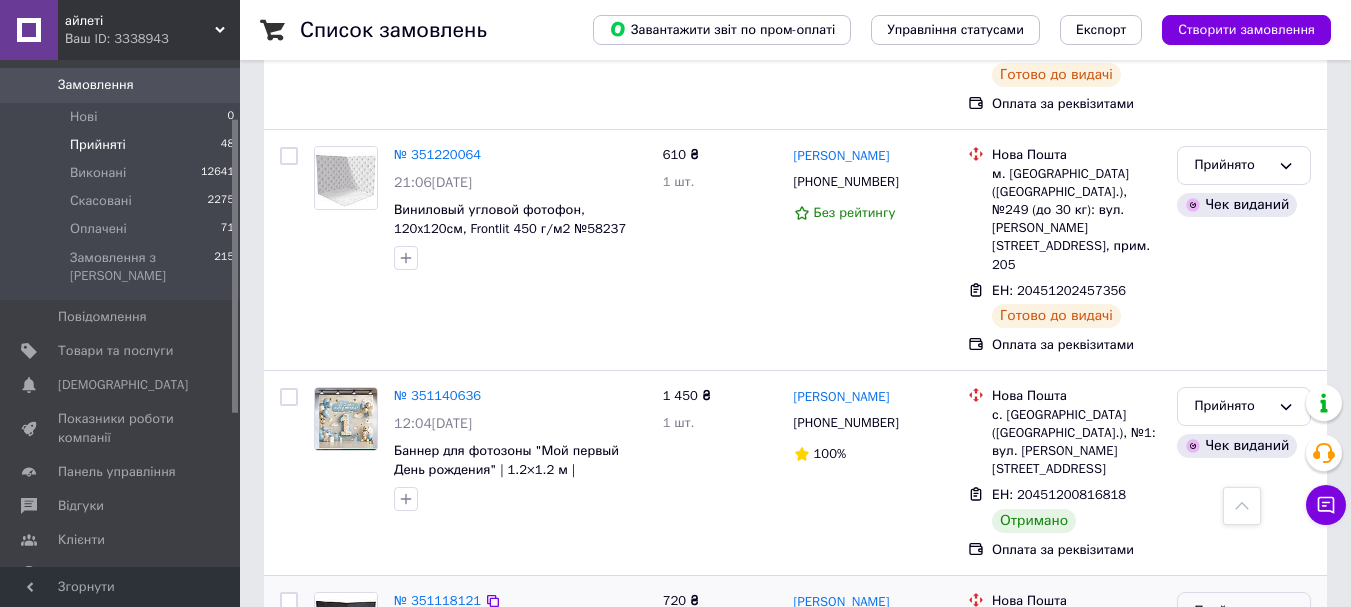 click on "Виконано" at bounding box center [1244, 653] 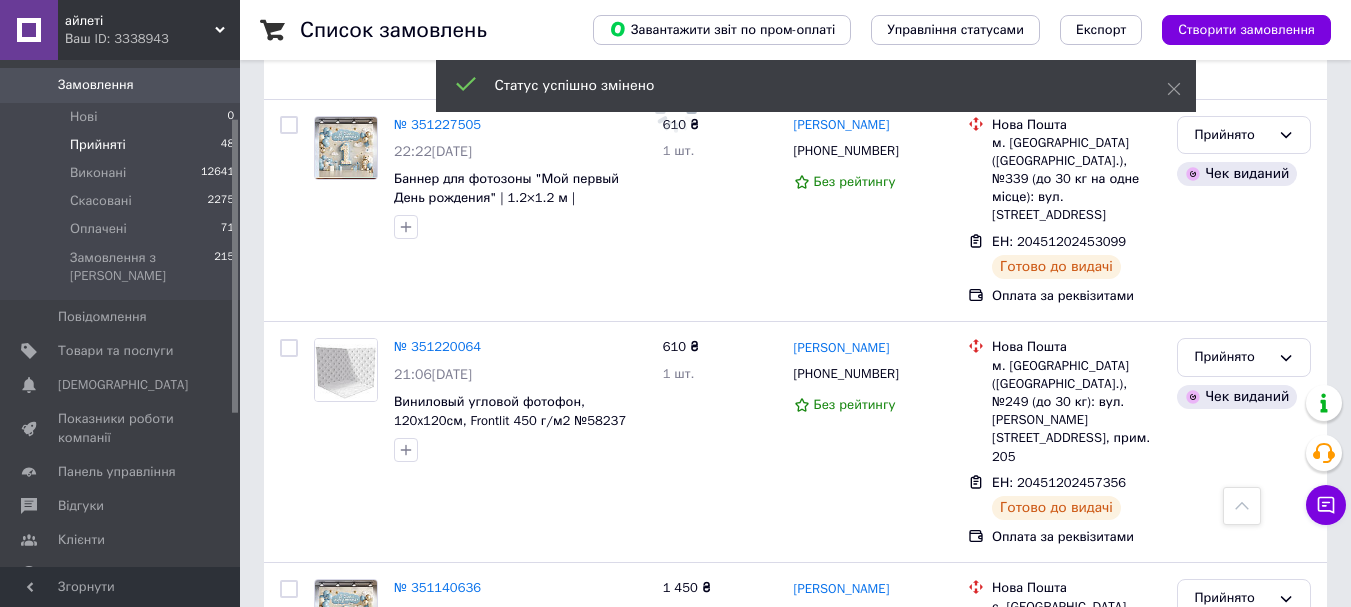 scroll, scrollTop: 3881, scrollLeft: 0, axis: vertical 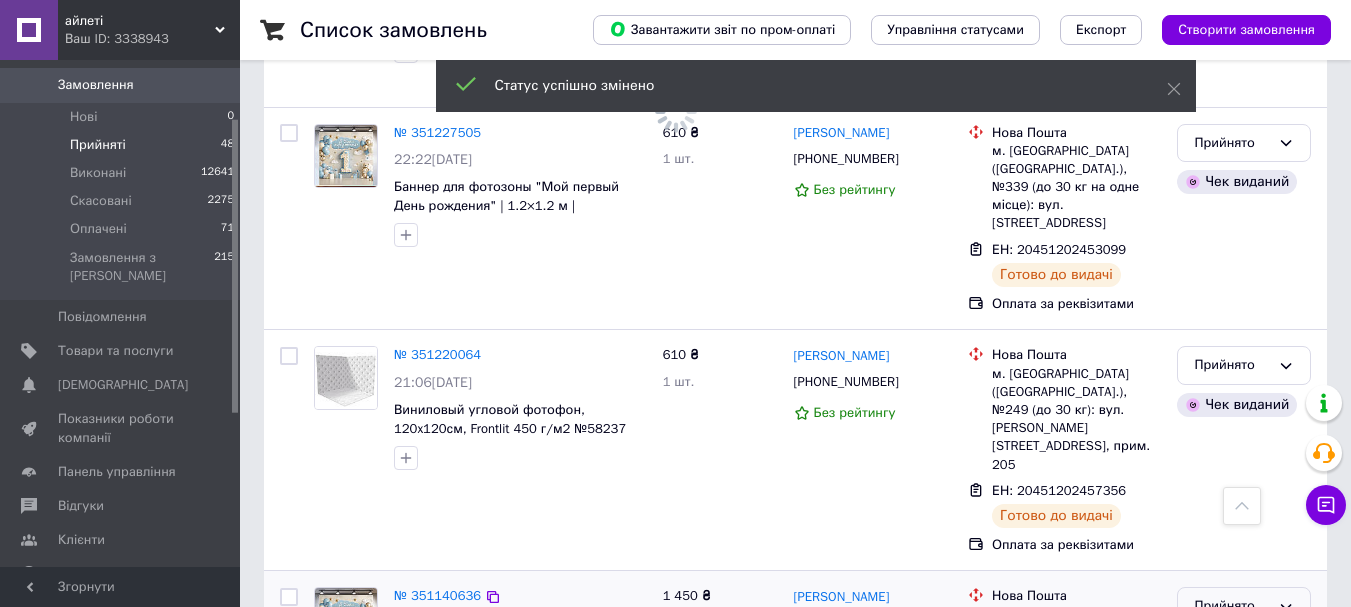click 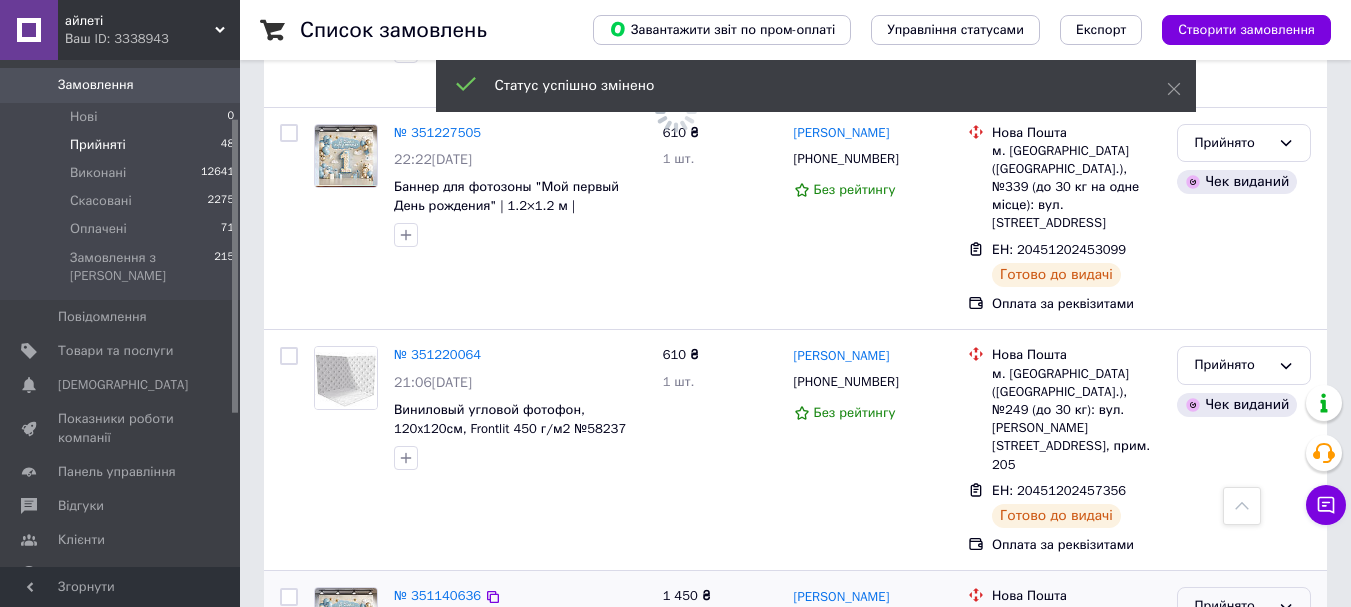 click on "Виконано" at bounding box center (1244, 648) 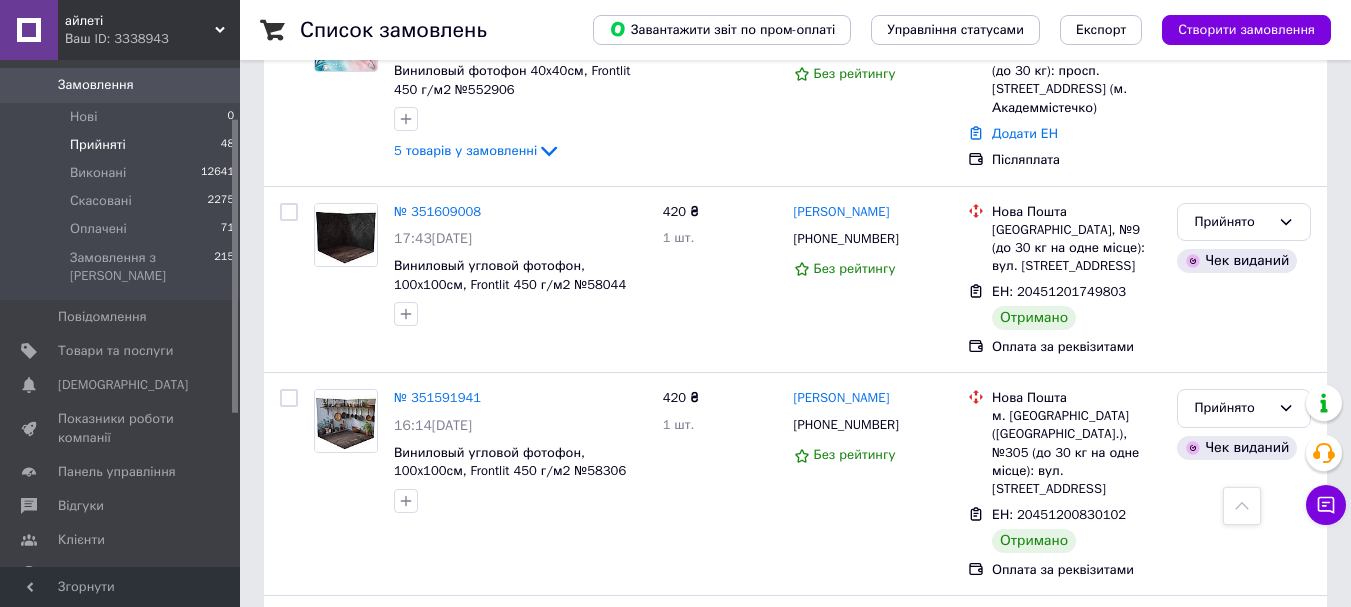 scroll, scrollTop: 2781, scrollLeft: 0, axis: vertical 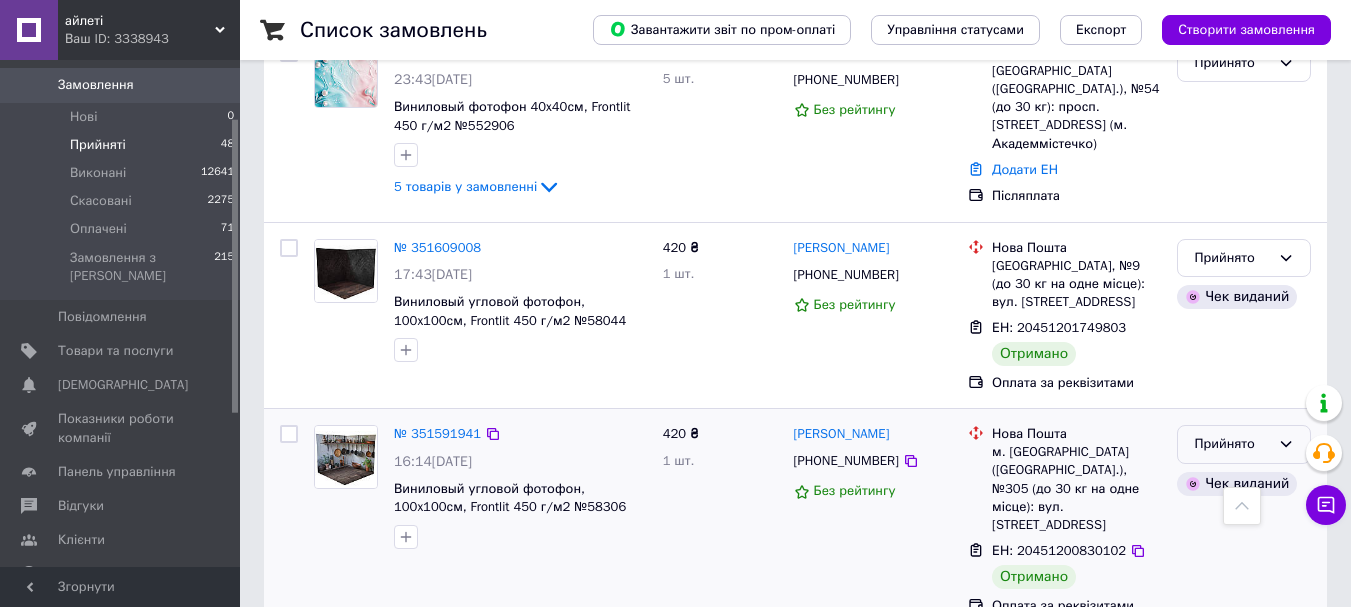 click on "Прийнято" at bounding box center (1244, 444) 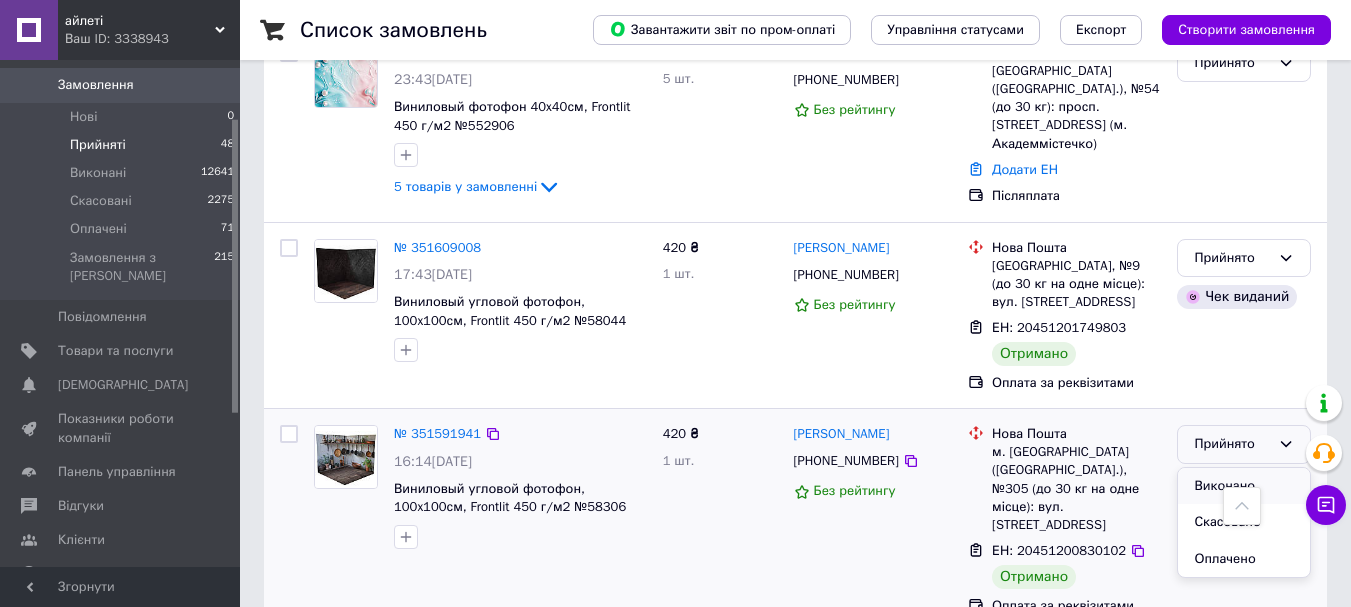 click on "Виконано" at bounding box center (1244, 486) 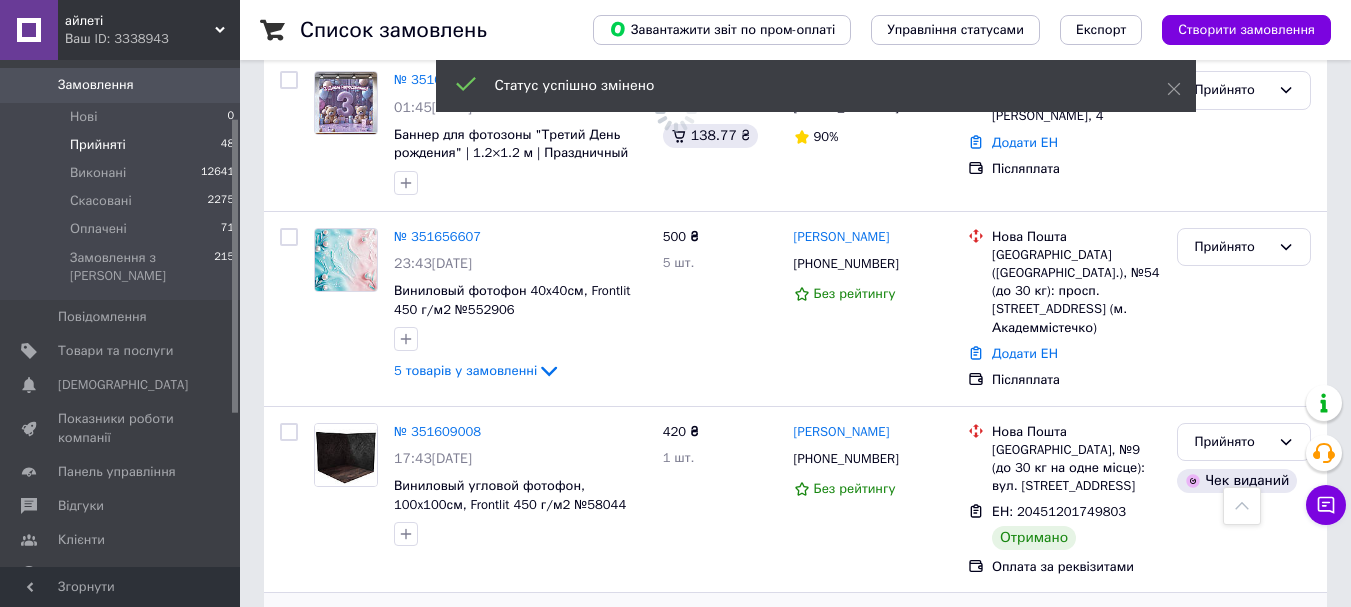 scroll, scrollTop: 2581, scrollLeft: 0, axis: vertical 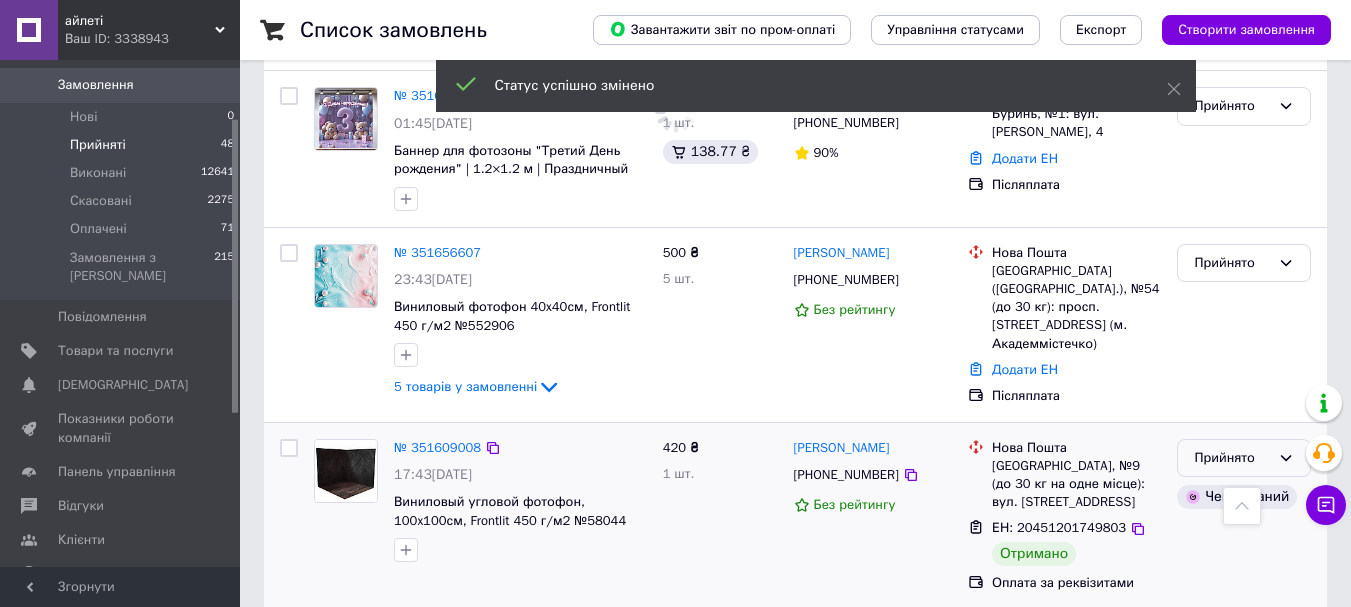 click 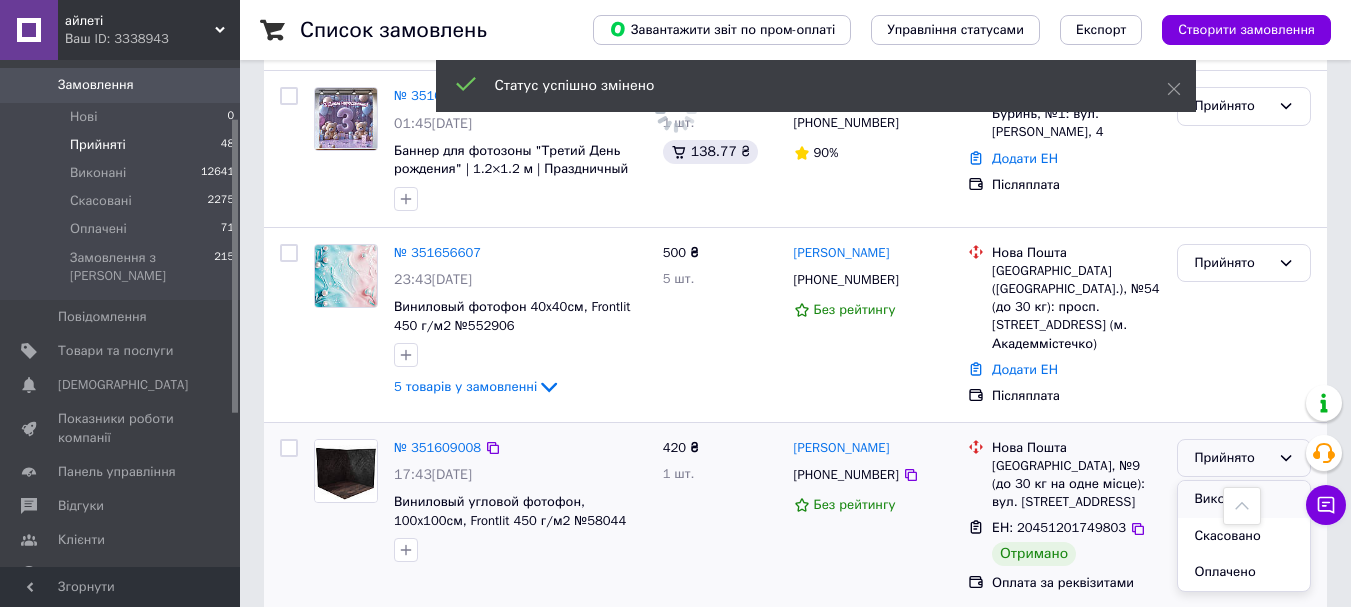 click on "Виконано" at bounding box center [1244, 499] 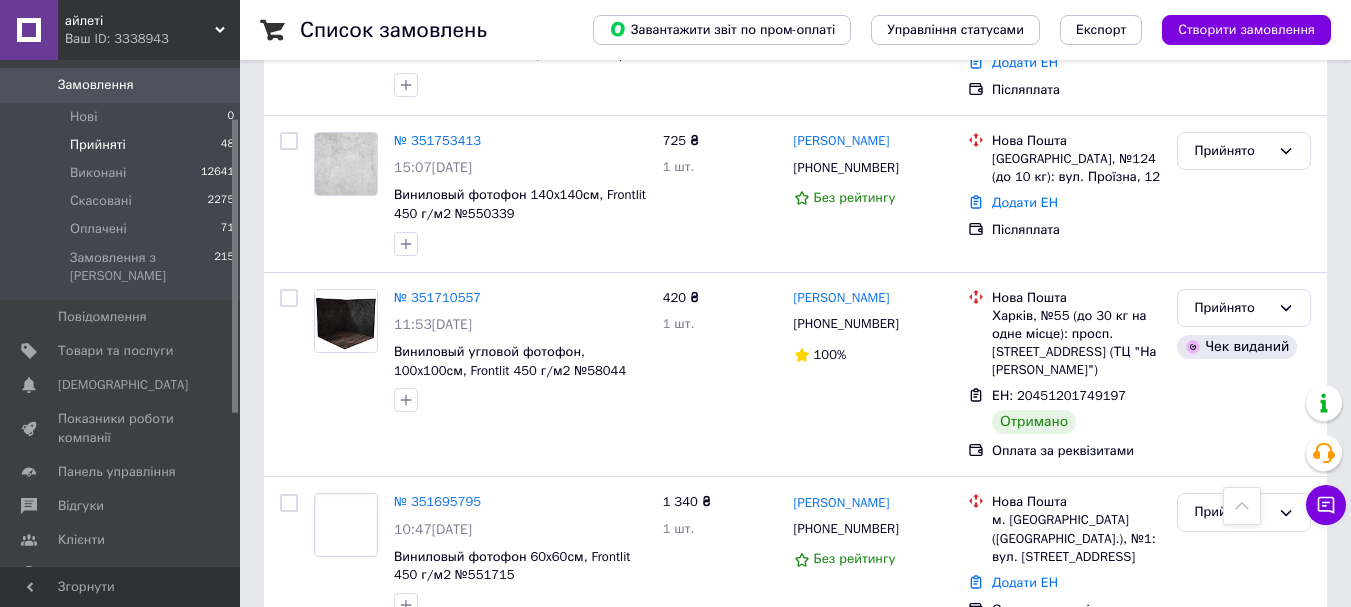 scroll, scrollTop: 1581, scrollLeft: 0, axis: vertical 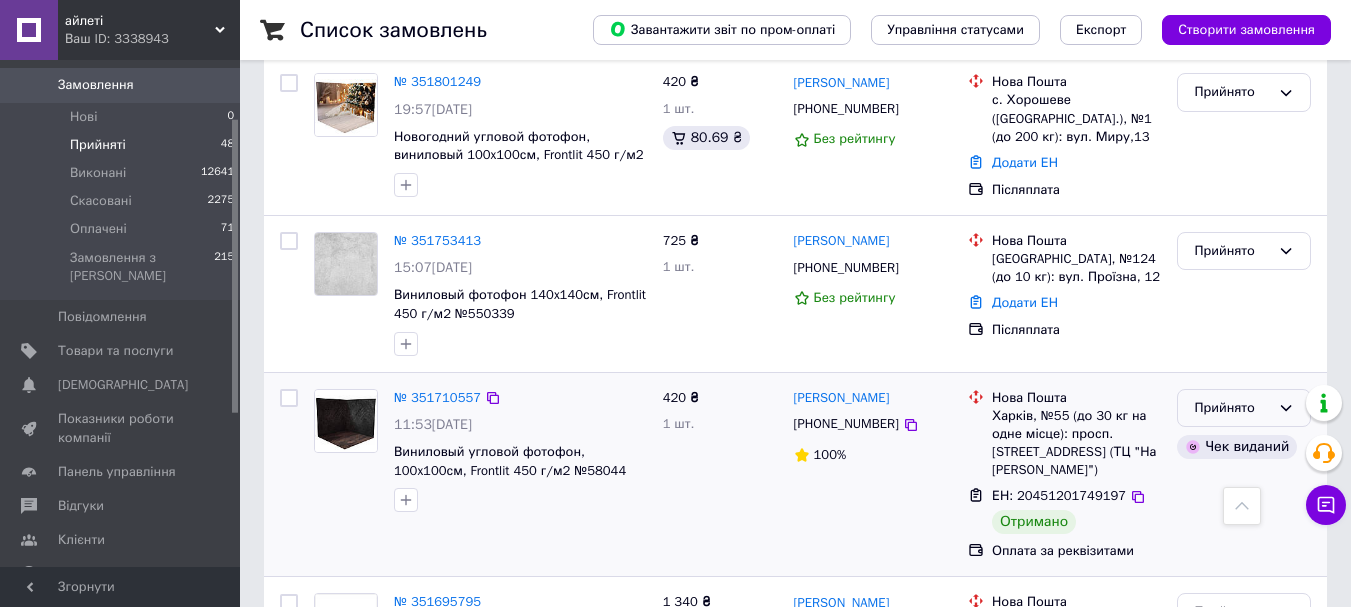 click 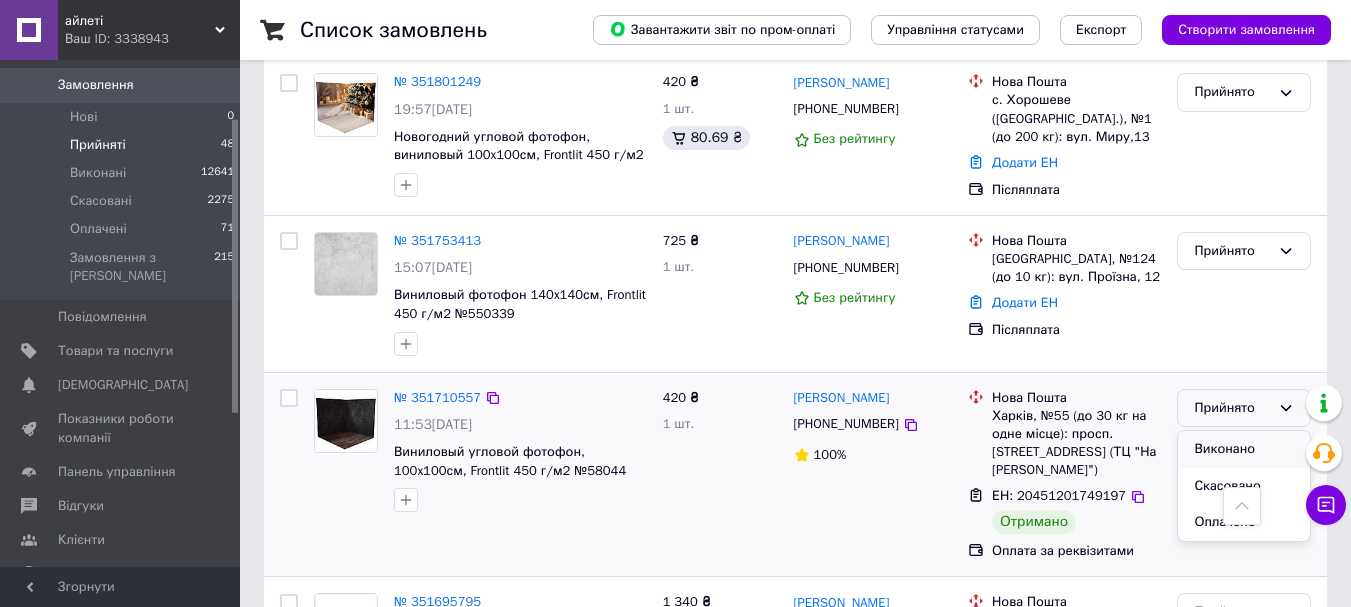 click on "Виконано" at bounding box center (1244, 449) 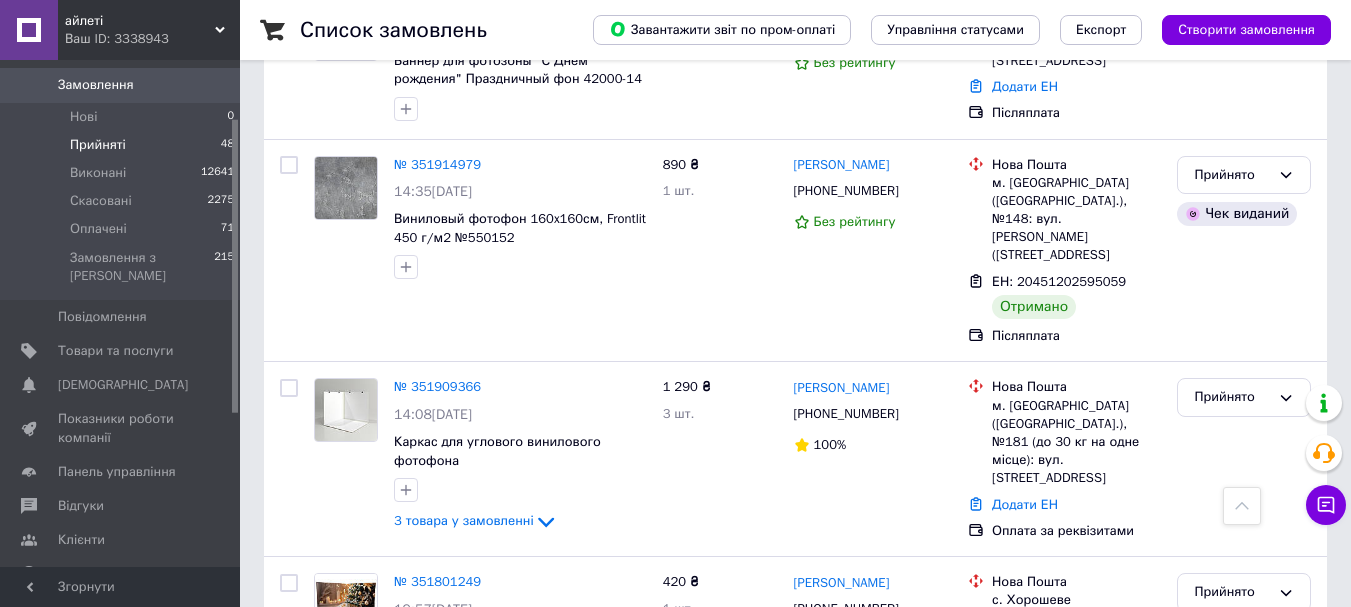 scroll, scrollTop: 981, scrollLeft: 0, axis: vertical 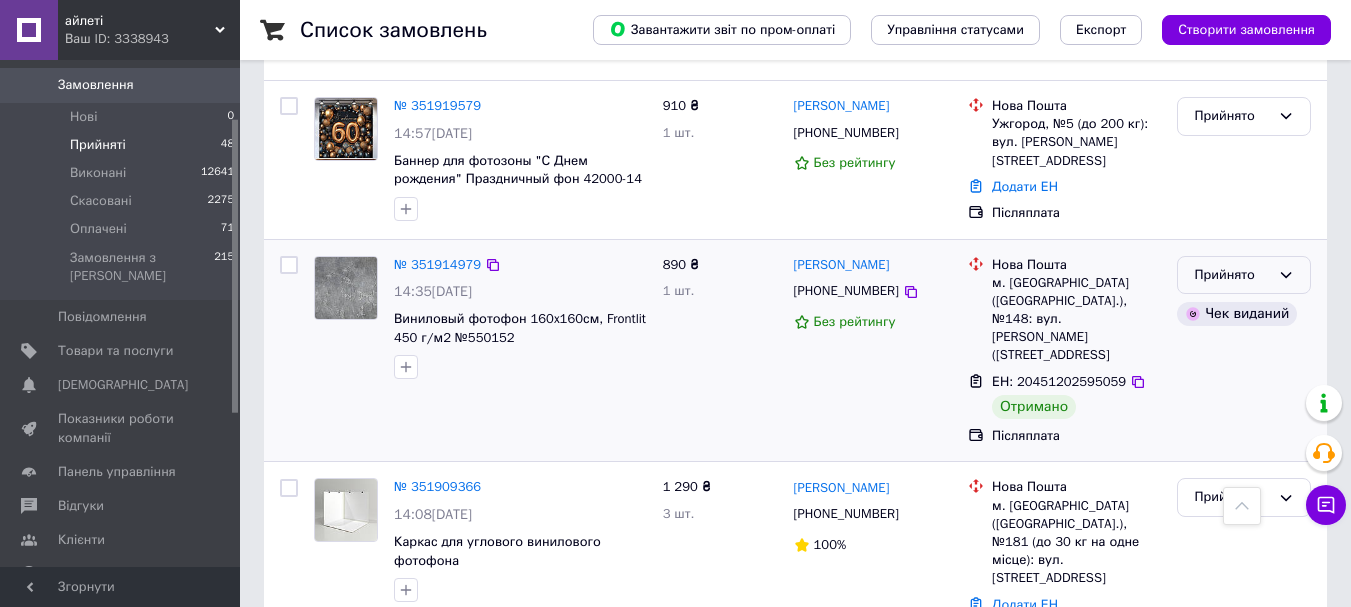 click 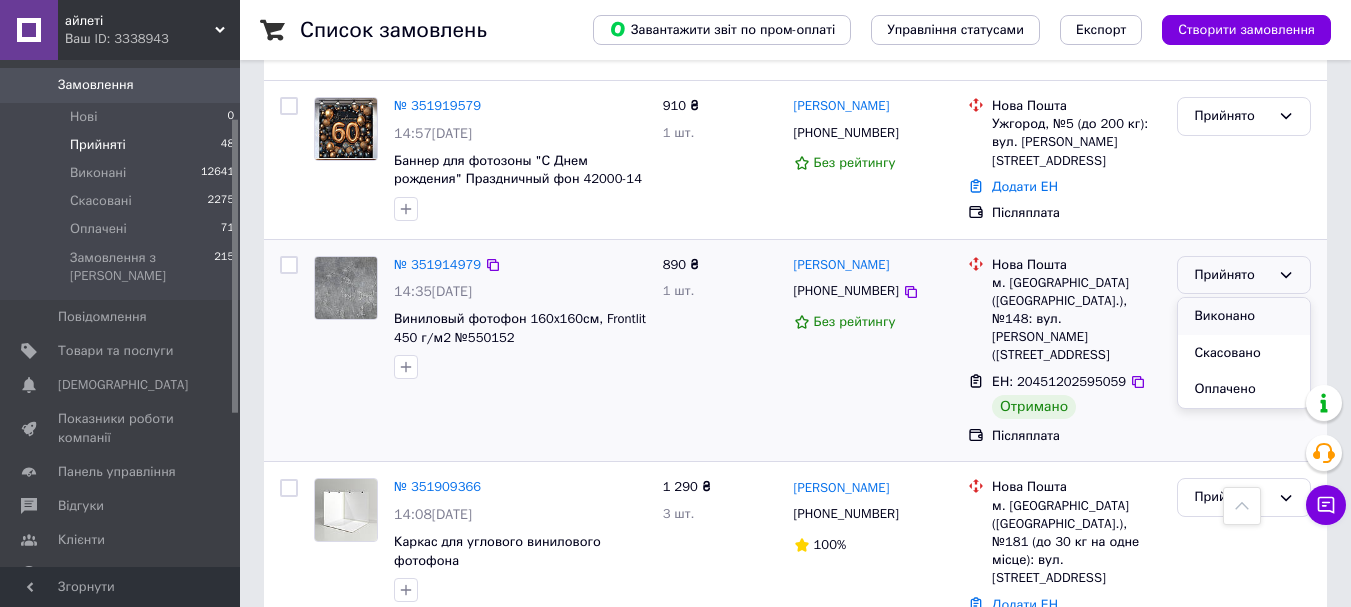 click on "Виконано" at bounding box center [1244, 316] 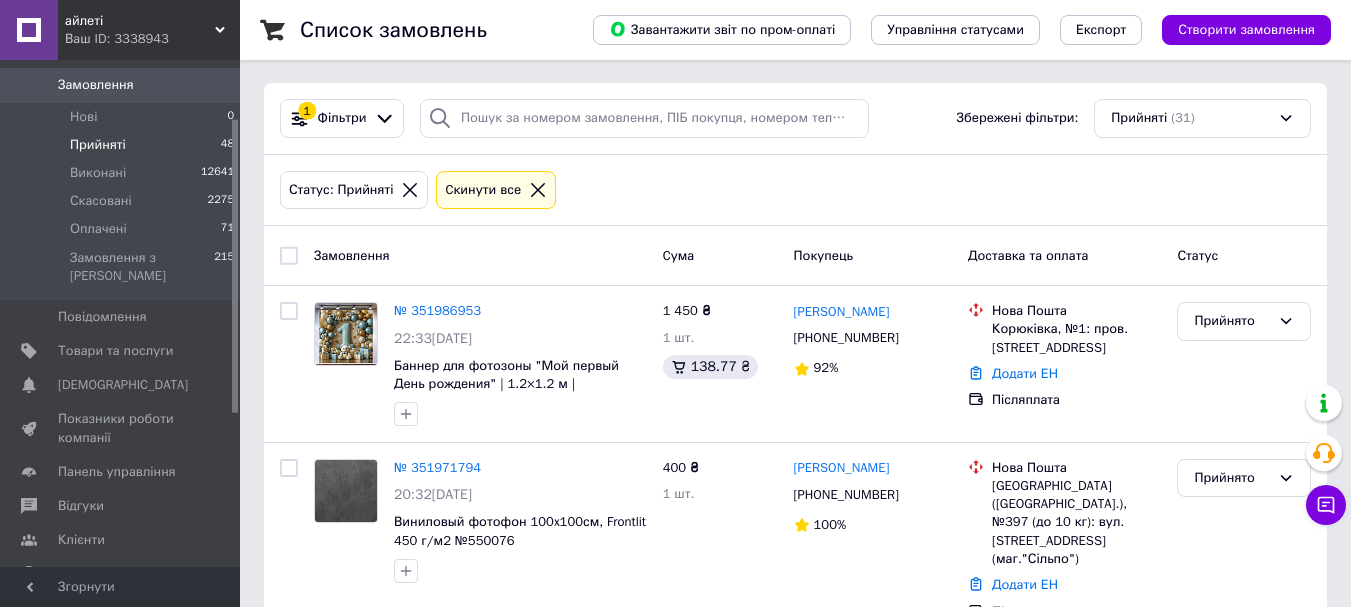 scroll, scrollTop: 0, scrollLeft: 0, axis: both 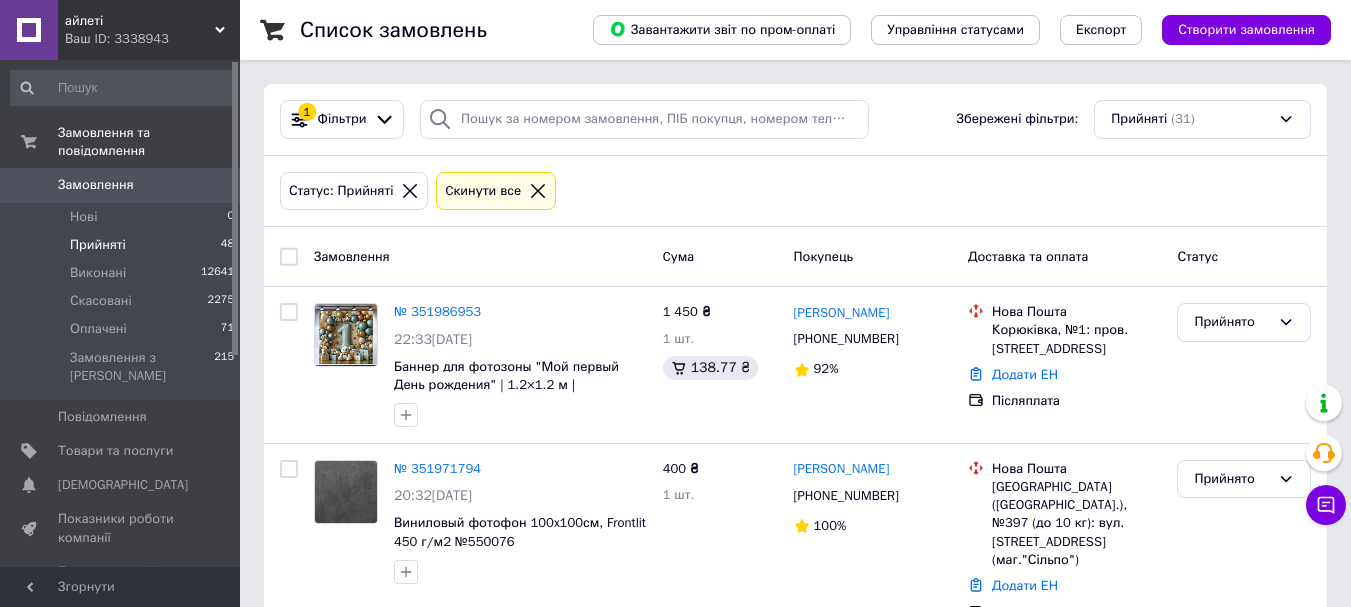 click on "Замовлення" at bounding box center (96, 185) 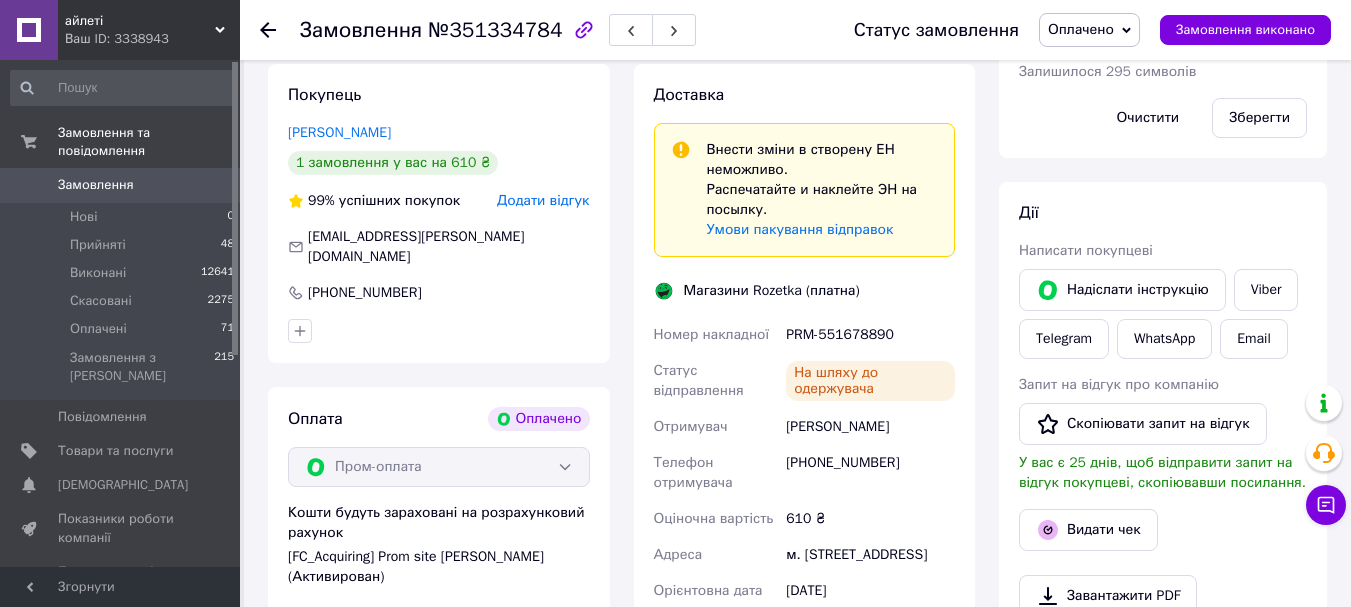 scroll, scrollTop: 1100, scrollLeft: 0, axis: vertical 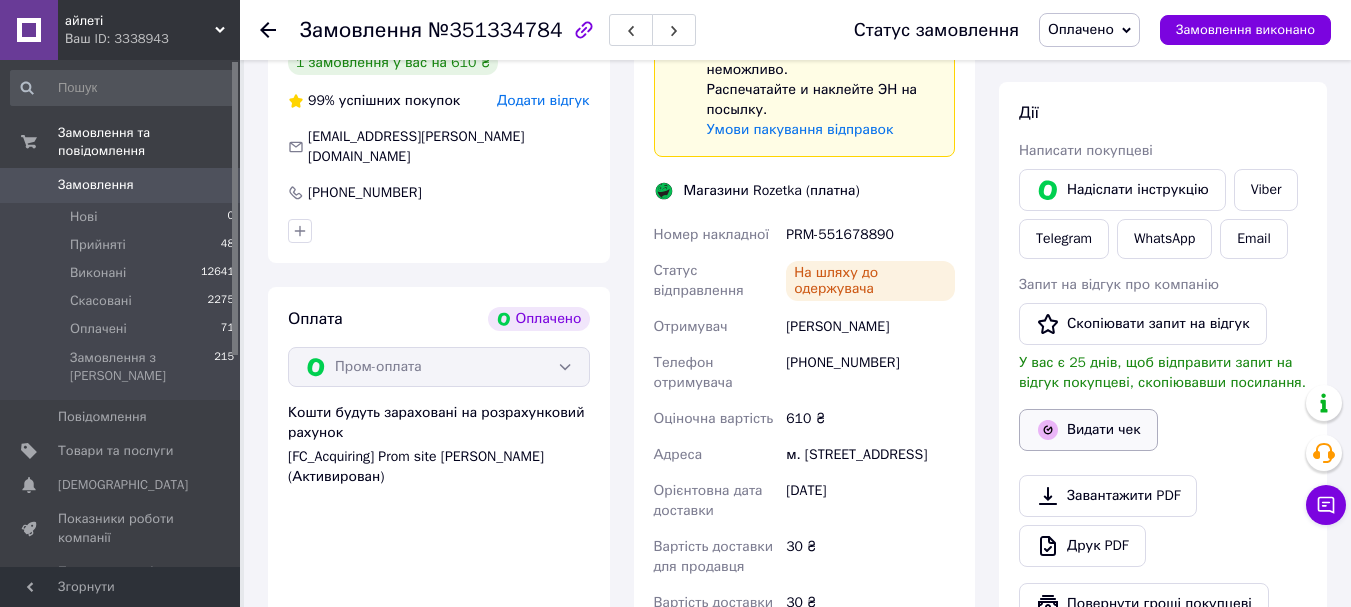 click on "Видати чек" at bounding box center (1088, 430) 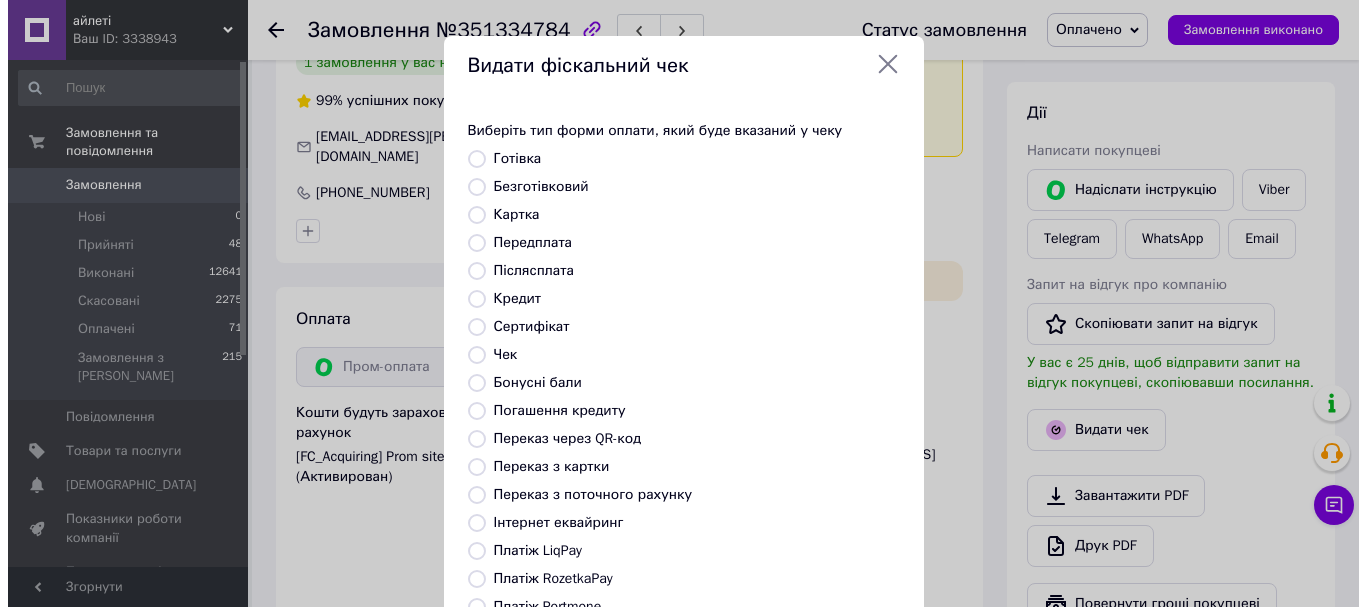 scroll, scrollTop: 1080, scrollLeft: 0, axis: vertical 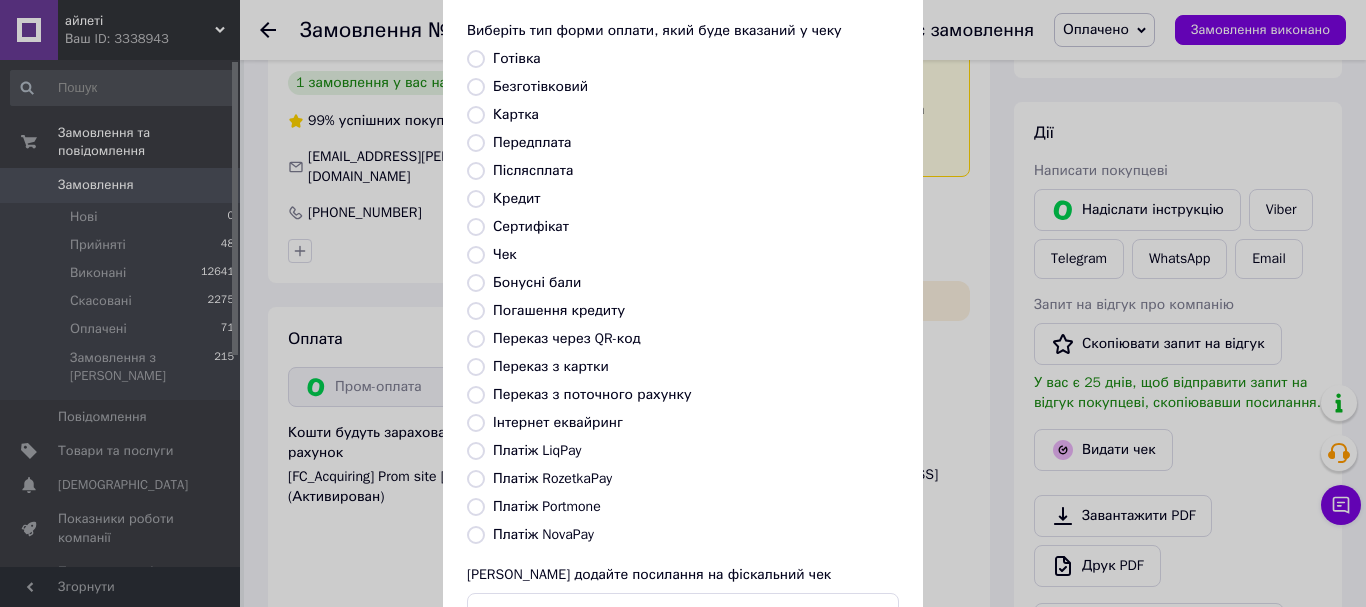 click on "Платіж RozetkaPay" at bounding box center (476, 479) 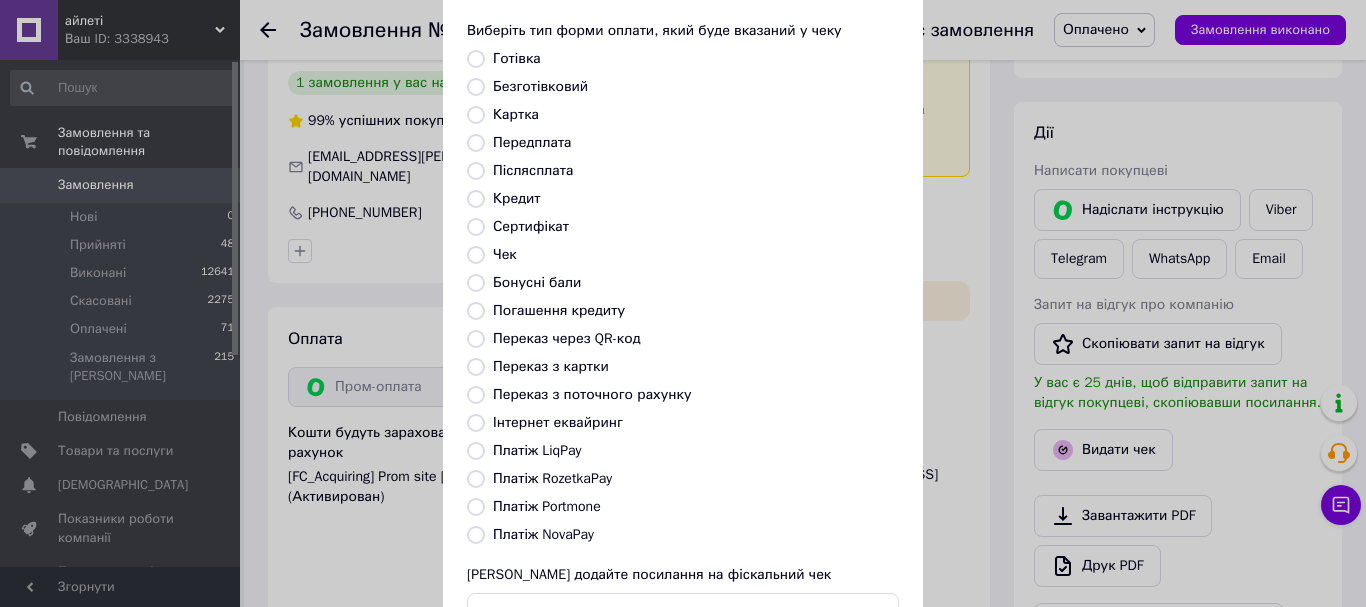 radio on "true" 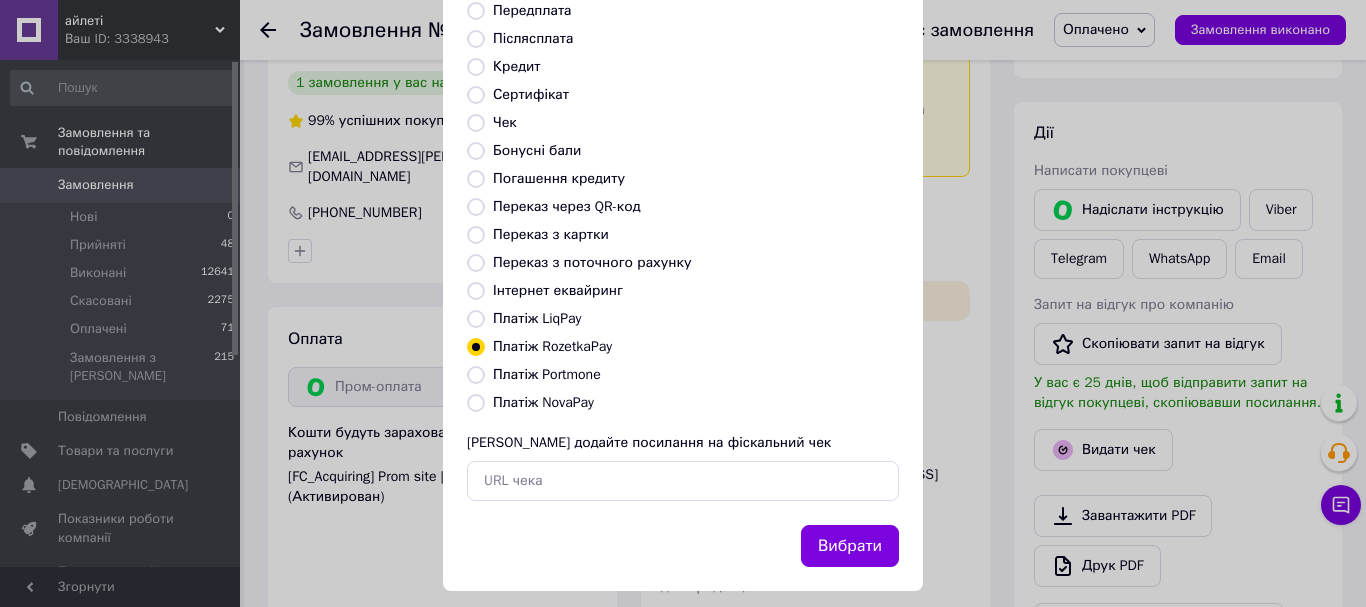 scroll, scrollTop: 252, scrollLeft: 0, axis: vertical 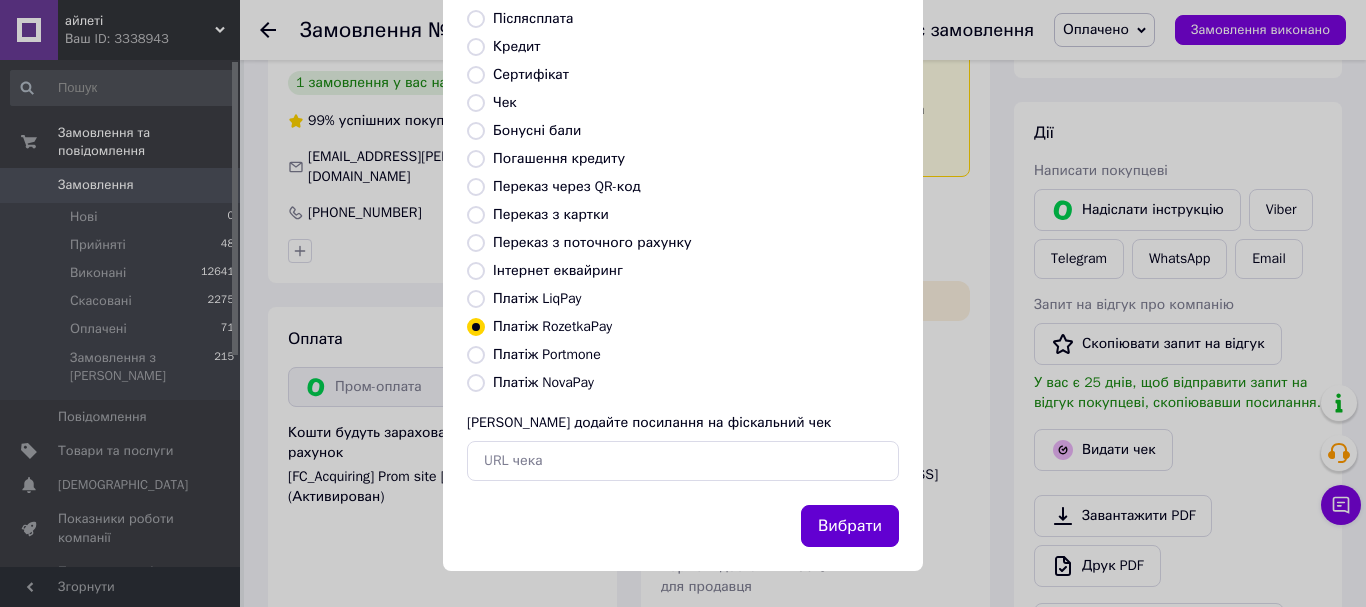 click on "Вибрати" at bounding box center [850, 526] 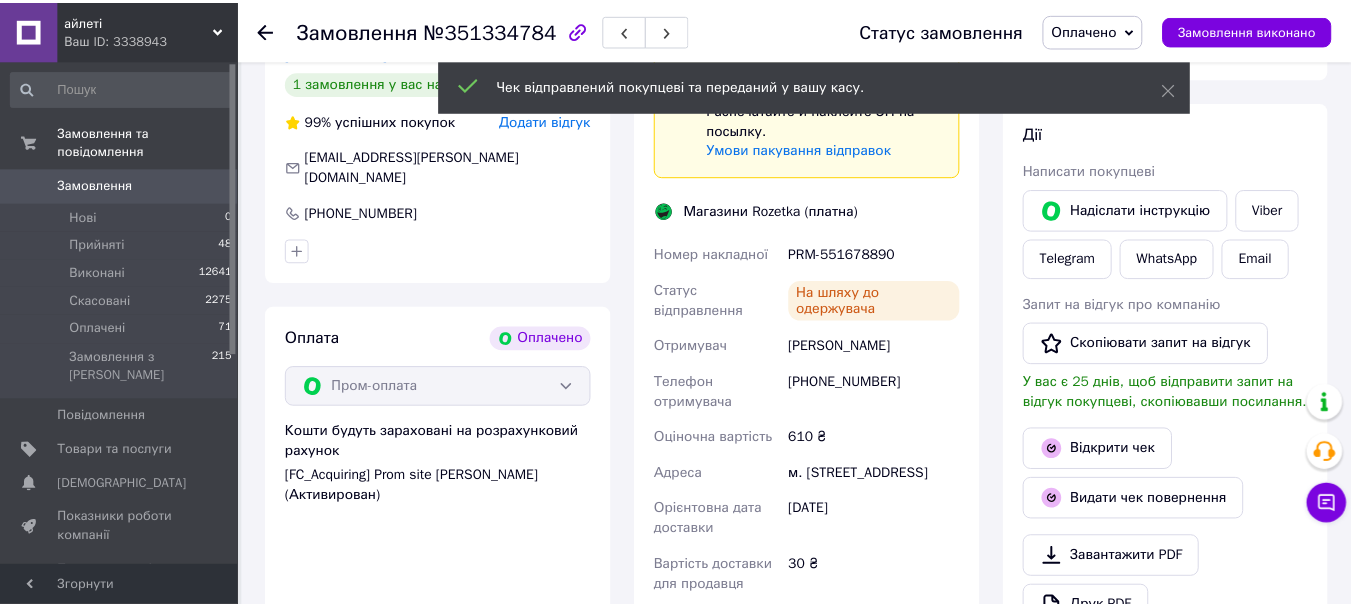 scroll, scrollTop: 1100, scrollLeft: 0, axis: vertical 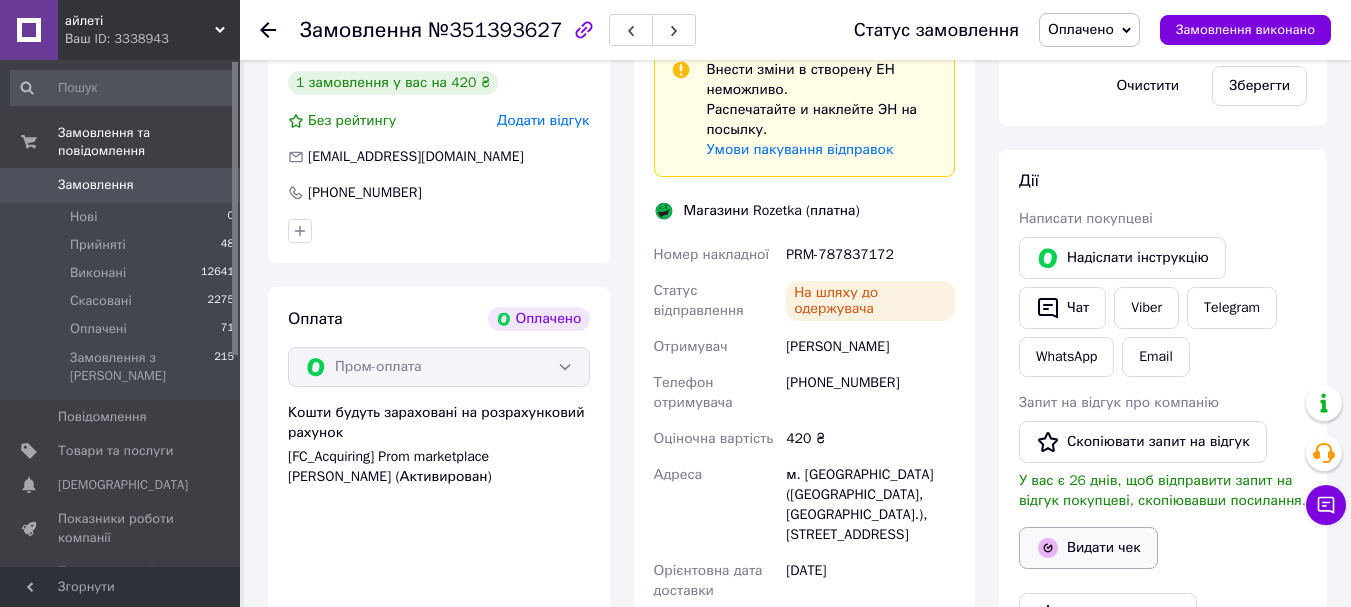 click on "Видати чек" at bounding box center [1088, 548] 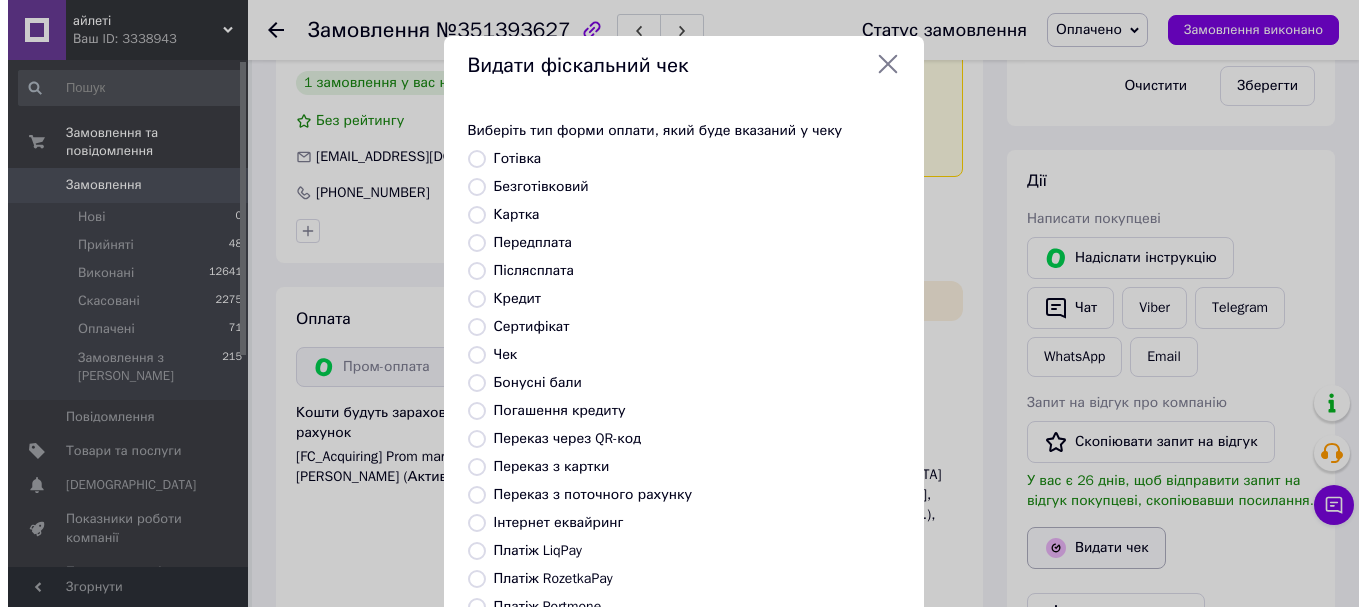 scroll, scrollTop: 1080, scrollLeft: 0, axis: vertical 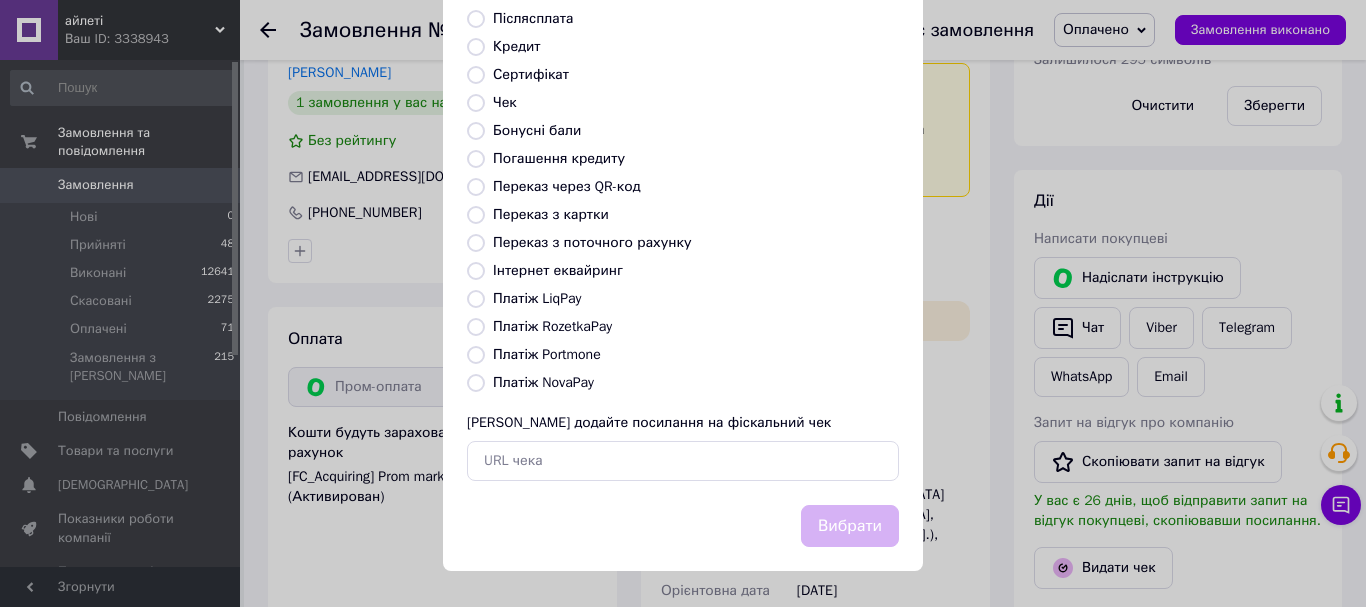 click on "Платіж RozetkaPay" at bounding box center [476, 327] 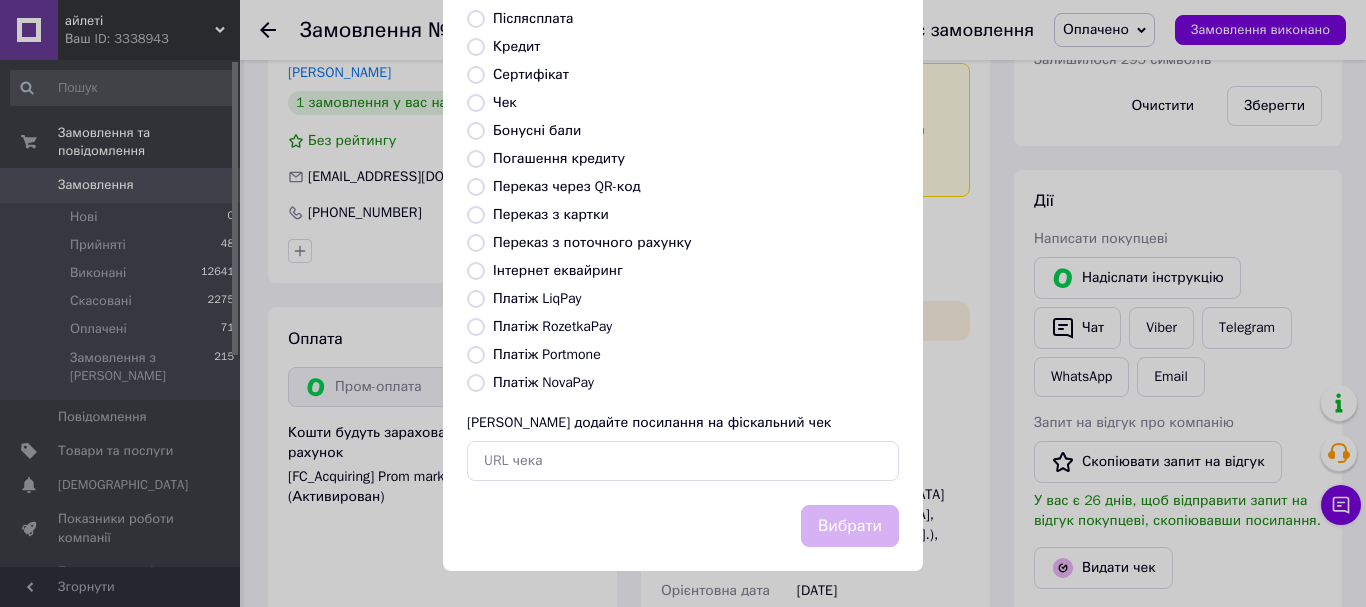 radio on "true" 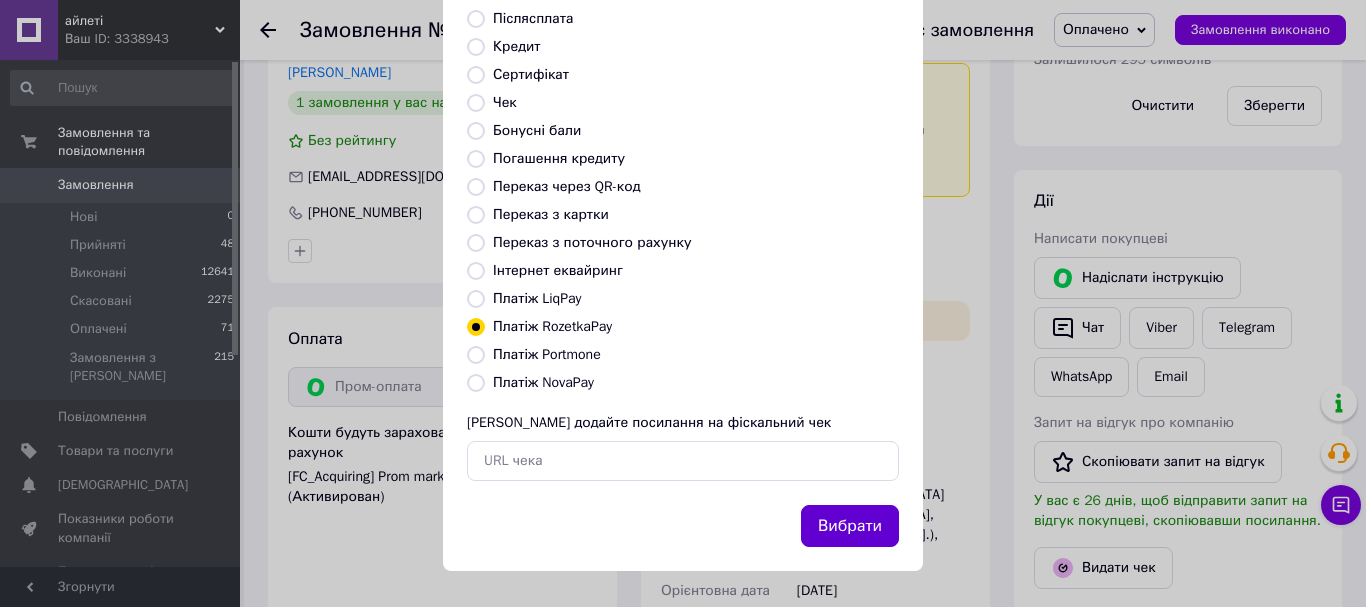 click on "Вибрати" at bounding box center (850, 526) 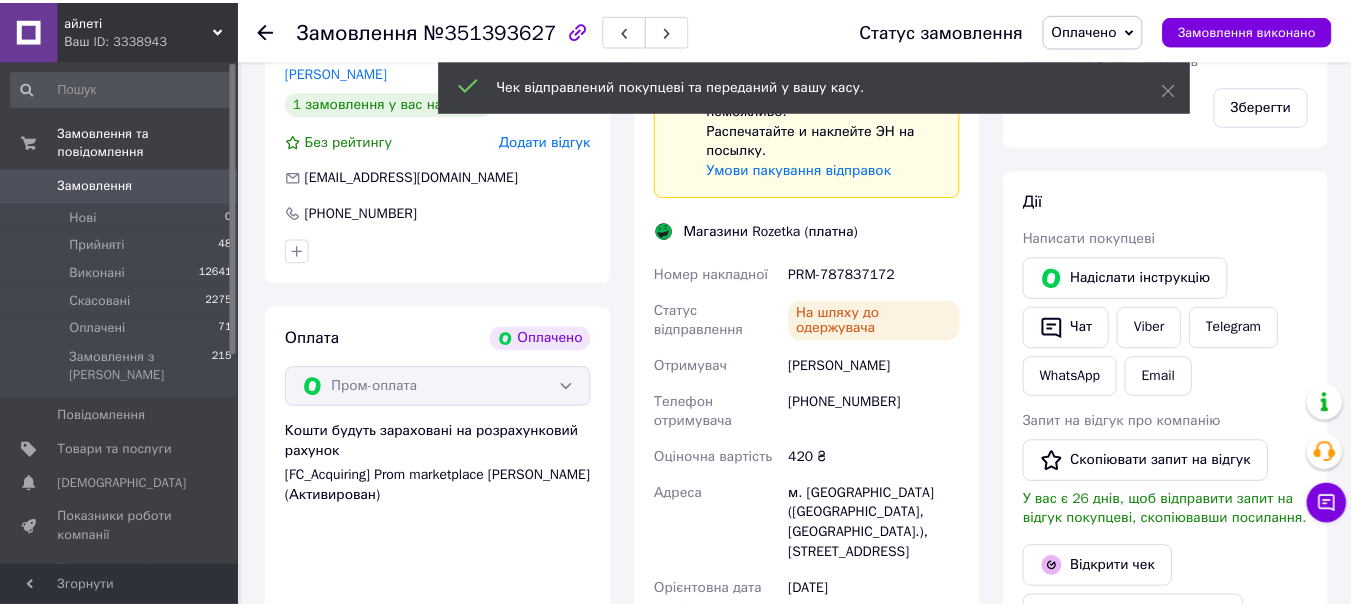 scroll, scrollTop: 1100, scrollLeft: 0, axis: vertical 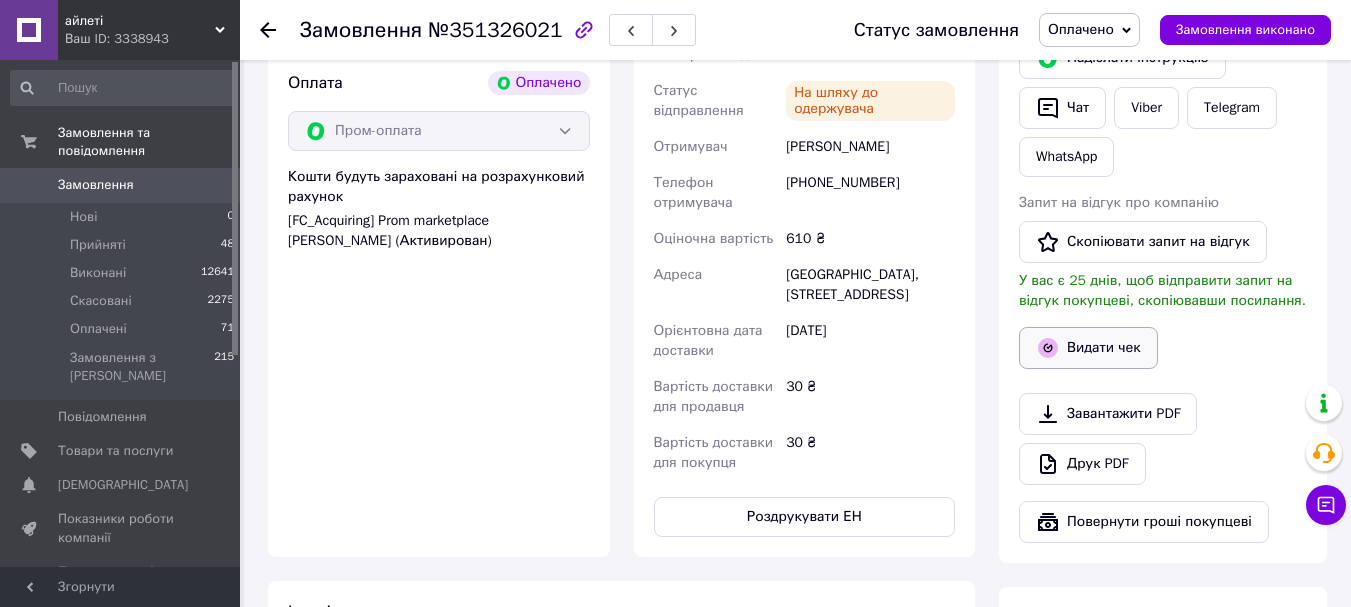 click on "Видати чек" at bounding box center [1088, 348] 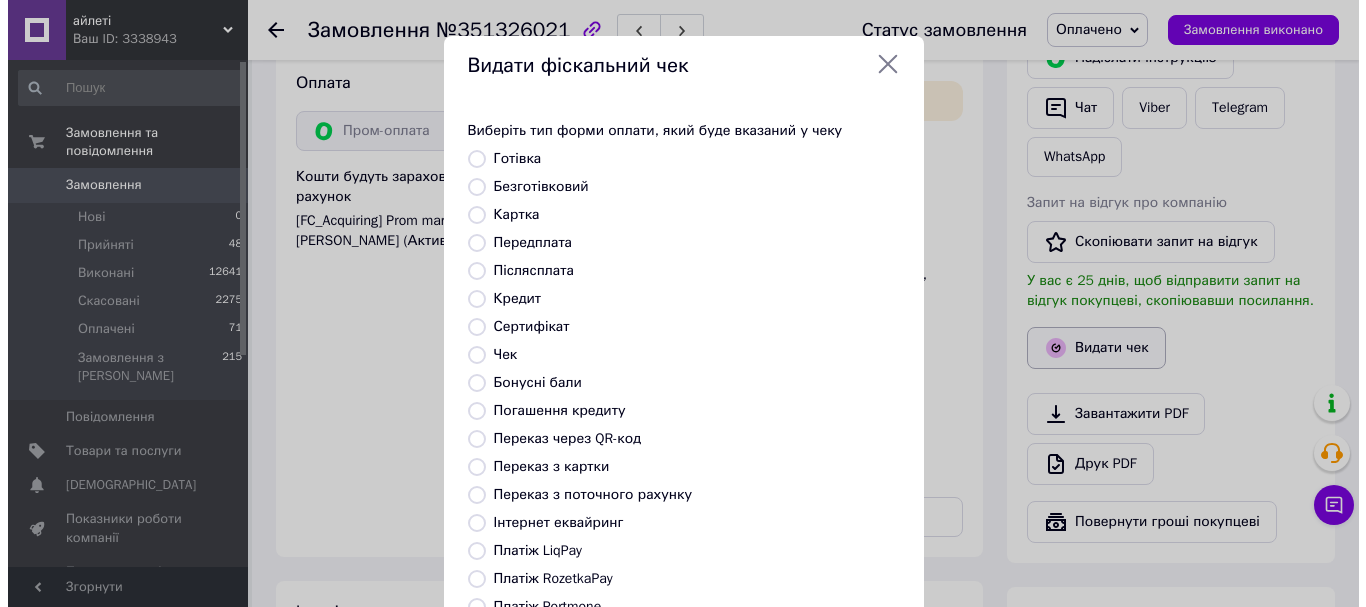scroll, scrollTop: 1280, scrollLeft: 0, axis: vertical 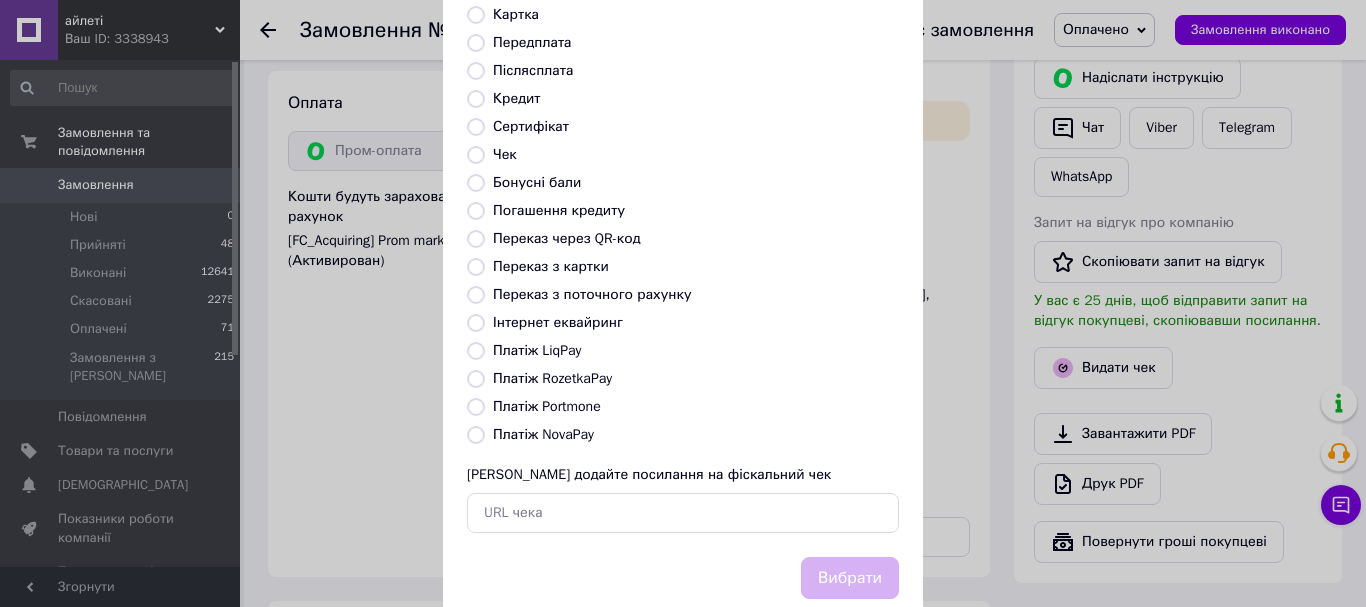 click on "Платіж RozetkaPay" at bounding box center (476, 379) 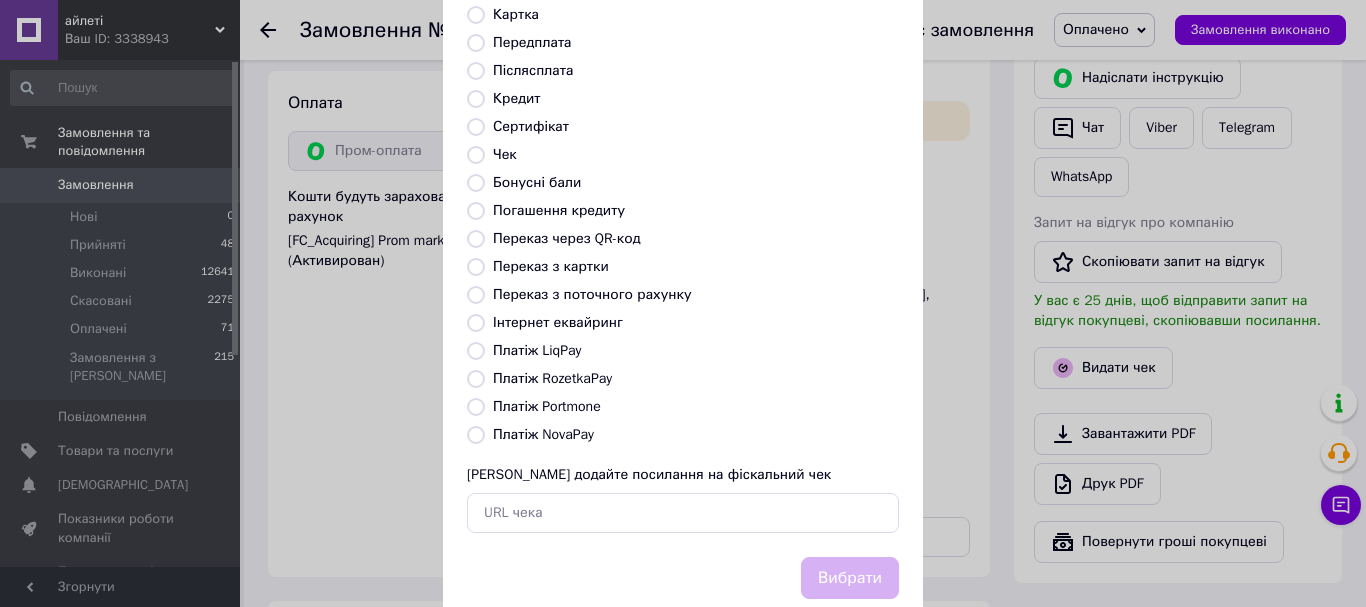 radio on "true" 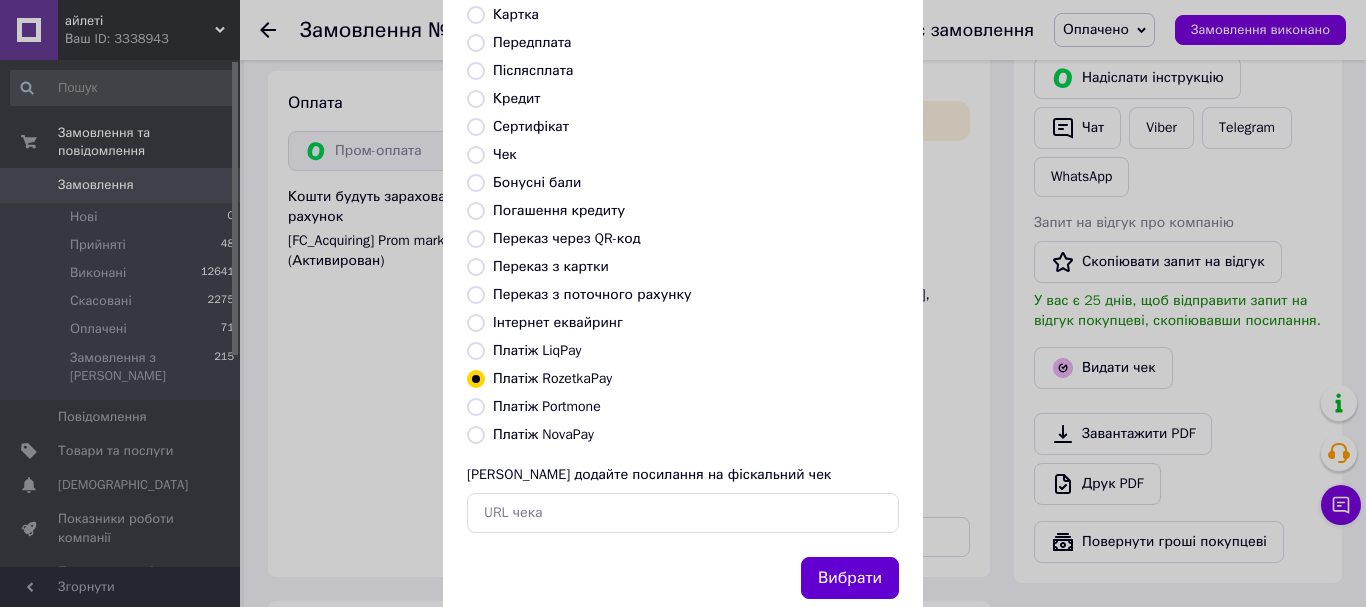 click on "Вибрати" at bounding box center (850, 578) 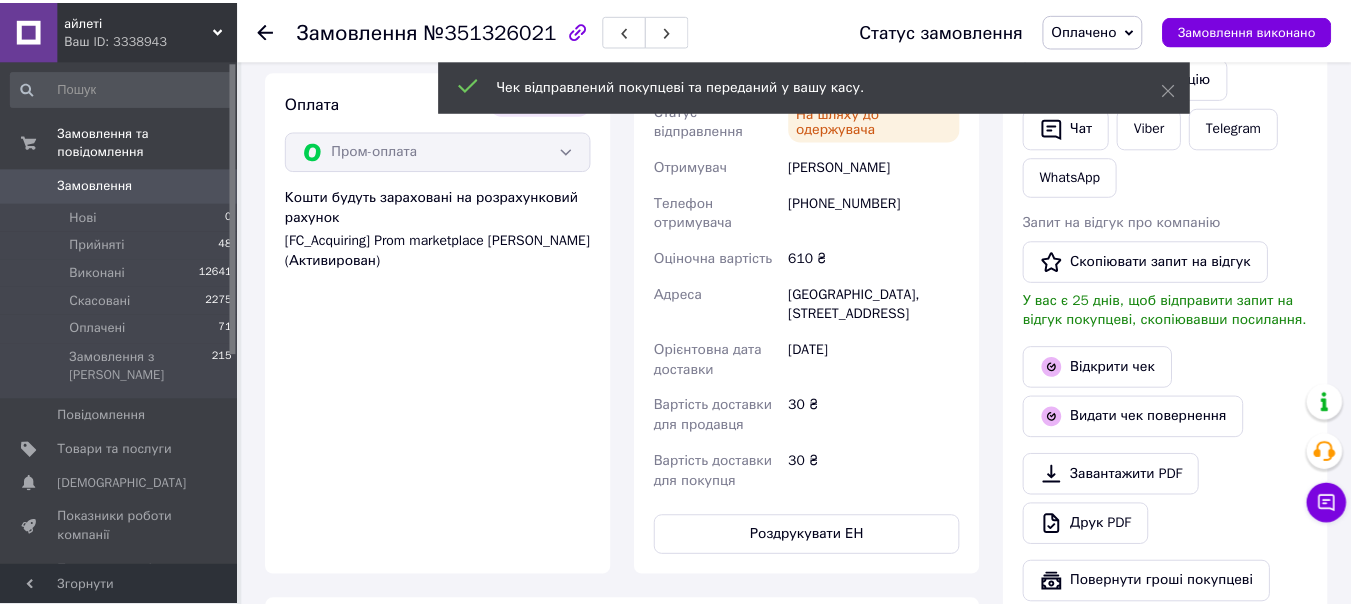 scroll, scrollTop: 1300, scrollLeft: 0, axis: vertical 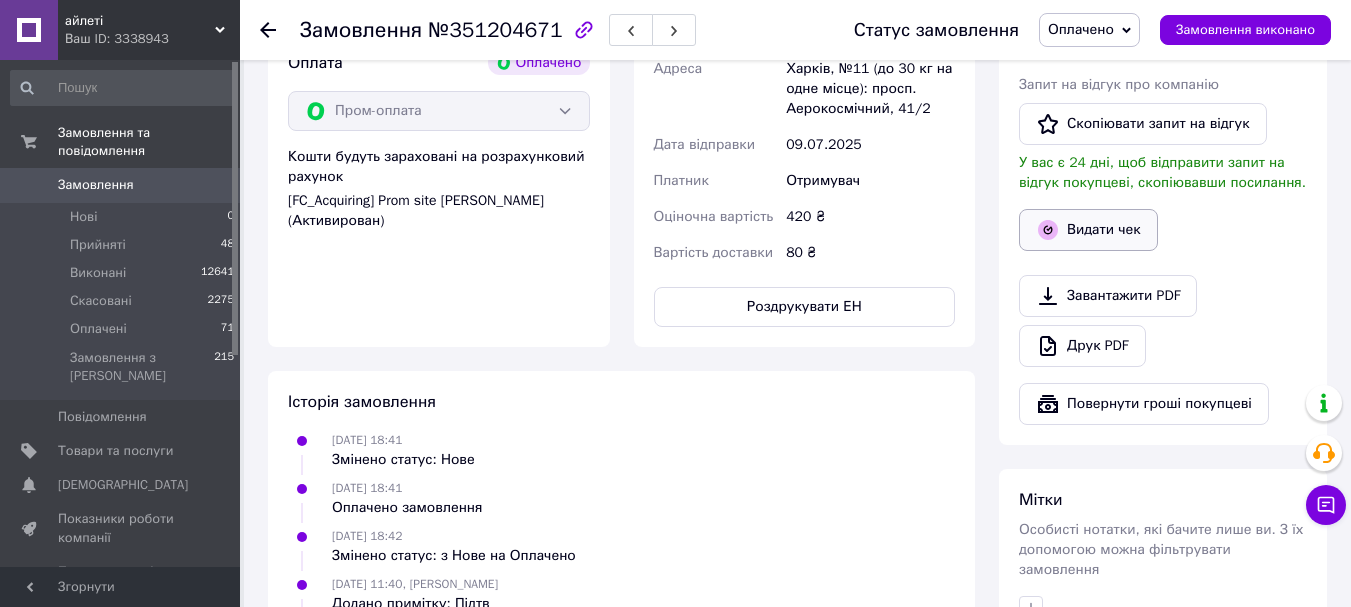click on "Видати чек" at bounding box center (1088, 230) 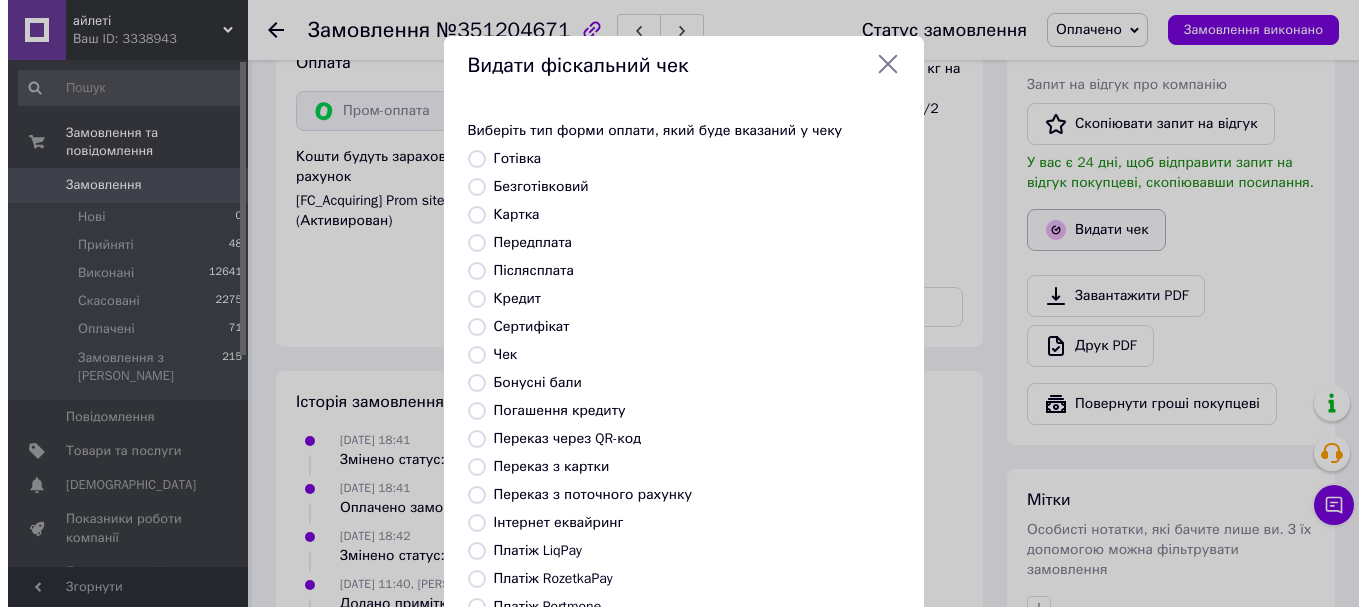 scroll, scrollTop: 1280, scrollLeft: 0, axis: vertical 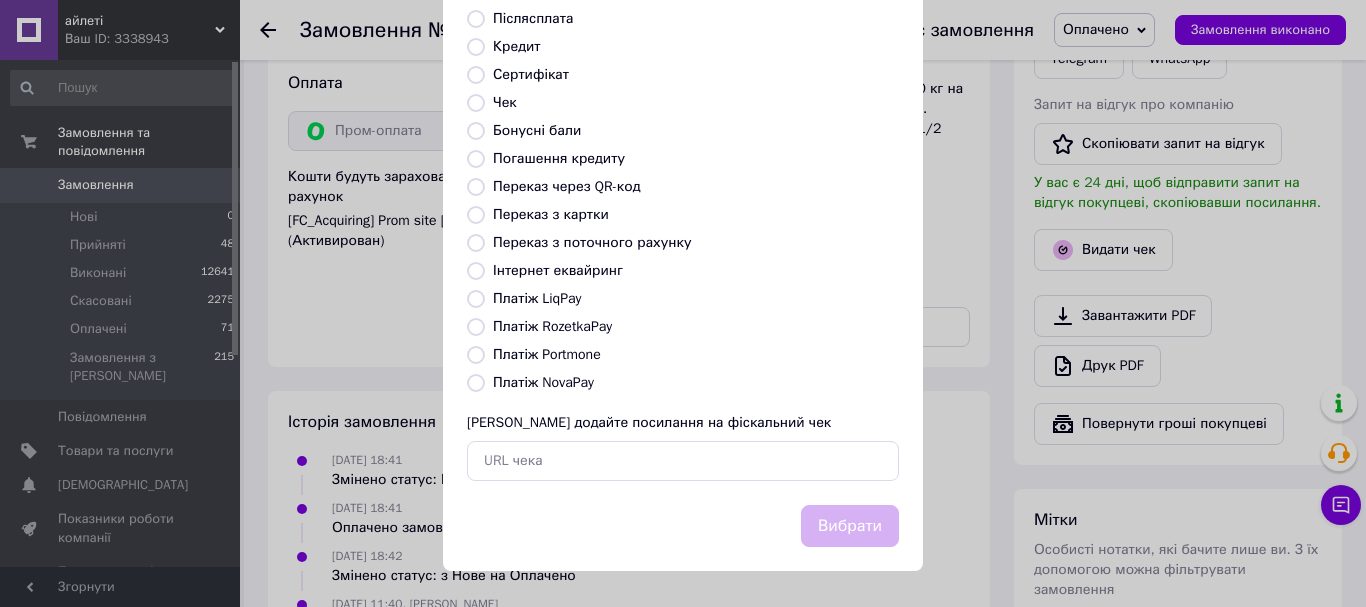 click on "Платіж RozetkaPay" at bounding box center [476, 327] 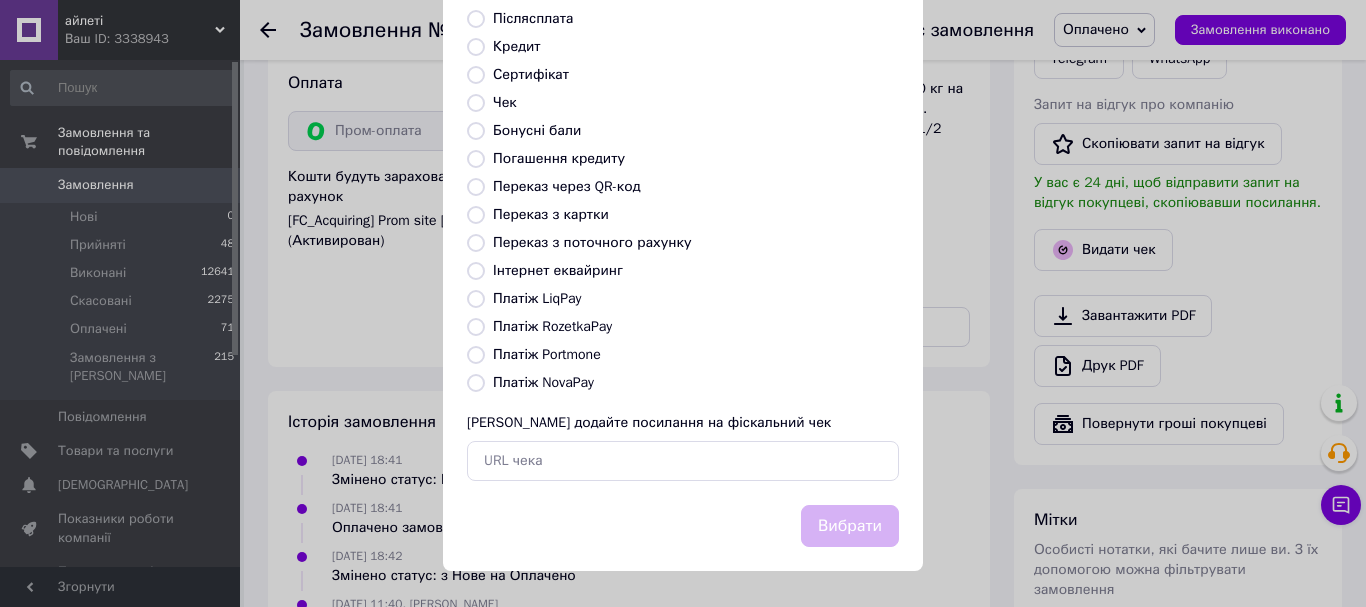 radio on "true" 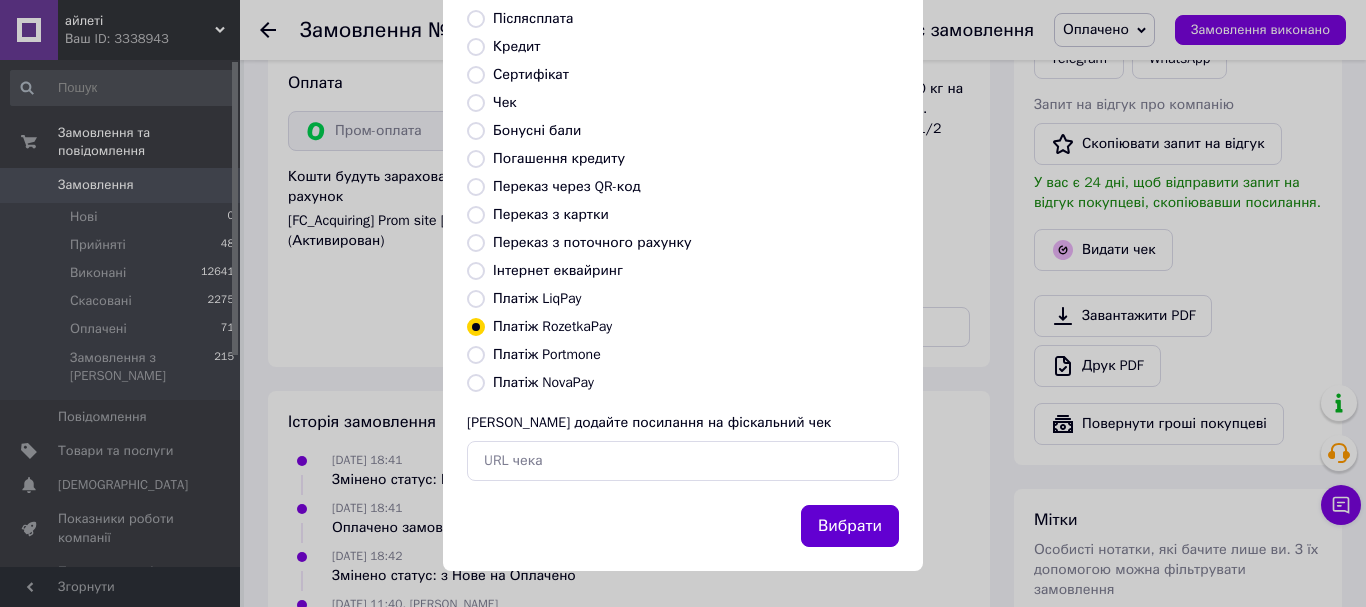 click on "Вибрати" at bounding box center [850, 526] 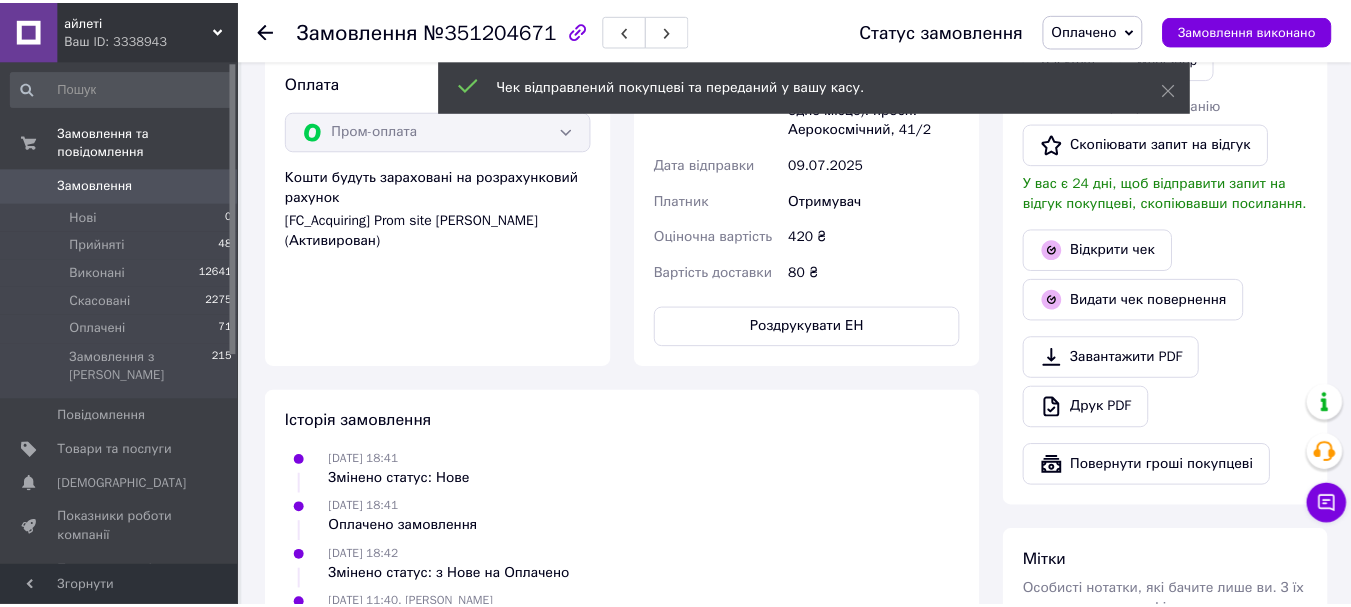 scroll, scrollTop: 1300, scrollLeft: 0, axis: vertical 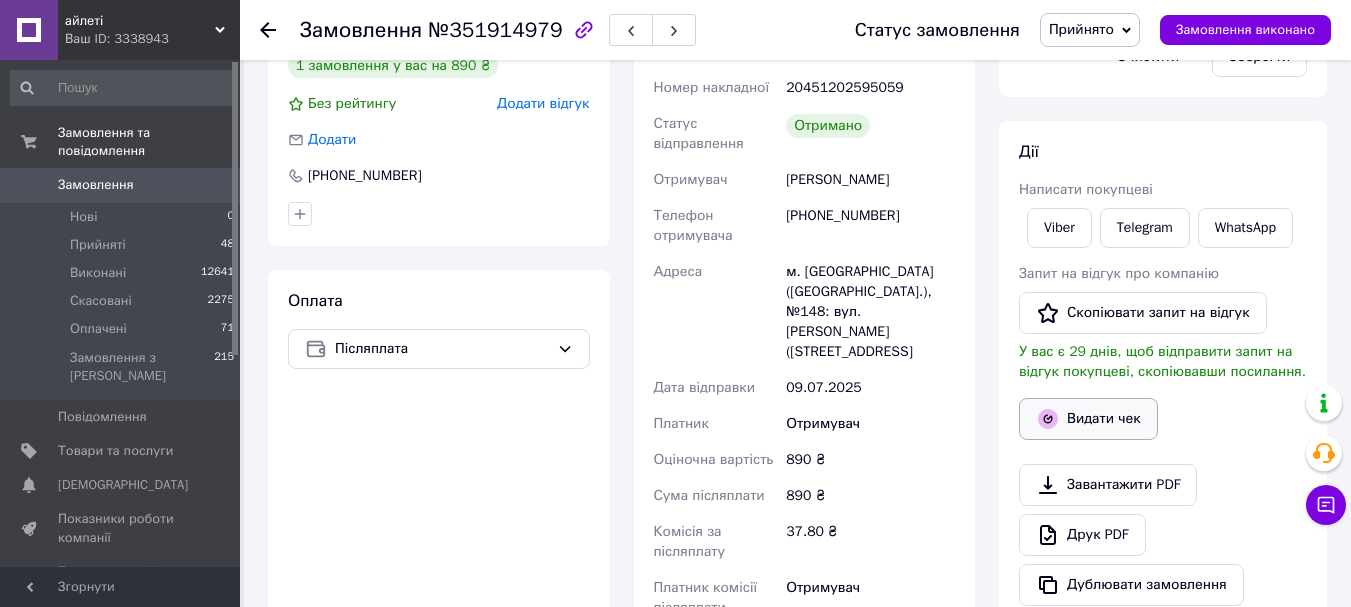 click on "Видати чек" at bounding box center [1088, 419] 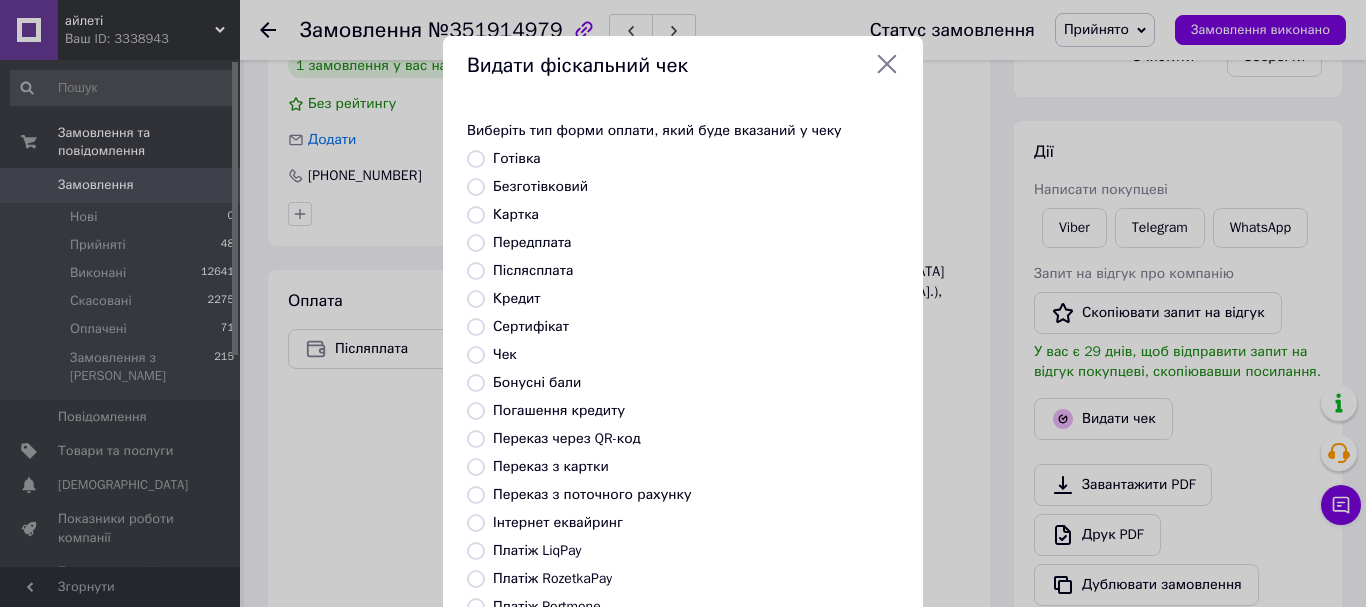 click on "Картка" at bounding box center [516, 214] 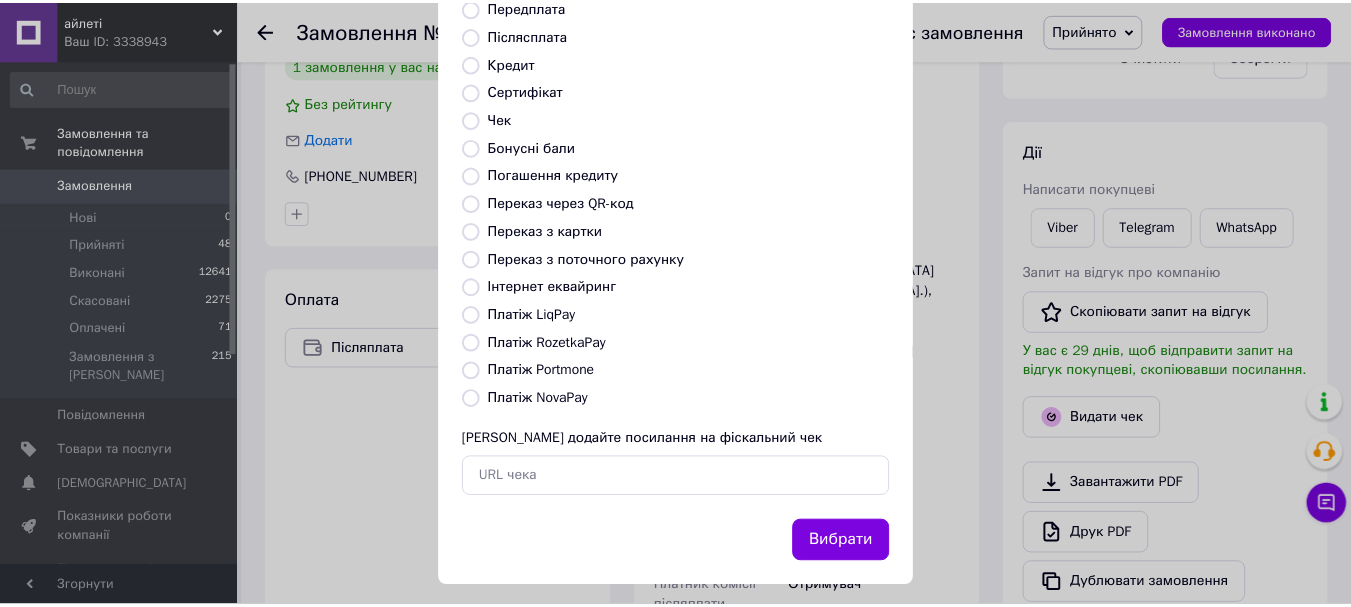 scroll, scrollTop: 252, scrollLeft: 0, axis: vertical 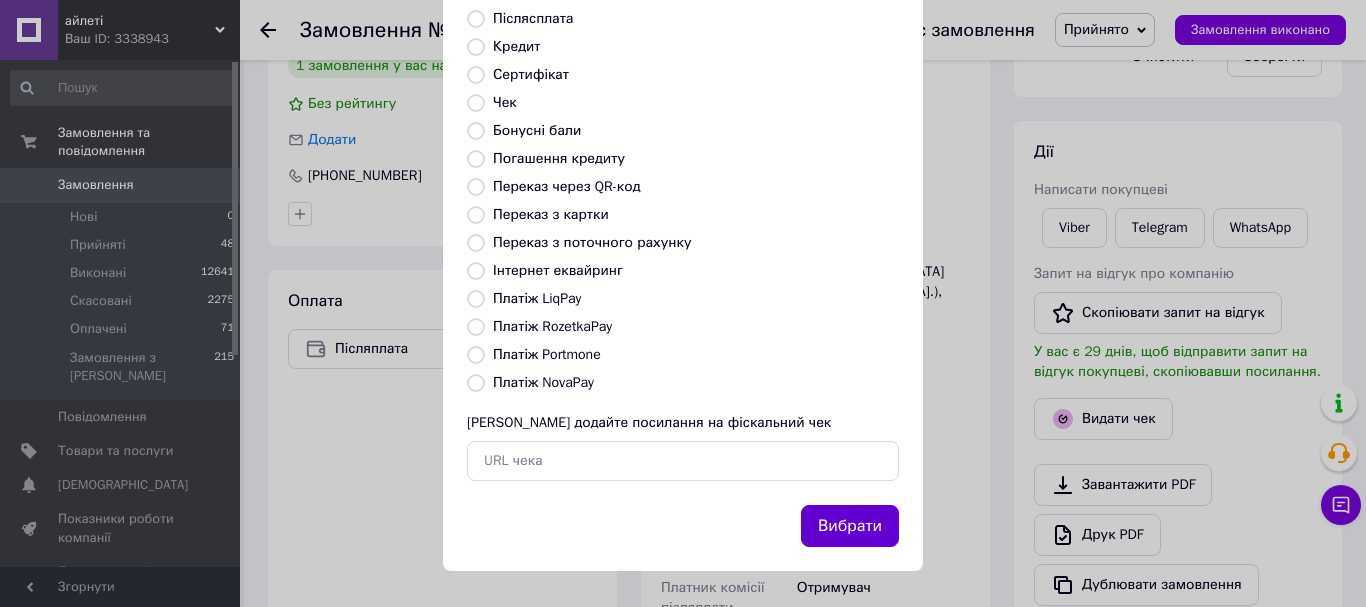 click on "Вибрати" at bounding box center [850, 526] 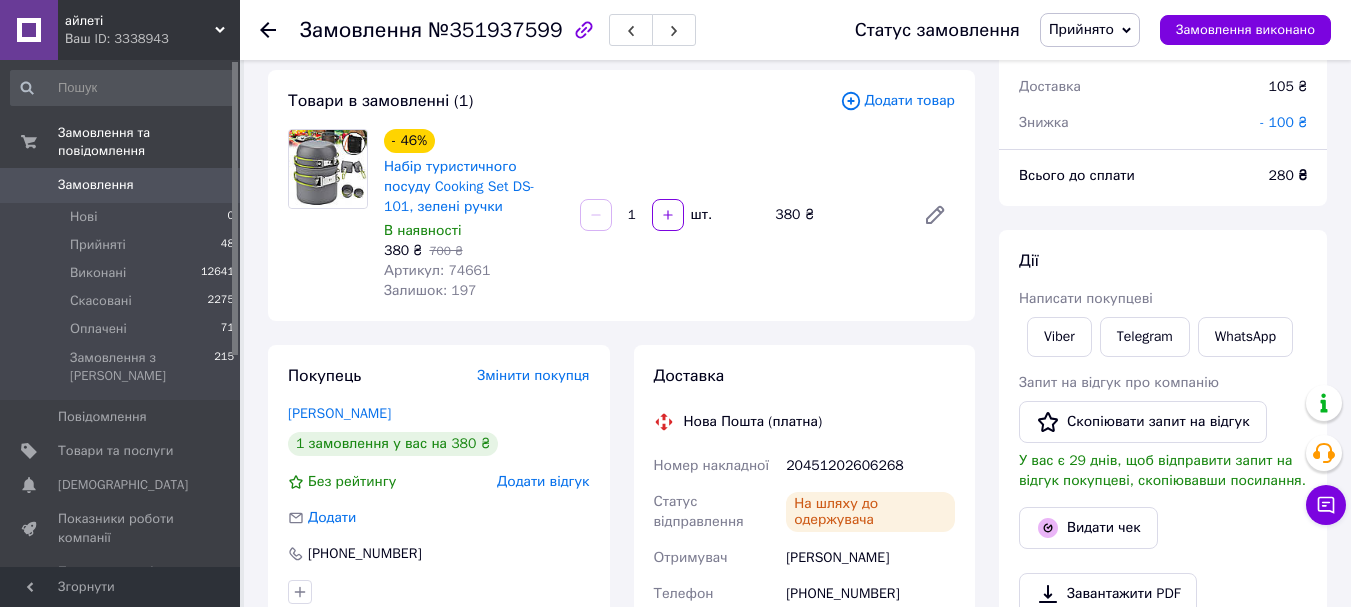 scroll, scrollTop: 100, scrollLeft: 0, axis: vertical 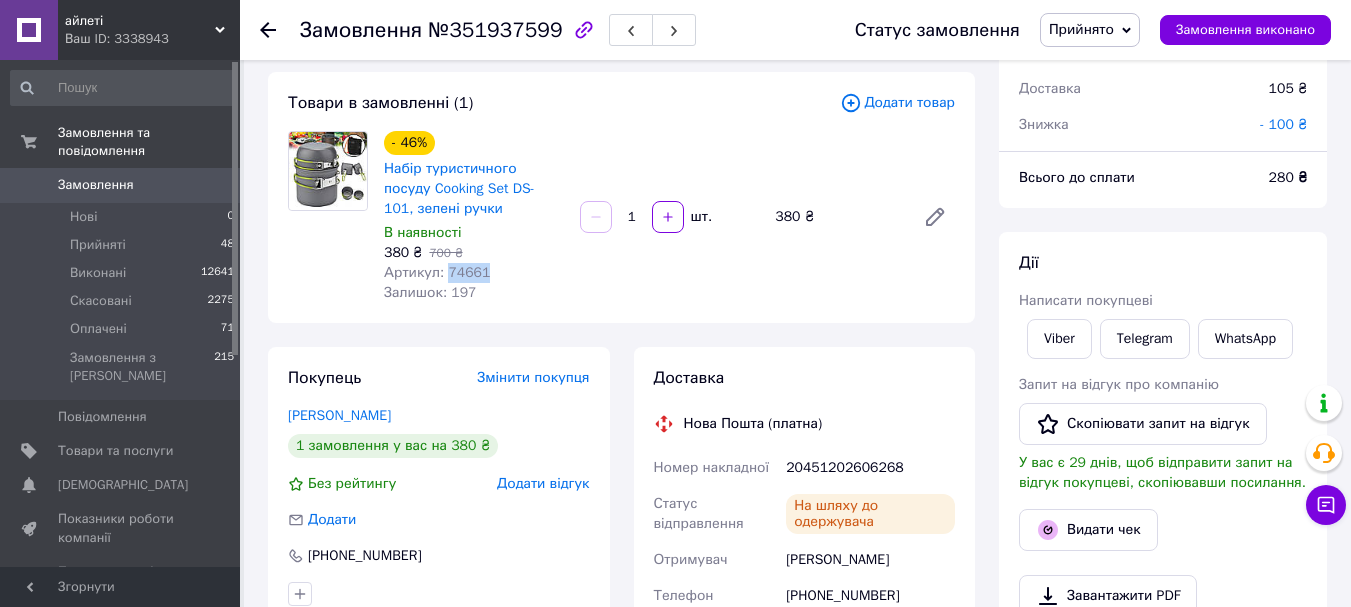 drag, startPoint x: 485, startPoint y: 272, endPoint x: 443, endPoint y: 269, distance: 42.107006 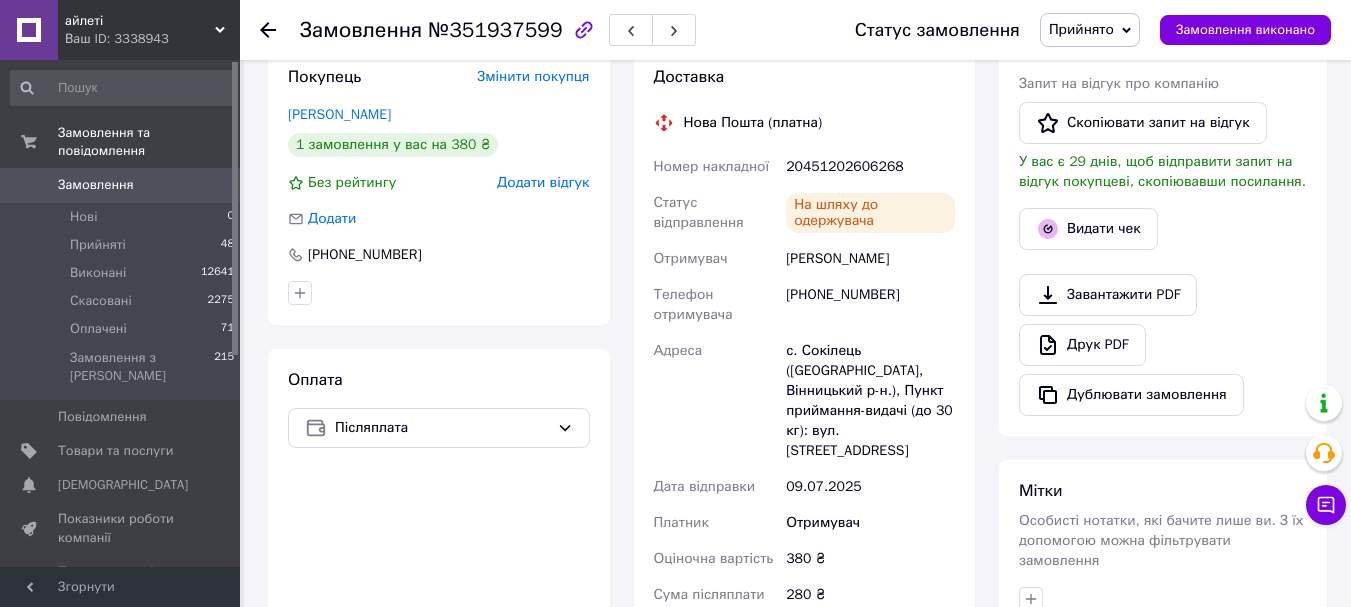 scroll, scrollTop: 700, scrollLeft: 0, axis: vertical 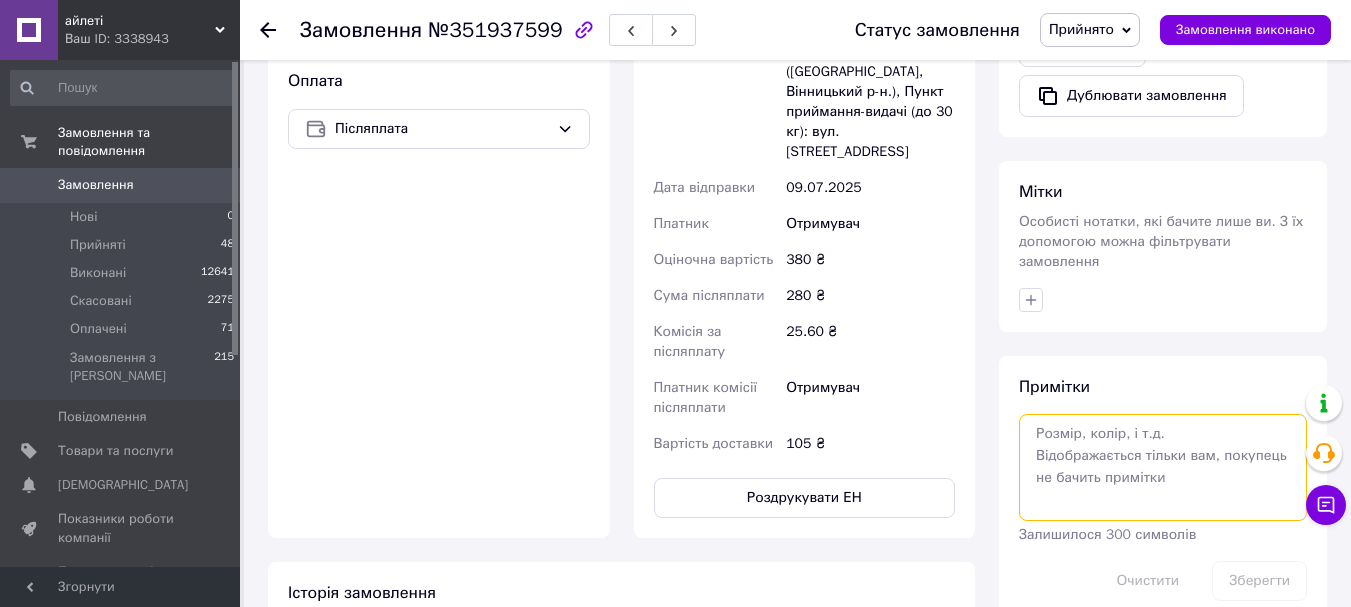 click at bounding box center (1163, 467) 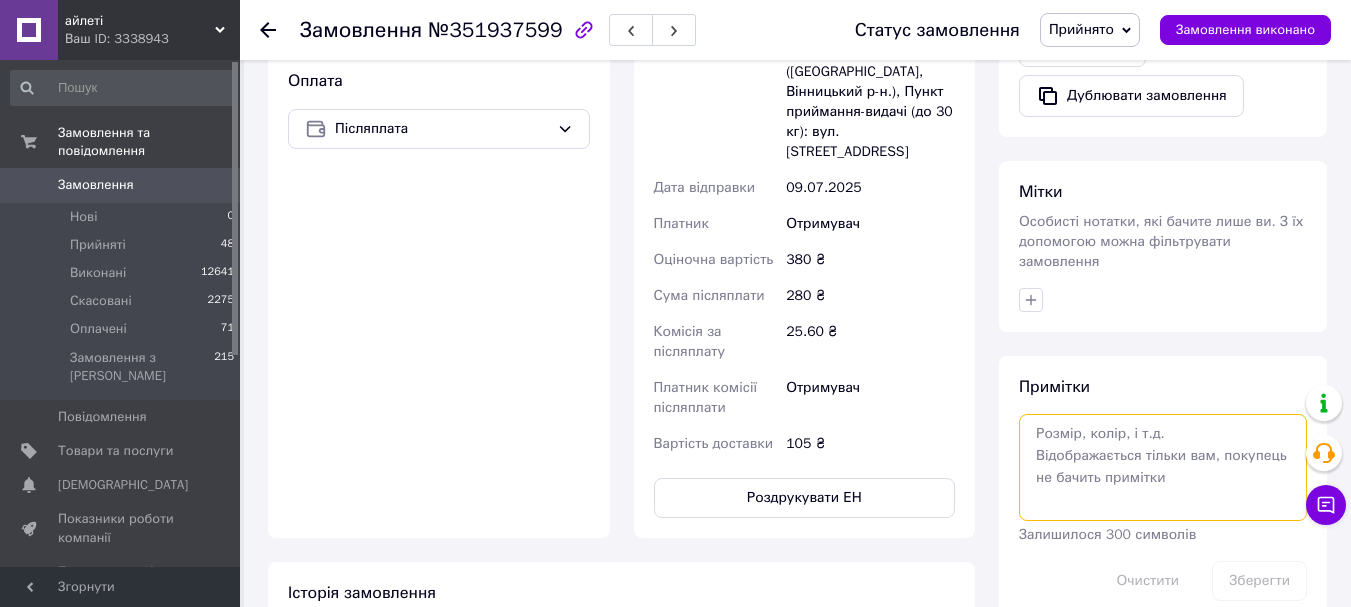 paste on "https://kasa.vchasno.ua/check-viewer/M9xHkzN6-is" 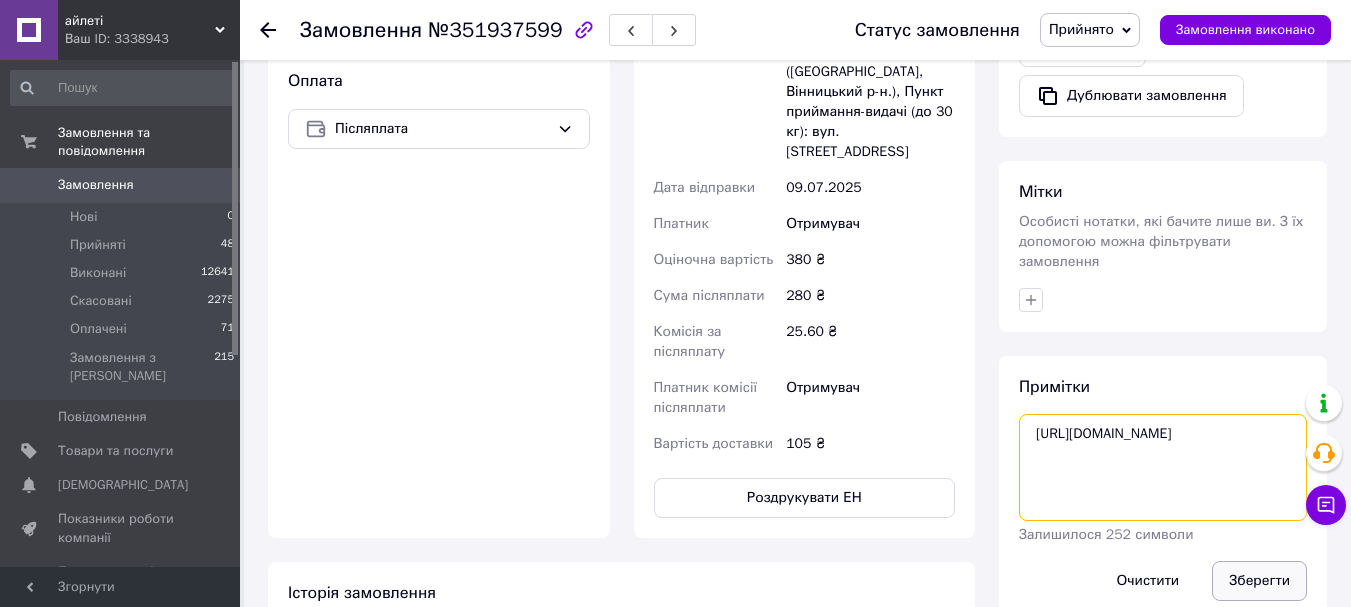 type on "https://kasa.vchasno.ua/check-viewer/M9xHkzN6-is" 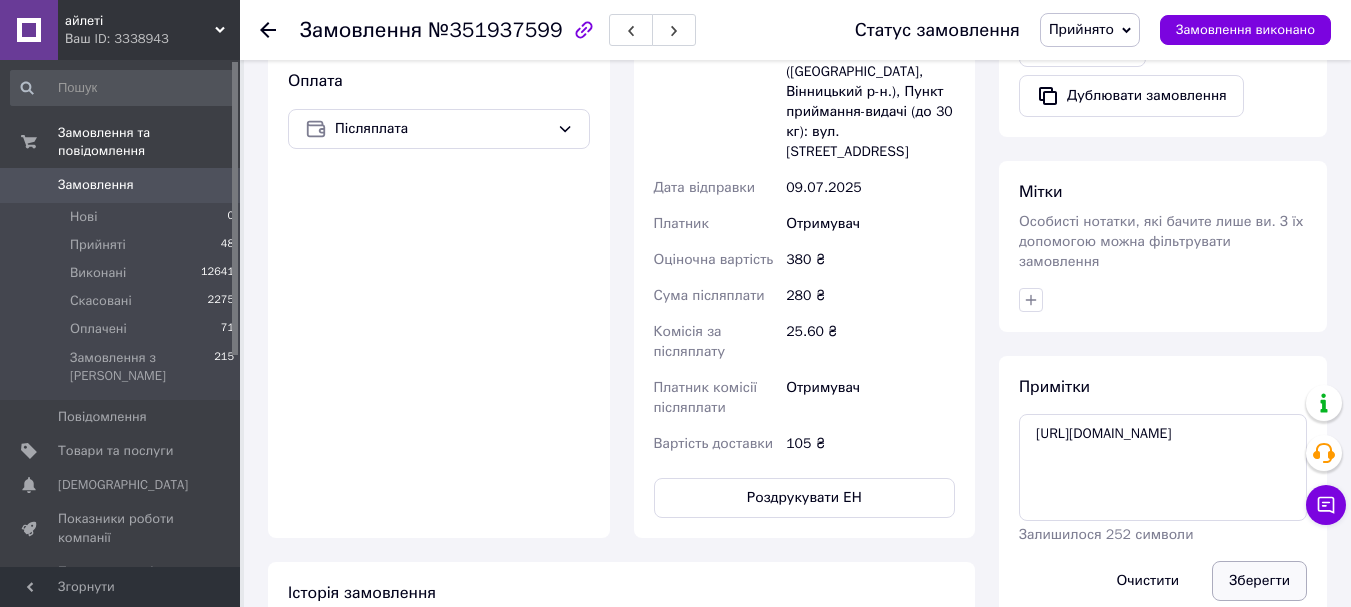 click on "Зберегти" at bounding box center (1259, 581) 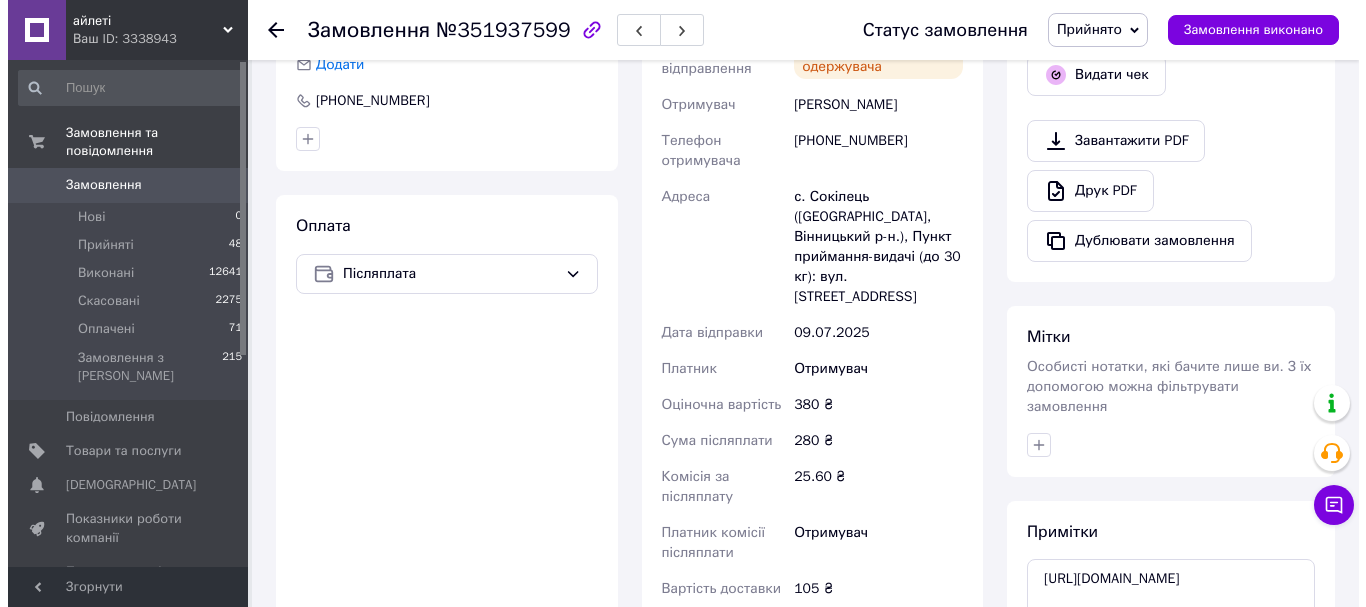 scroll, scrollTop: 354, scrollLeft: 0, axis: vertical 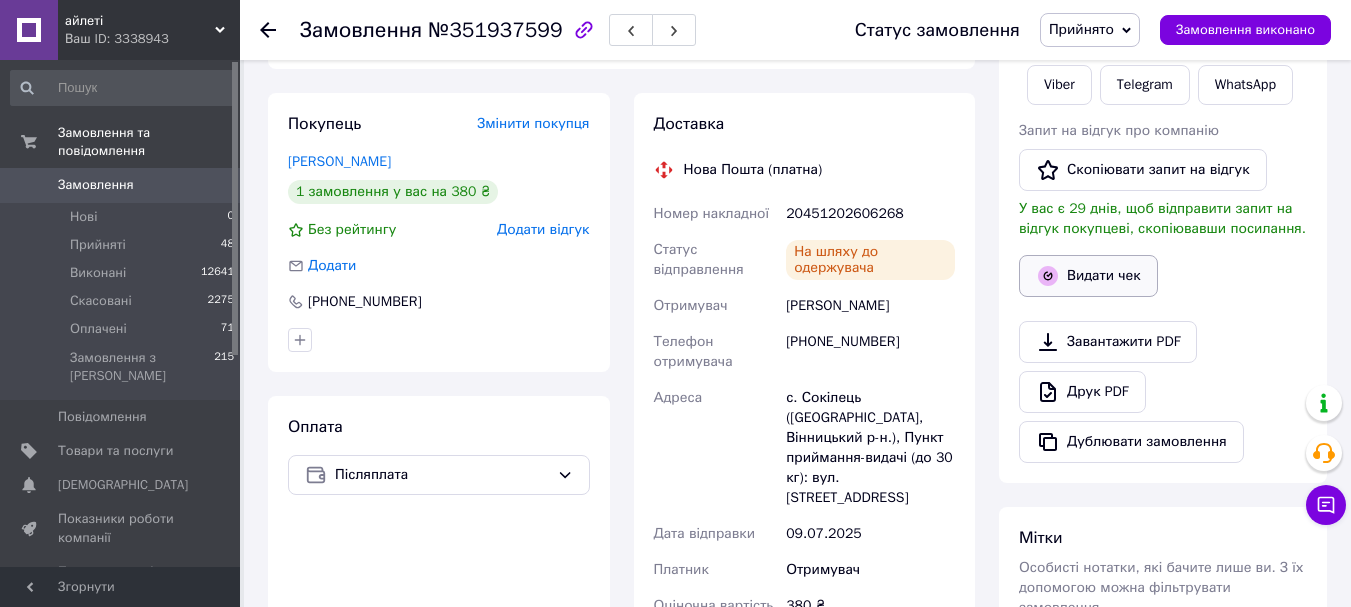 click on "Видати чек" at bounding box center (1088, 276) 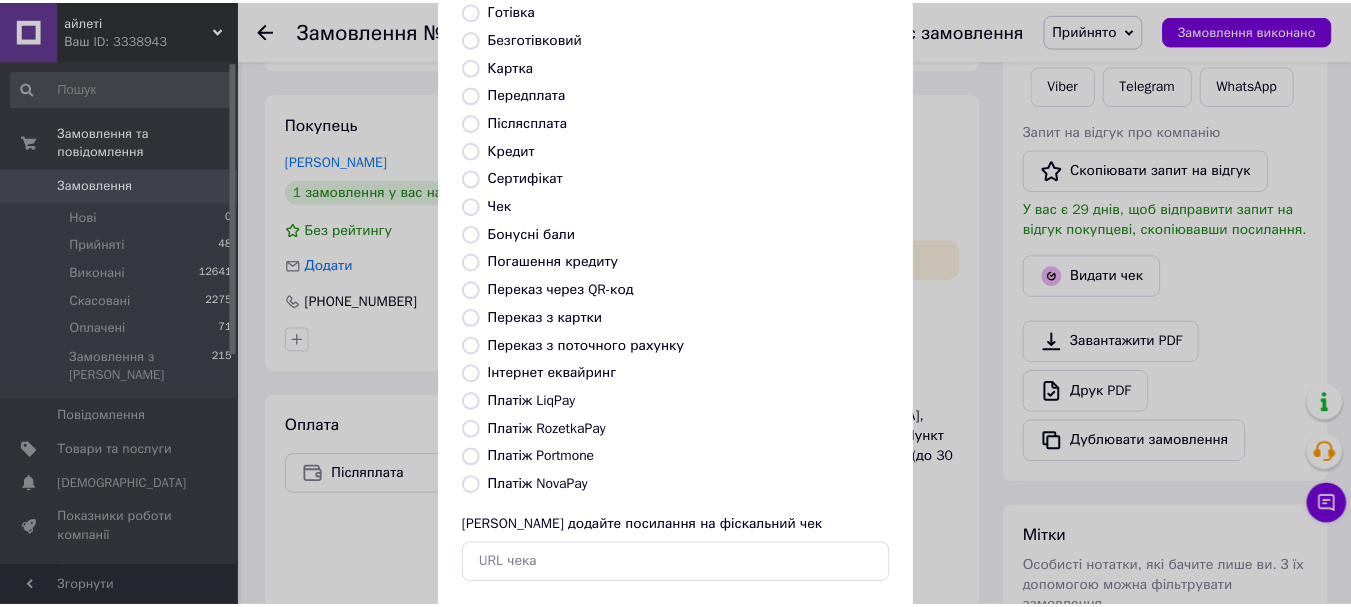 scroll, scrollTop: 252, scrollLeft: 0, axis: vertical 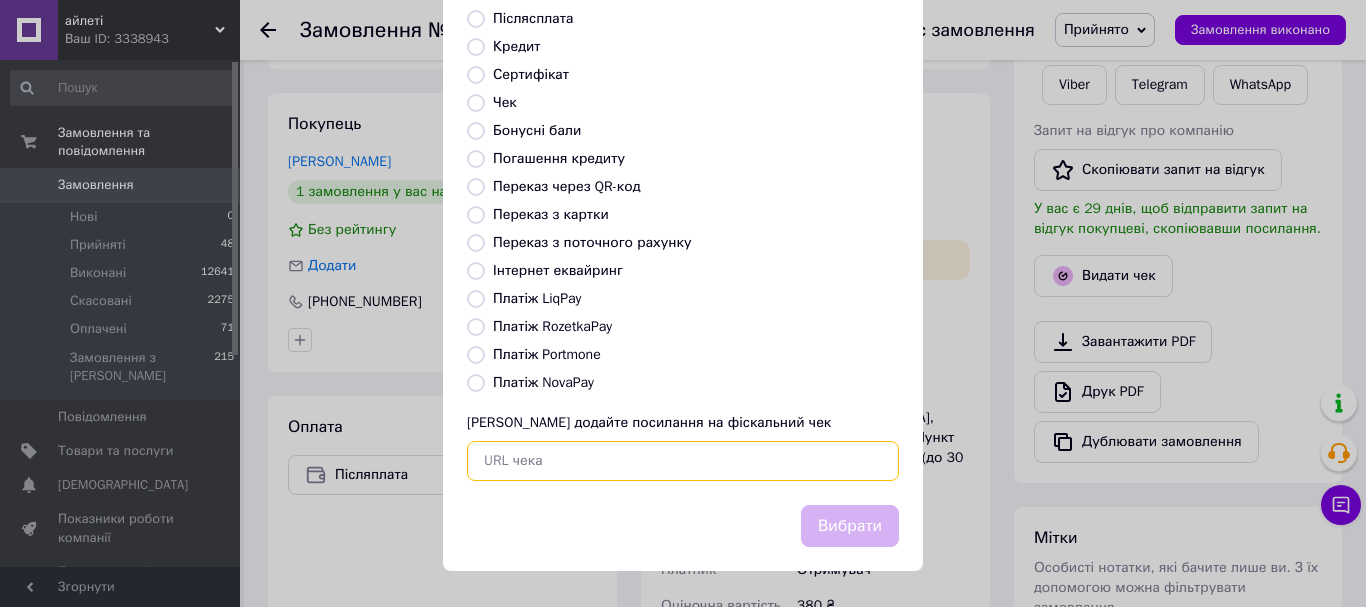 click at bounding box center [683, 461] 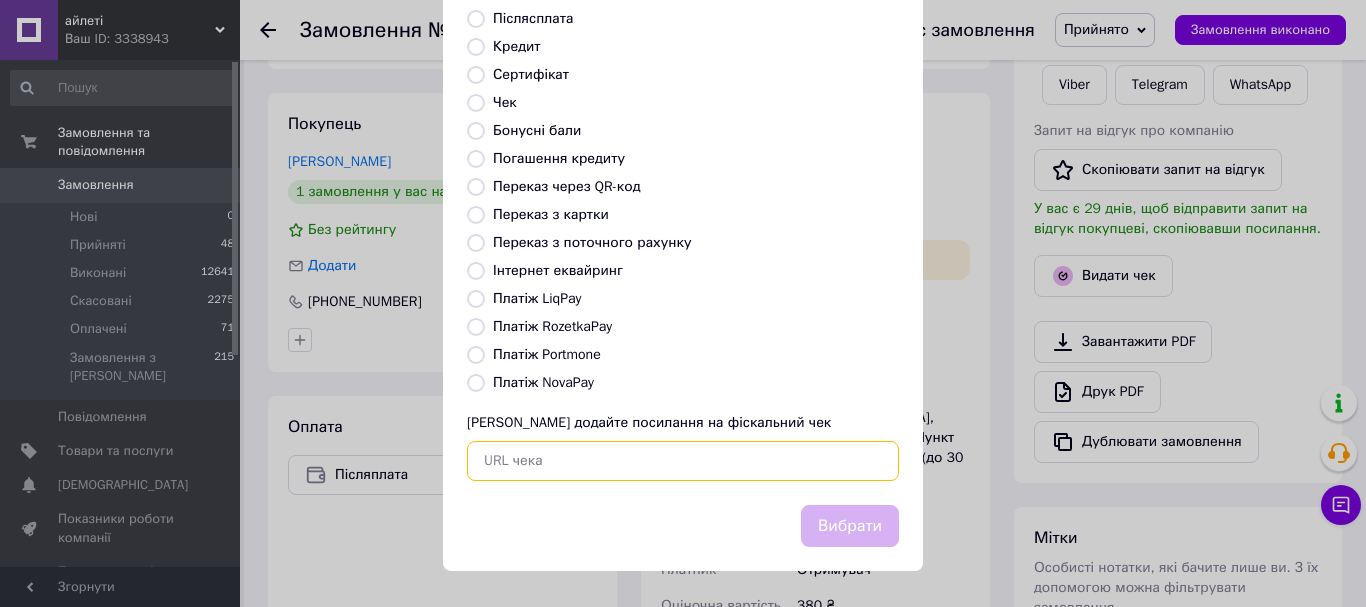 paste on "https://kasa.vchasno.ua/check-viewer/M9xHkzN6-is" 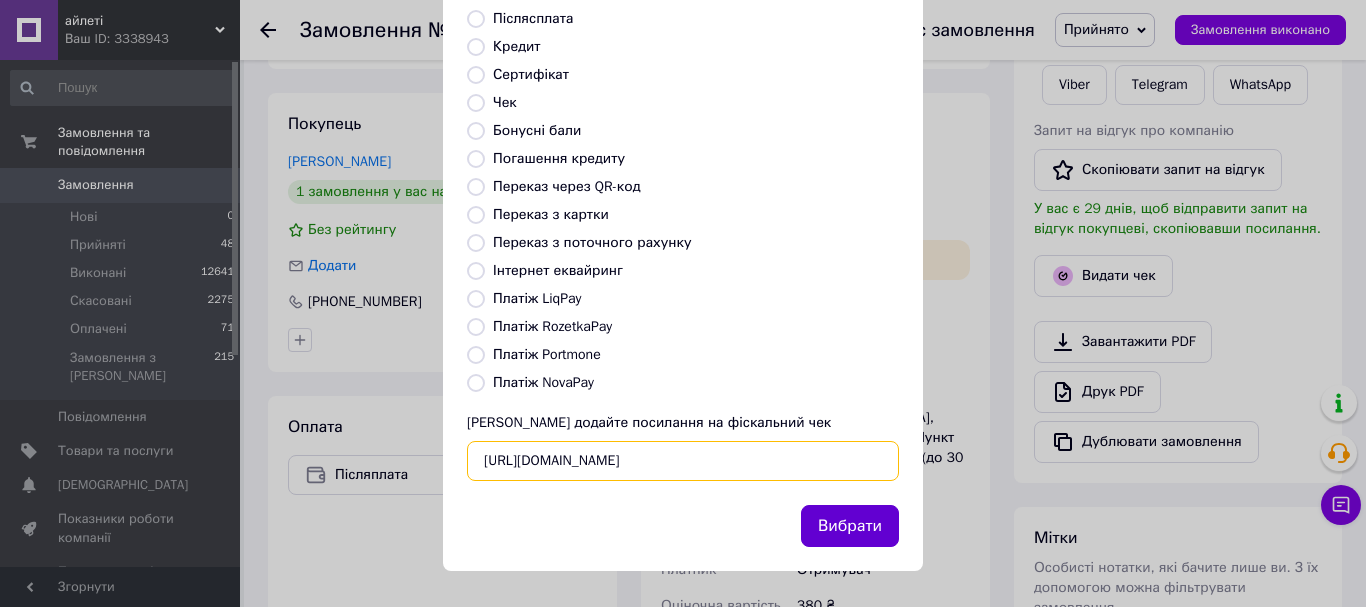 type on "https://kasa.vchasno.ua/check-viewer/M9xHkzN6-is" 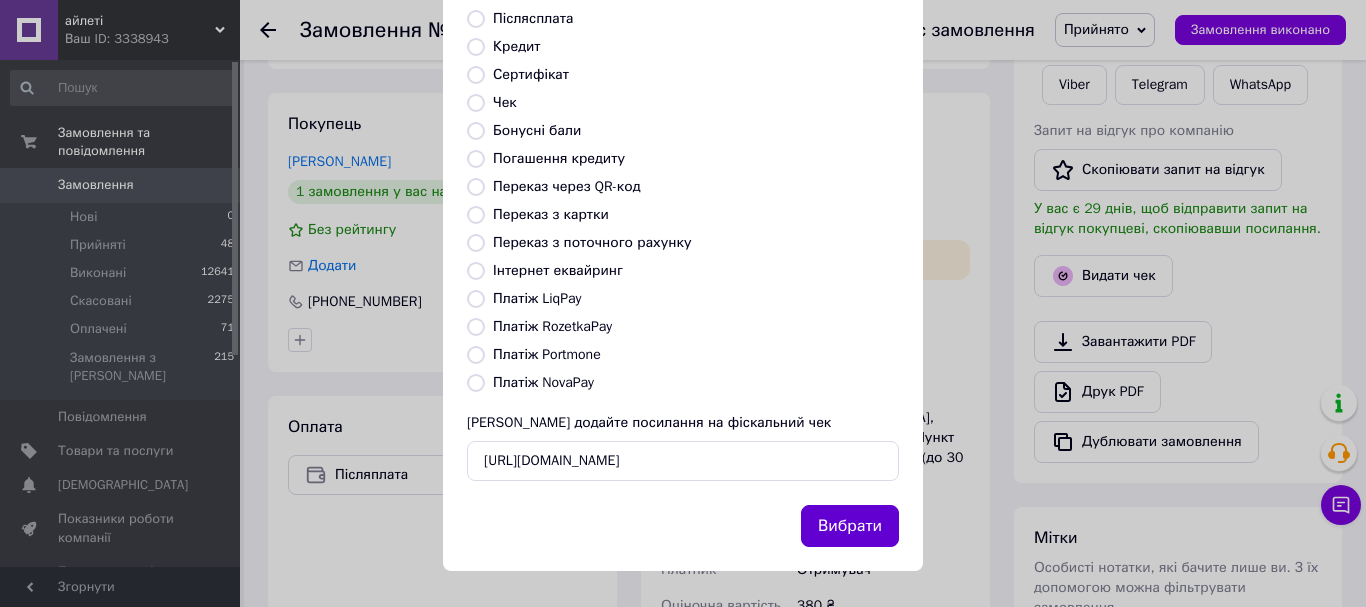 click on "Вибрати" at bounding box center (850, 526) 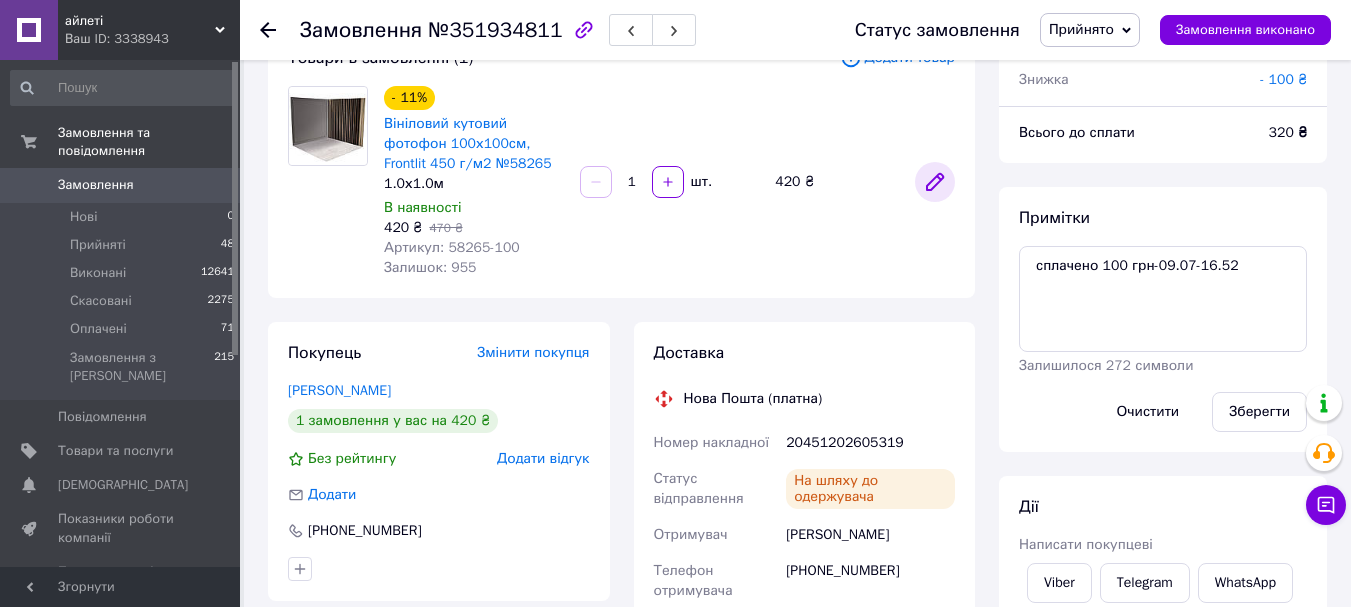 scroll, scrollTop: 100, scrollLeft: 0, axis: vertical 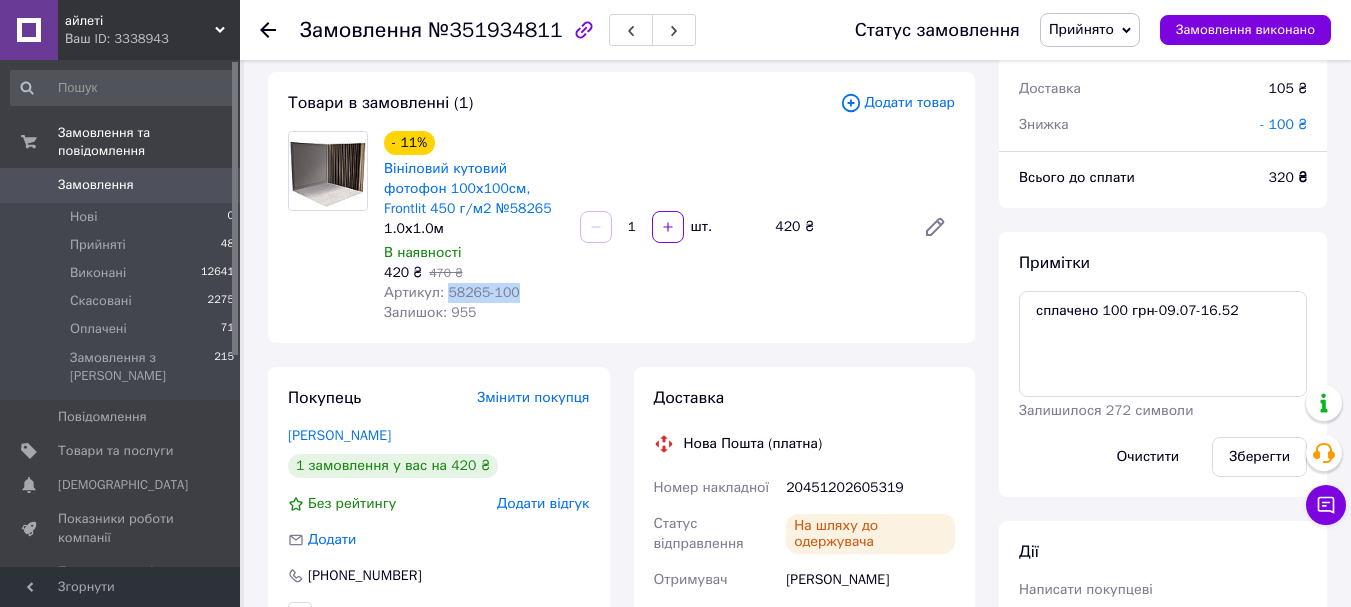 drag, startPoint x: 509, startPoint y: 286, endPoint x: 445, endPoint y: 286, distance: 64 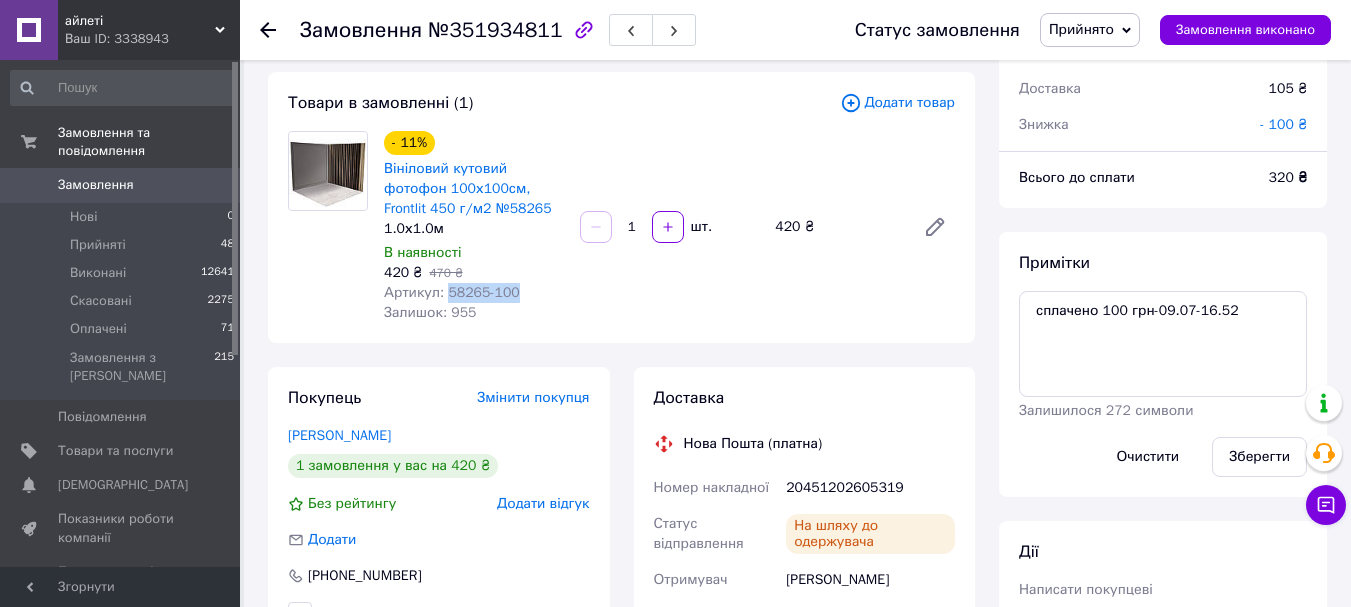 copy on "58265-100" 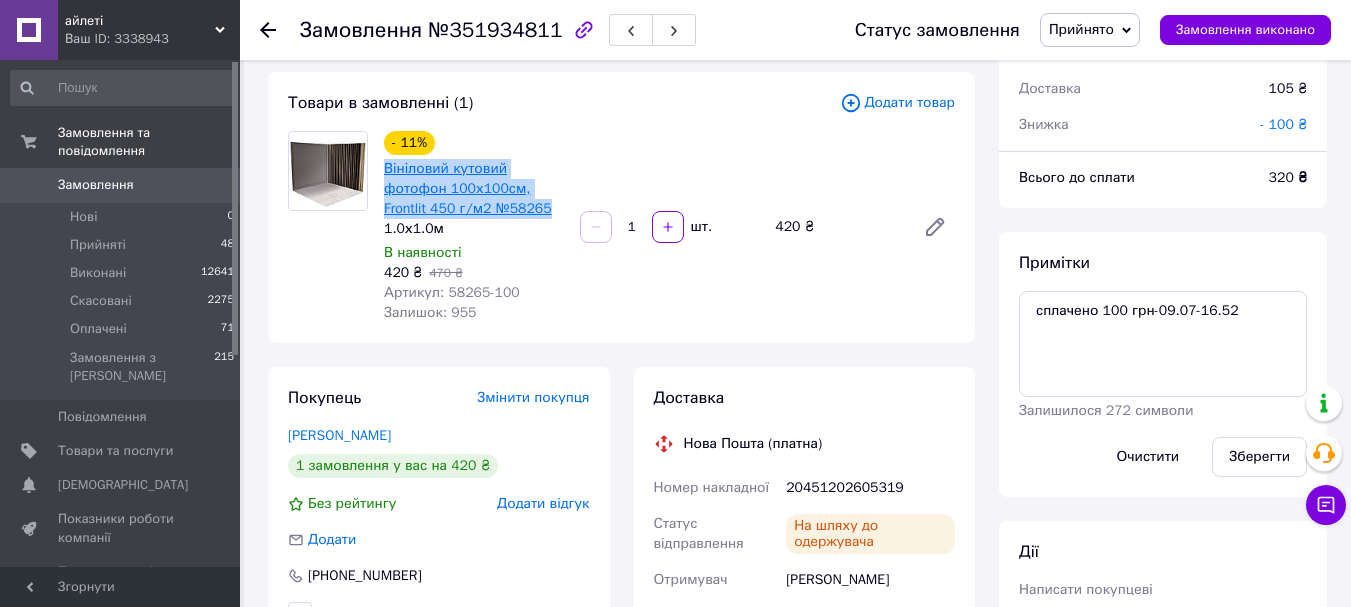 drag, startPoint x: 379, startPoint y: 168, endPoint x: 437, endPoint y: 204, distance: 68.26419 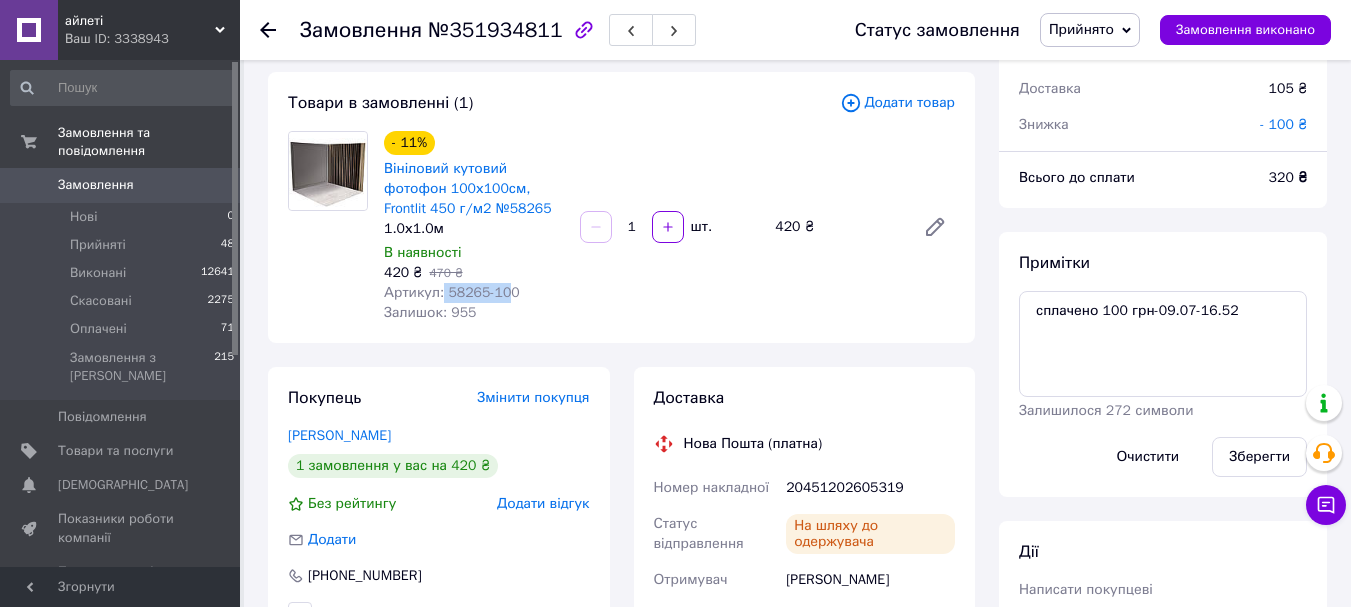 drag, startPoint x: 505, startPoint y: 293, endPoint x: 441, endPoint y: 289, distance: 64.12488 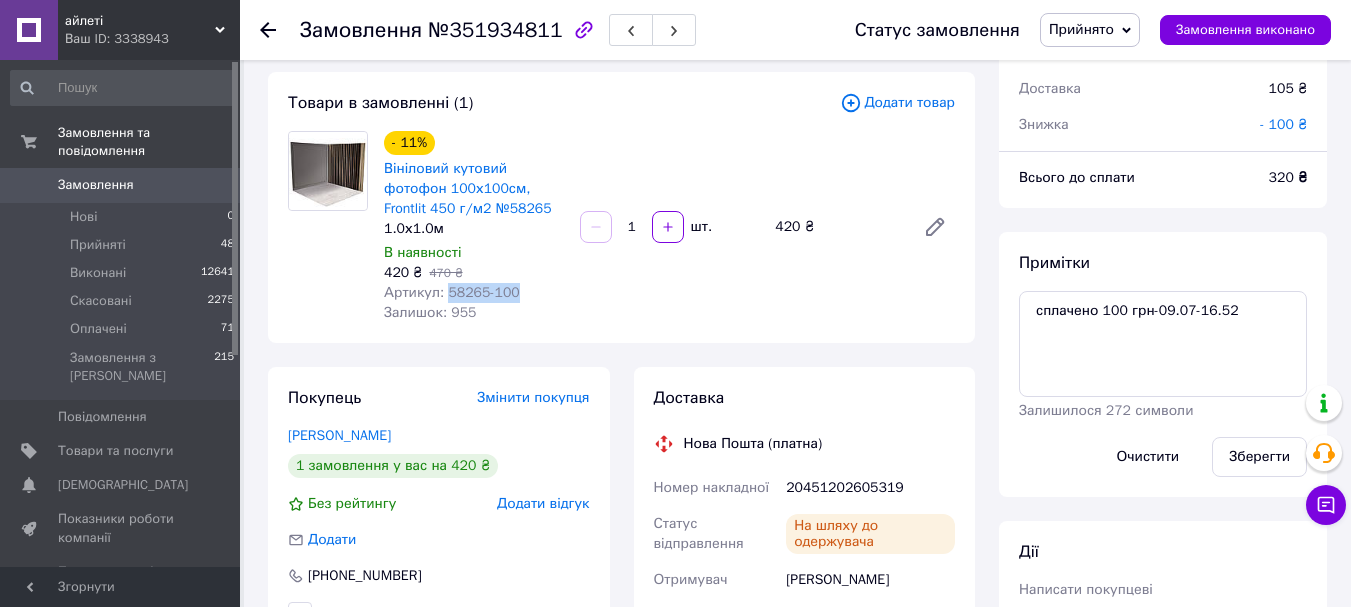 drag, startPoint x: 444, startPoint y: 292, endPoint x: 510, endPoint y: 298, distance: 66.27216 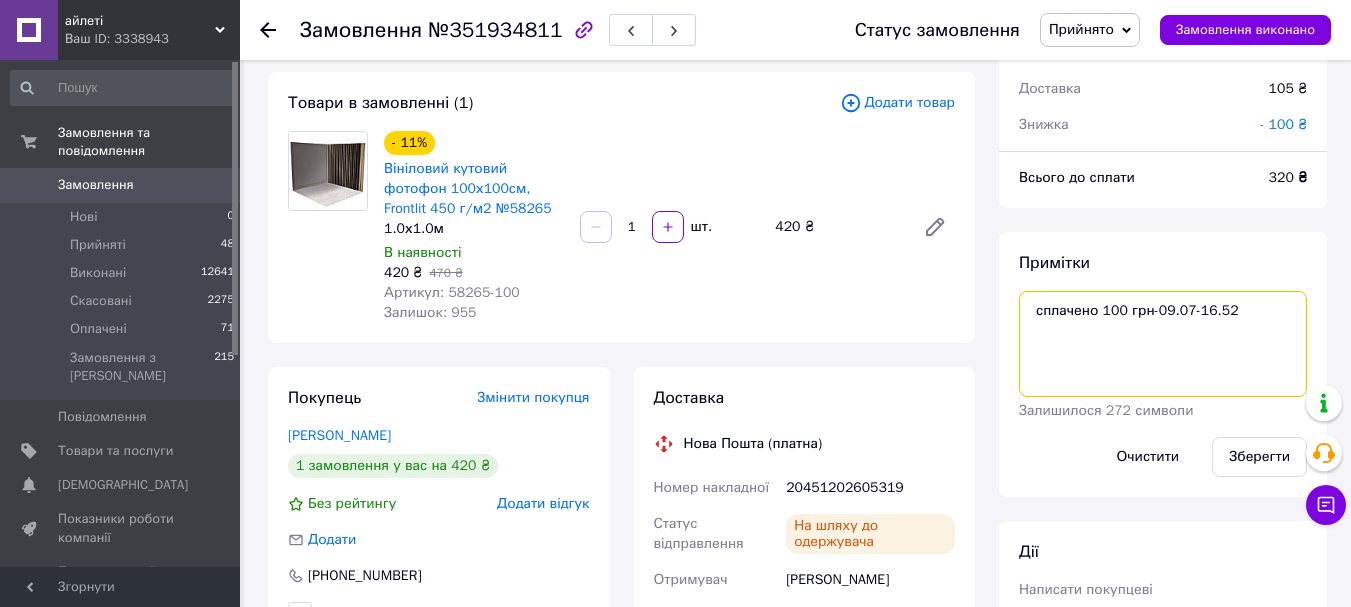 click on "сплачено 100 грн-09.07-16.52" at bounding box center [1163, 344] 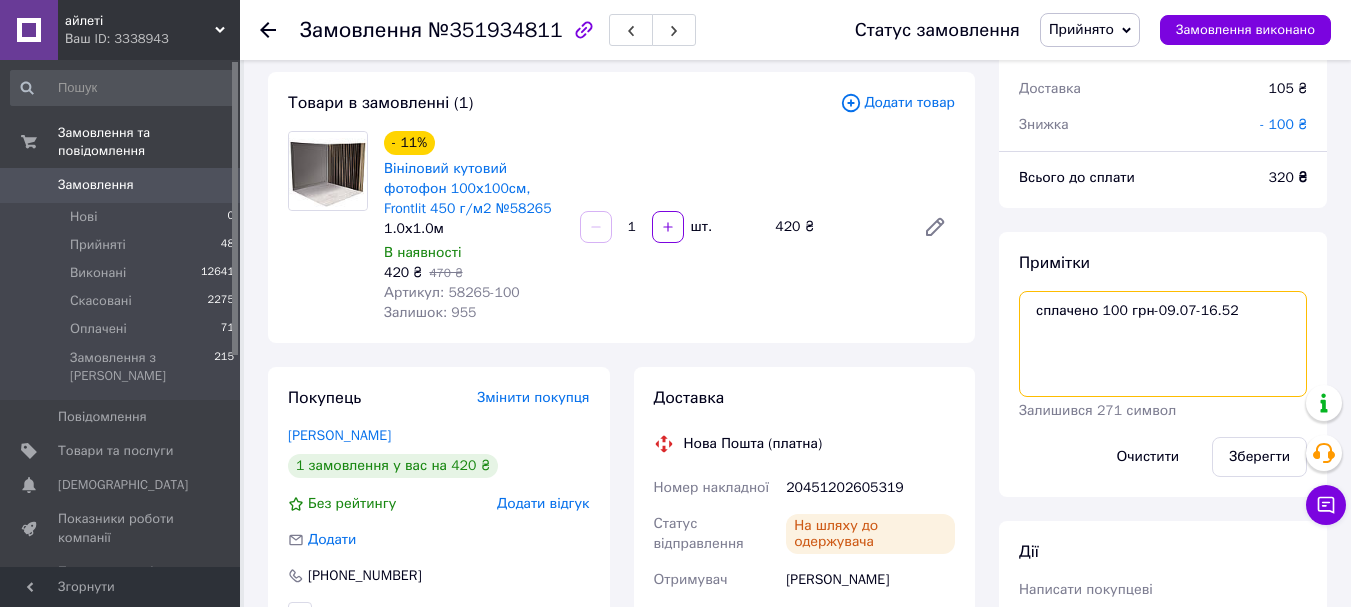 paste on "https://kasa.vchasno.ua/check-viewer/oBuB2gCNK_M" 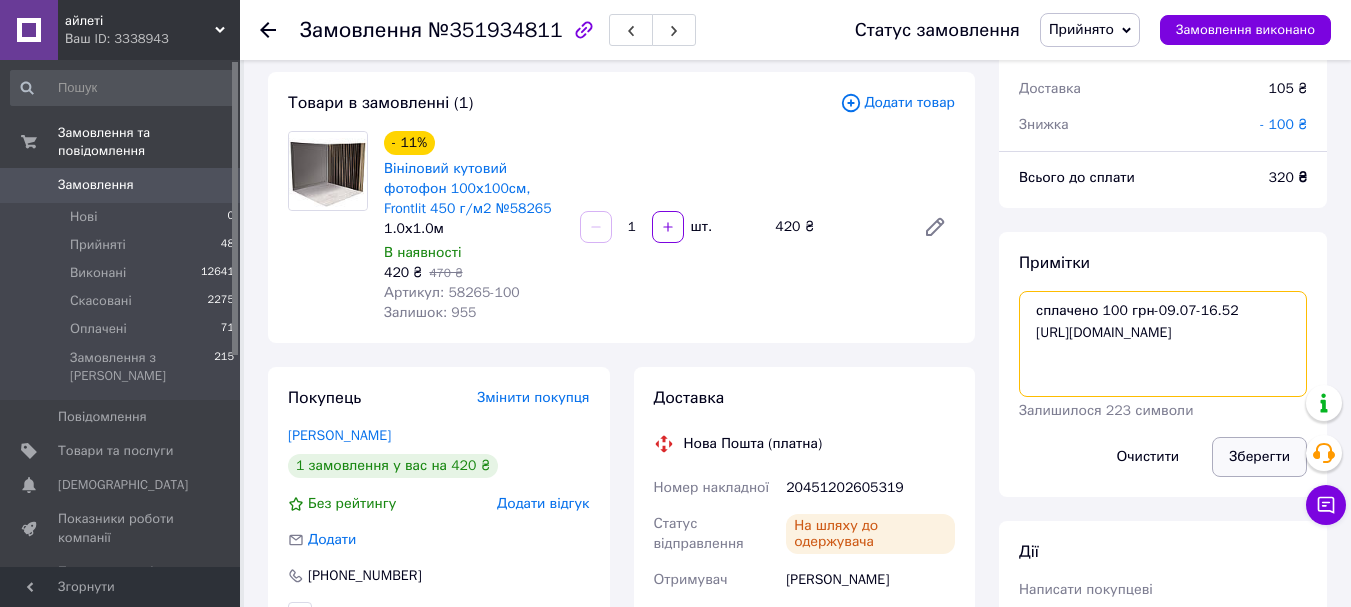 type on "сплачено 100 грн-09.07-16.52
https://kasa.vchasno.ua/check-viewer/oBuB2gCNK_M" 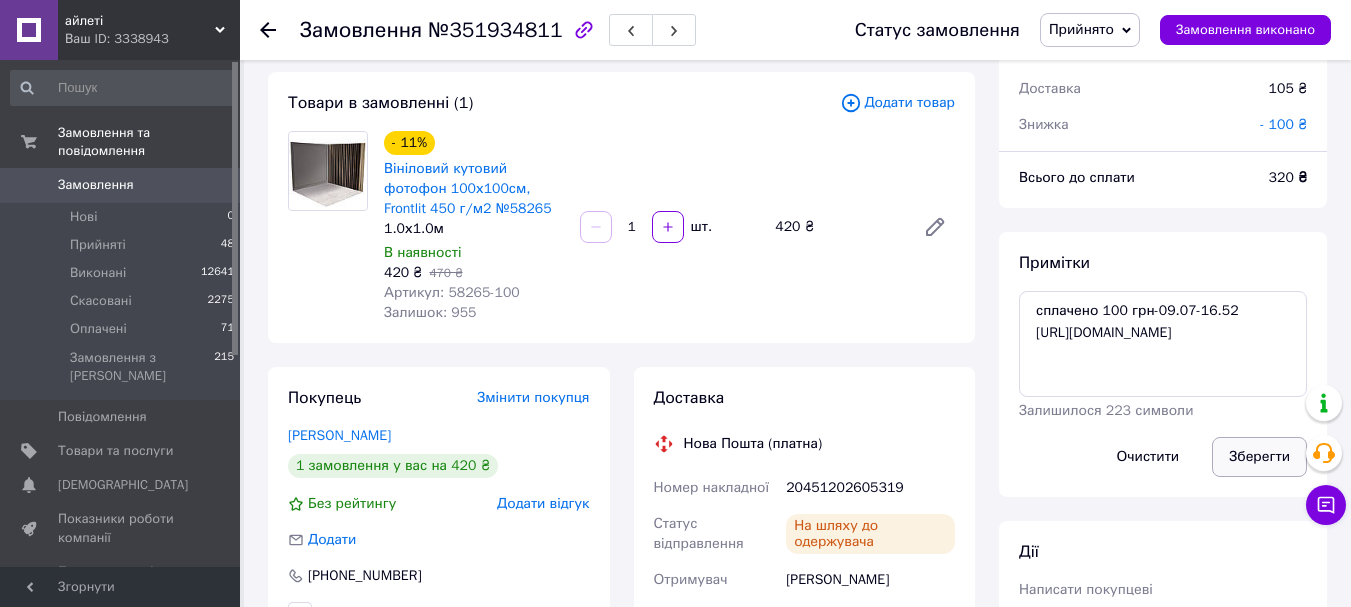 click on "Зберегти" at bounding box center [1259, 457] 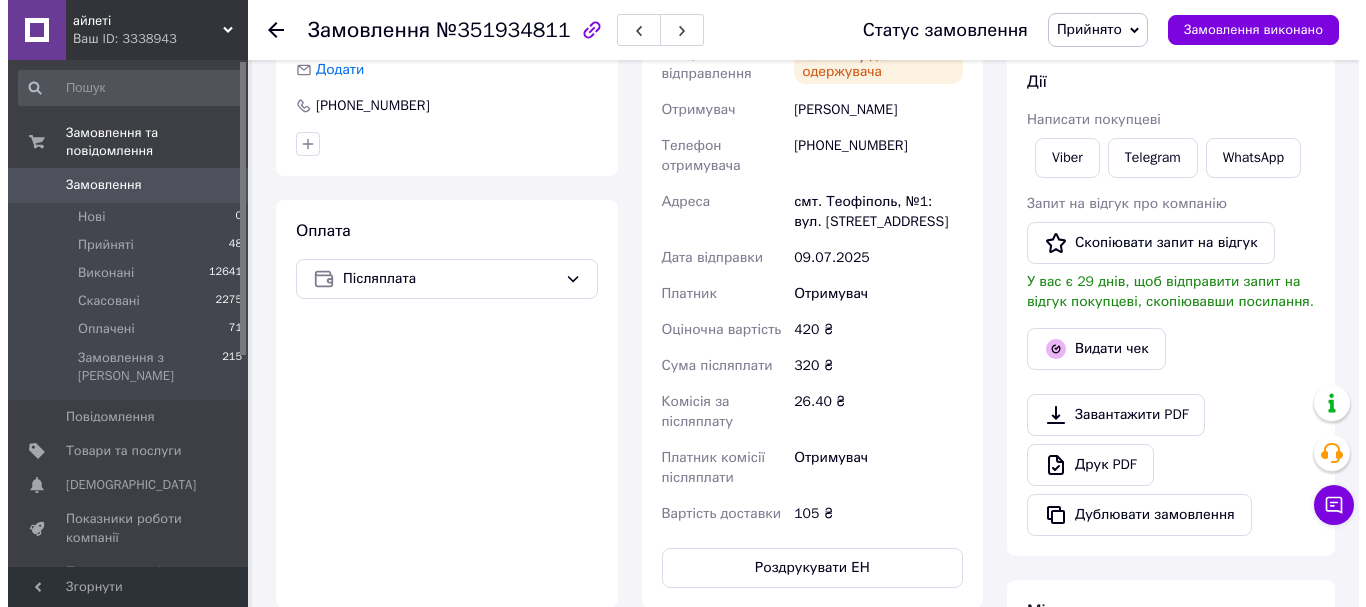 scroll, scrollTop: 700, scrollLeft: 0, axis: vertical 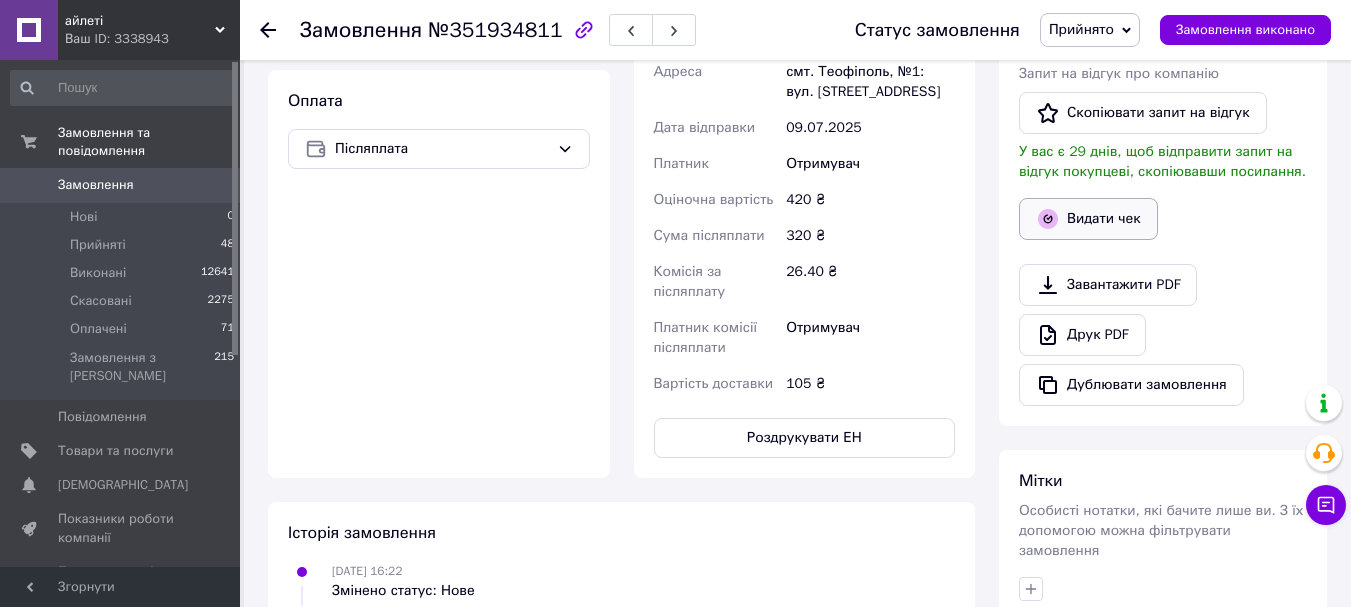 click on "Видати чек" at bounding box center (1088, 219) 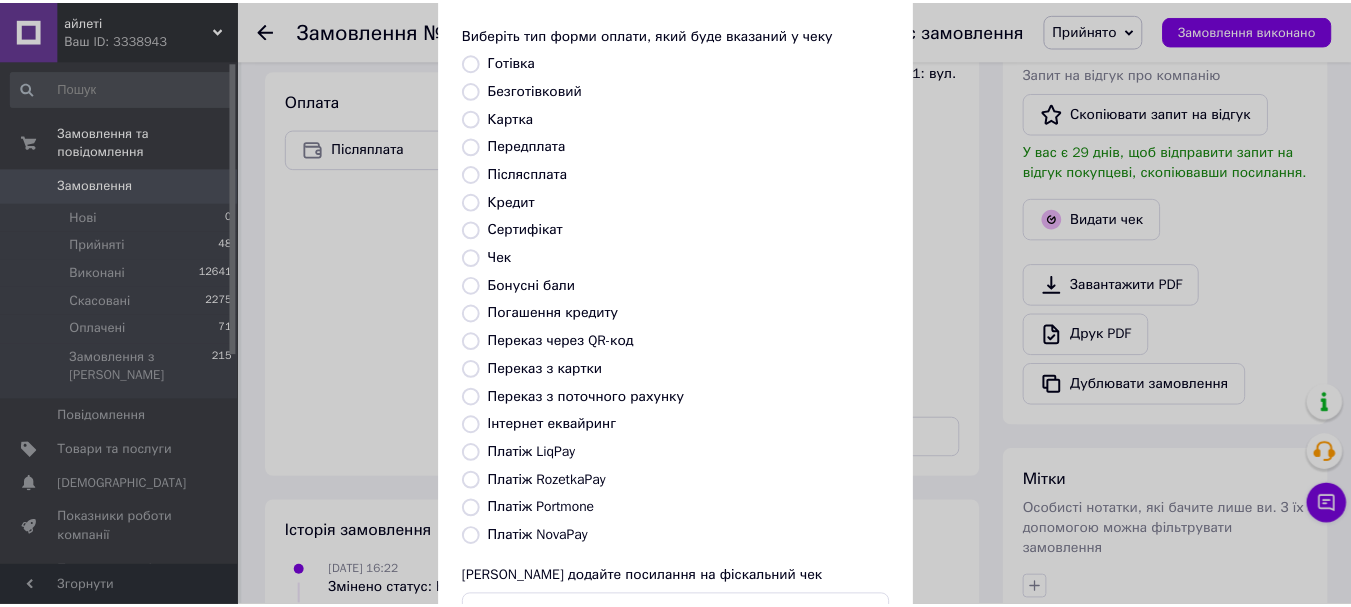 scroll, scrollTop: 252, scrollLeft: 0, axis: vertical 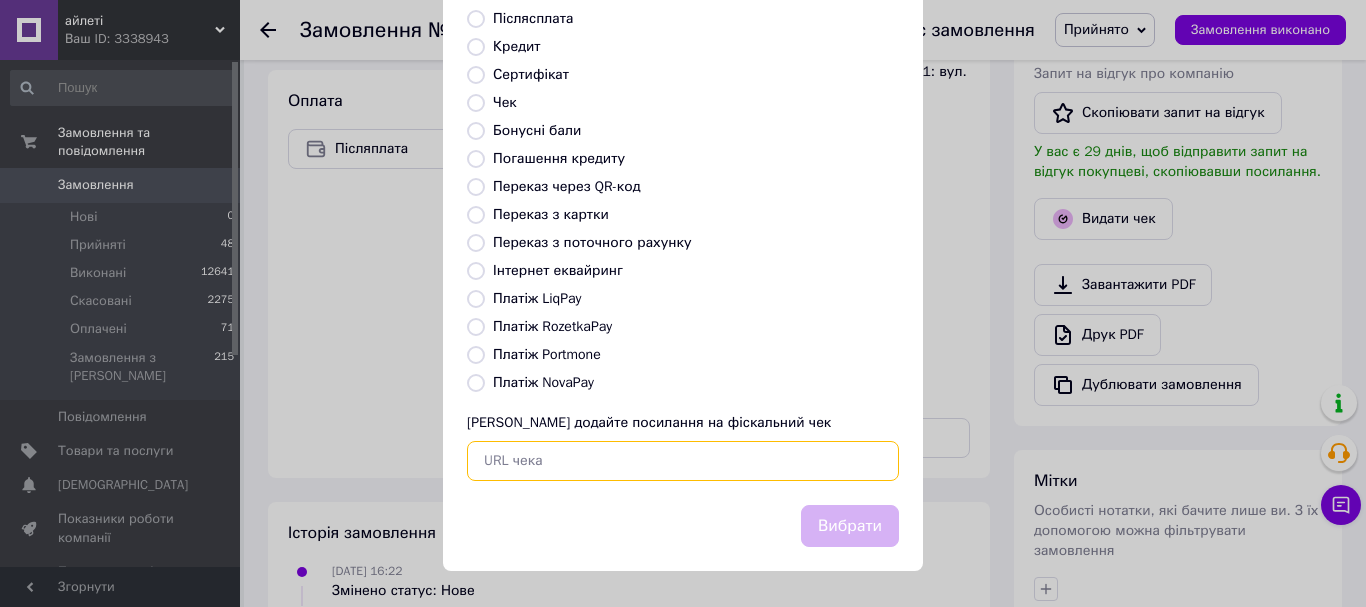 click at bounding box center [683, 461] 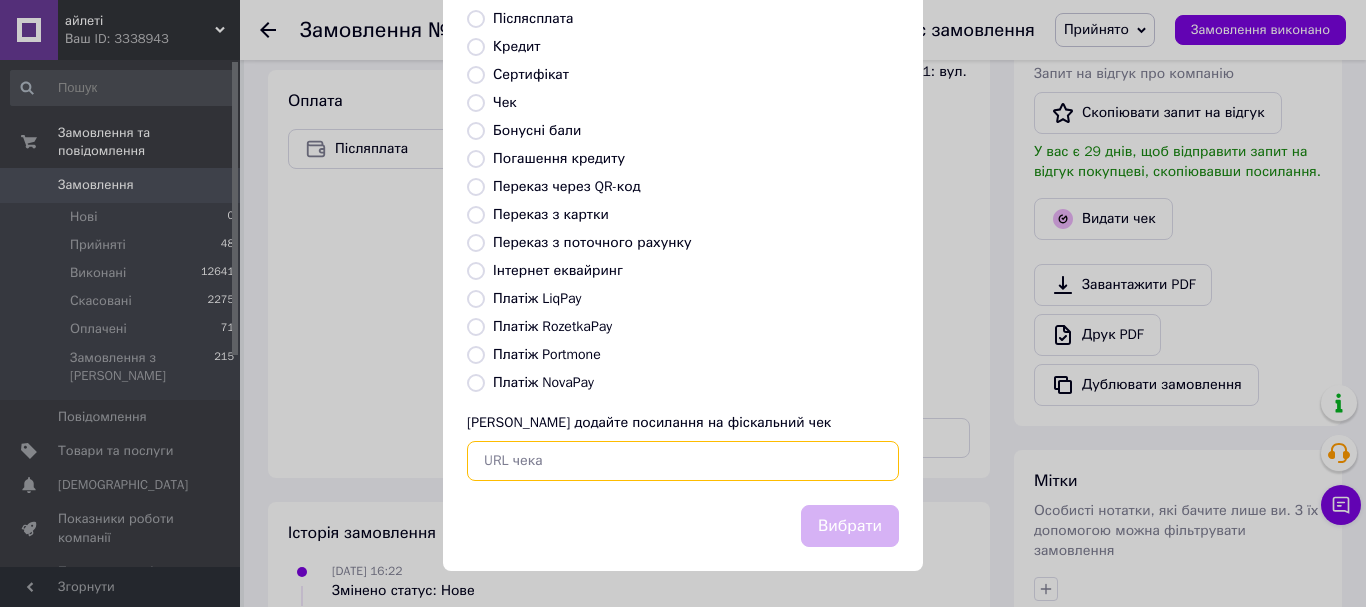 paste on "https://kasa.vchasno.ua/check-viewer/oBuB2gCNK_M" 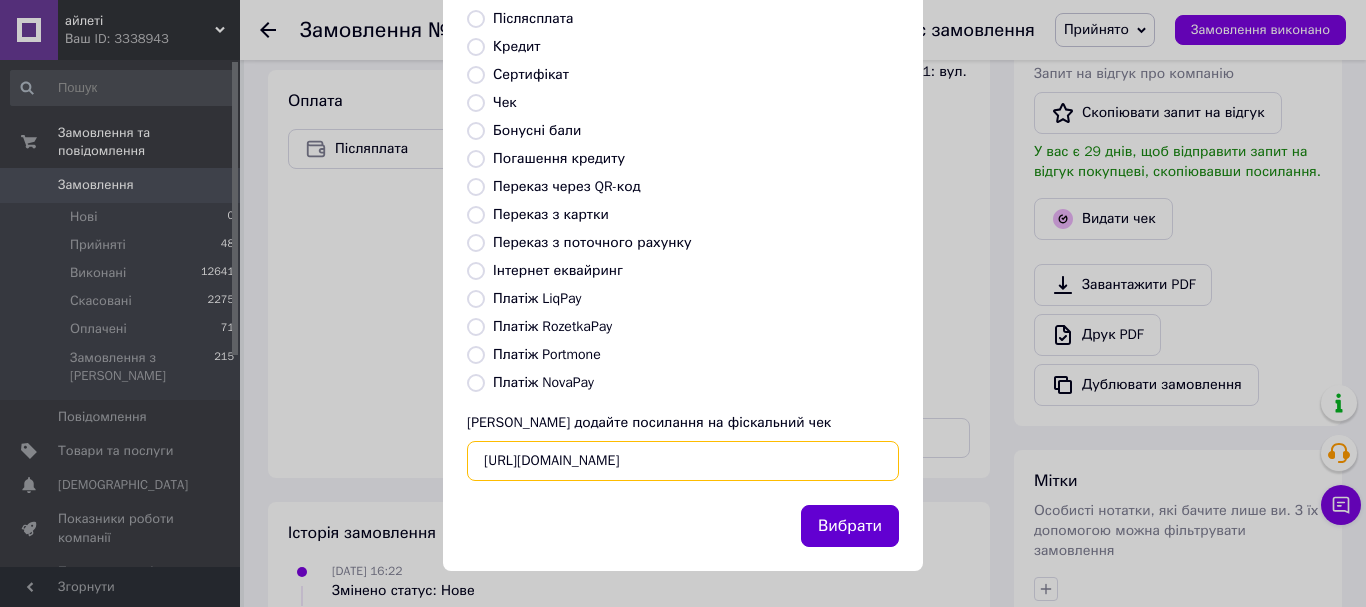 type on "https://kasa.vchasno.ua/check-viewer/oBuB2gCNK_M" 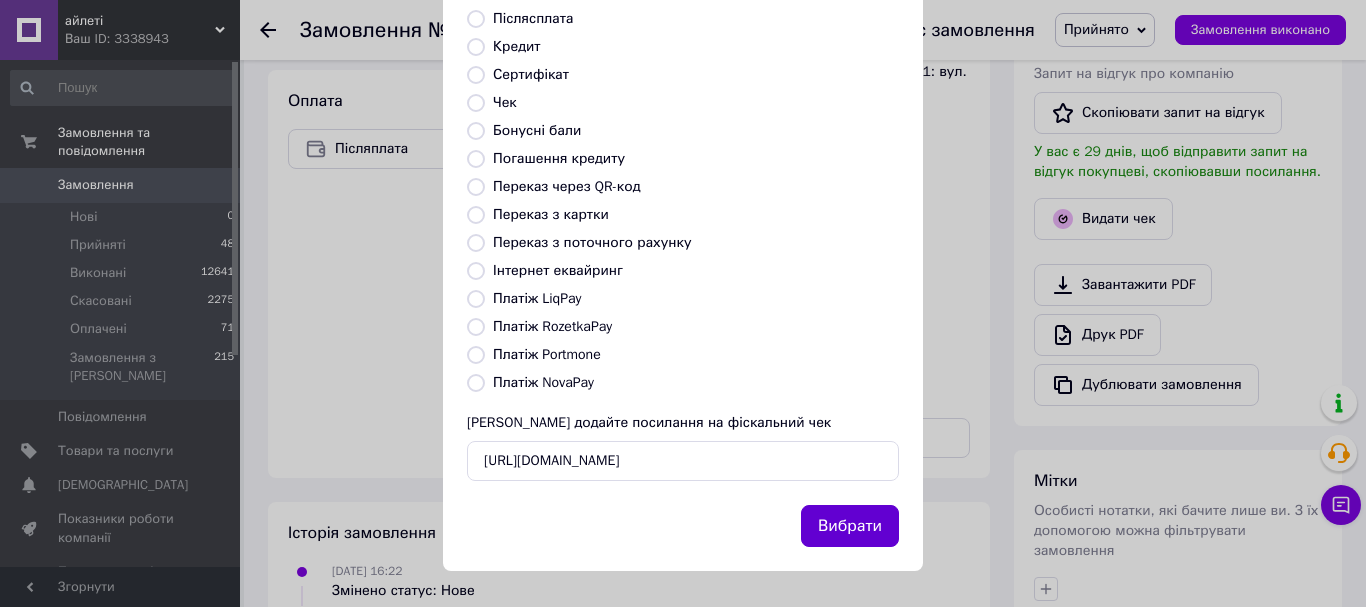 click on "Вибрати" at bounding box center [850, 526] 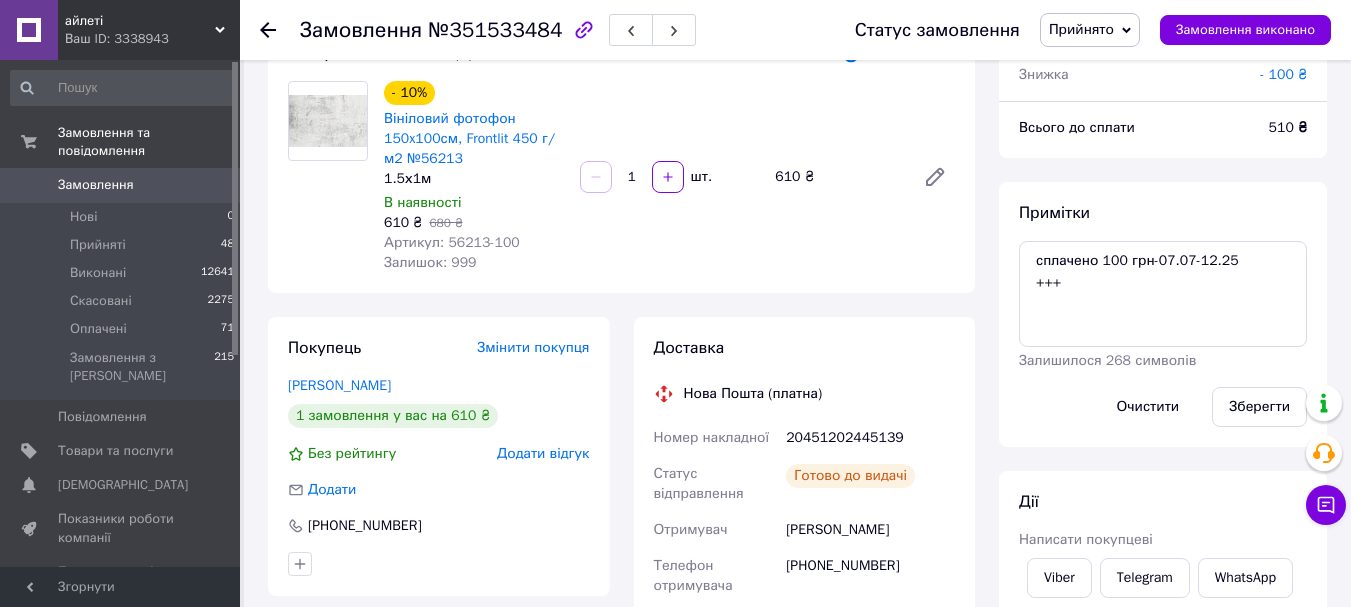 scroll, scrollTop: 200, scrollLeft: 0, axis: vertical 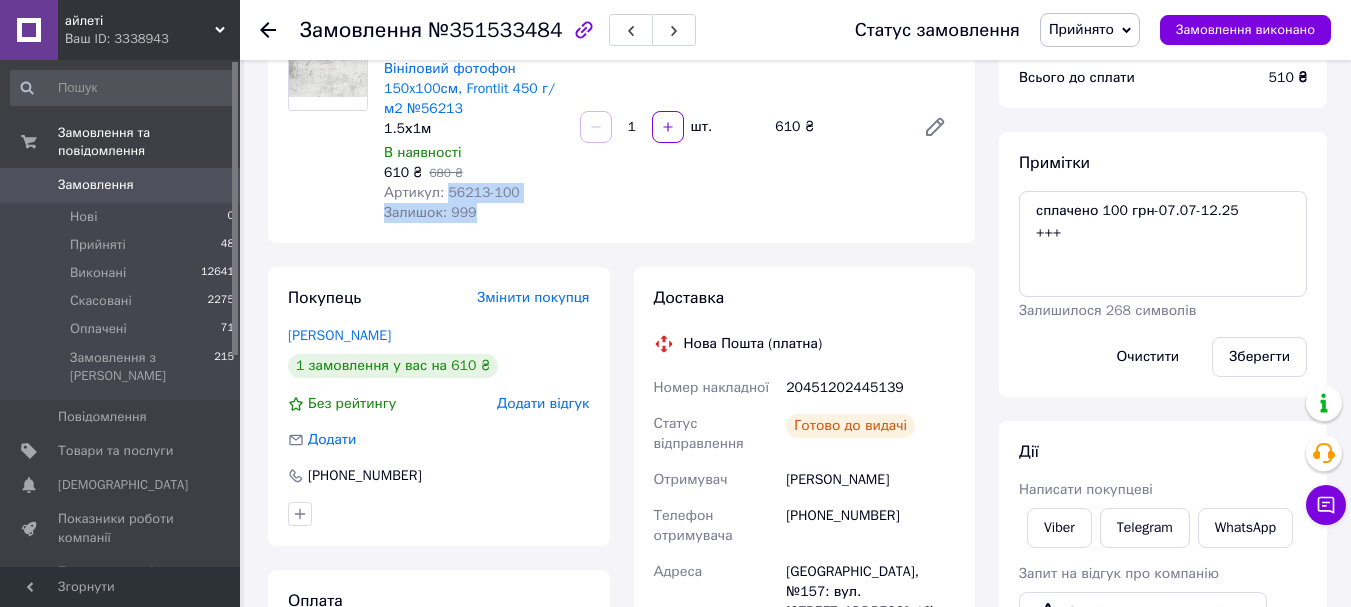 drag, startPoint x: 442, startPoint y: 192, endPoint x: 510, endPoint y: 202, distance: 68.73136 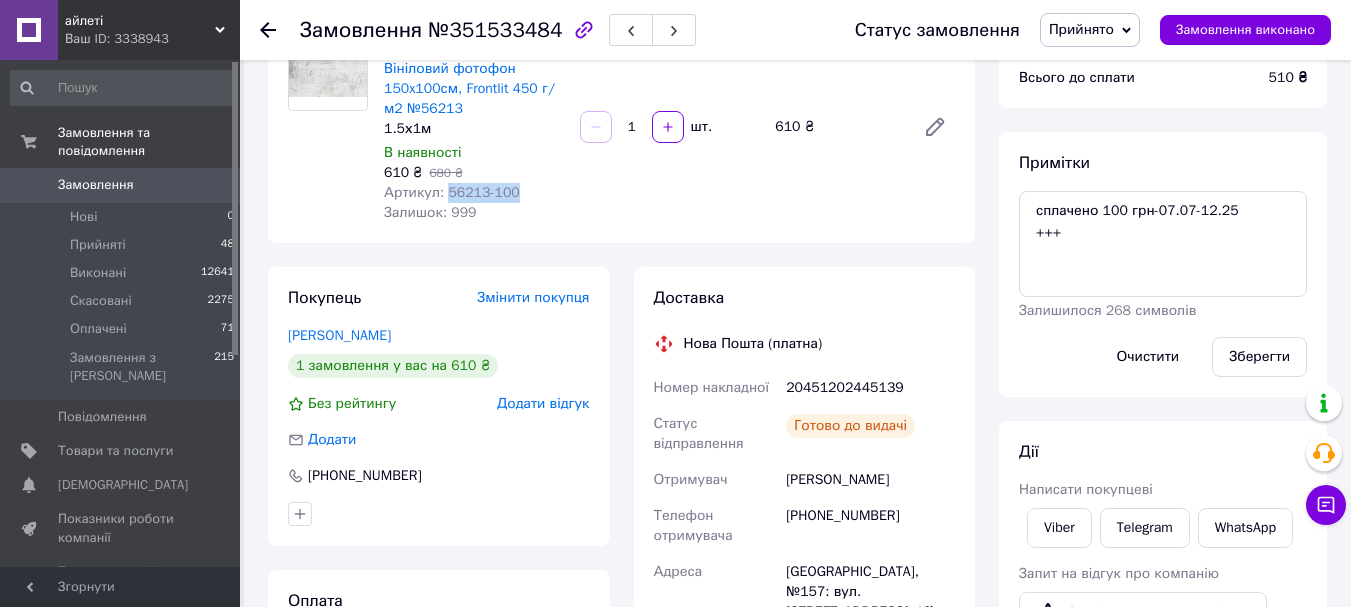 drag, startPoint x: 445, startPoint y: 190, endPoint x: 507, endPoint y: 196, distance: 62.289646 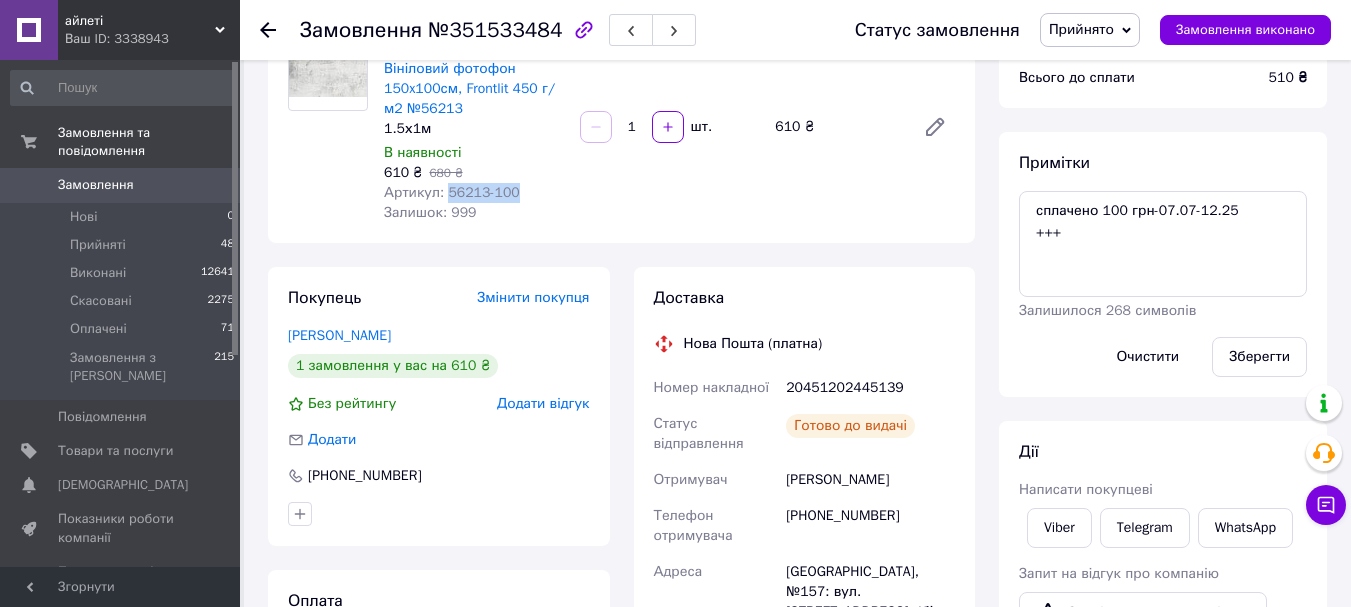 copy on "56213-100" 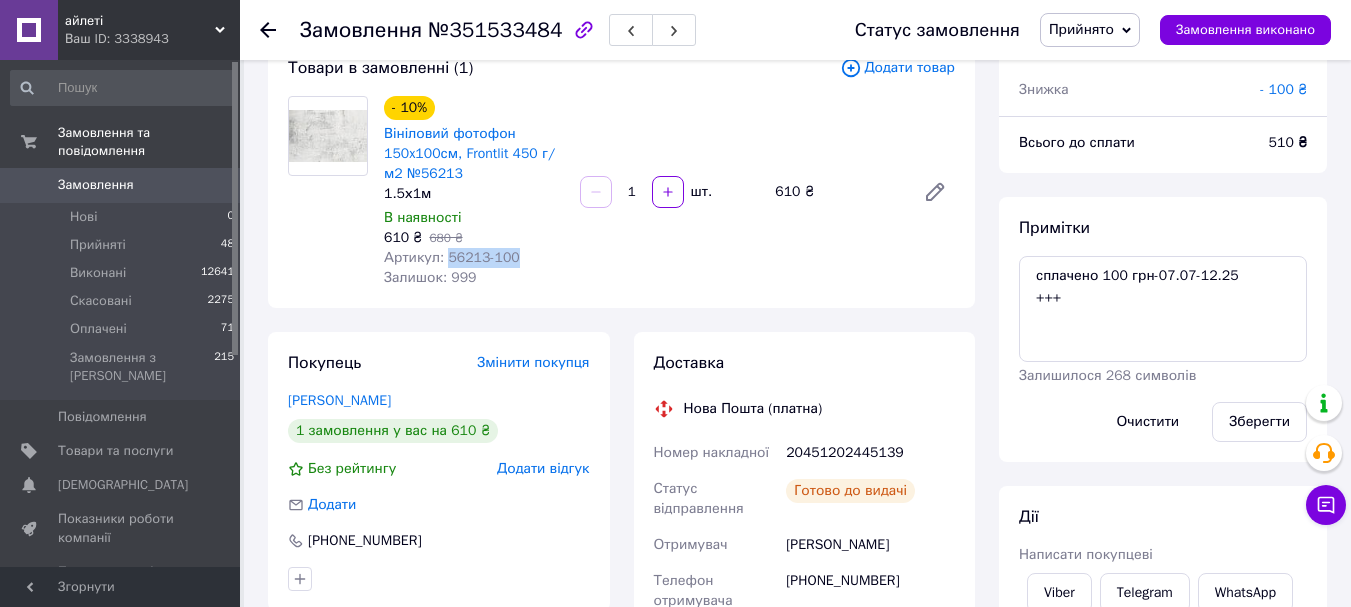 scroll, scrollTop: 100, scrollLeft: 0, axis: vertical 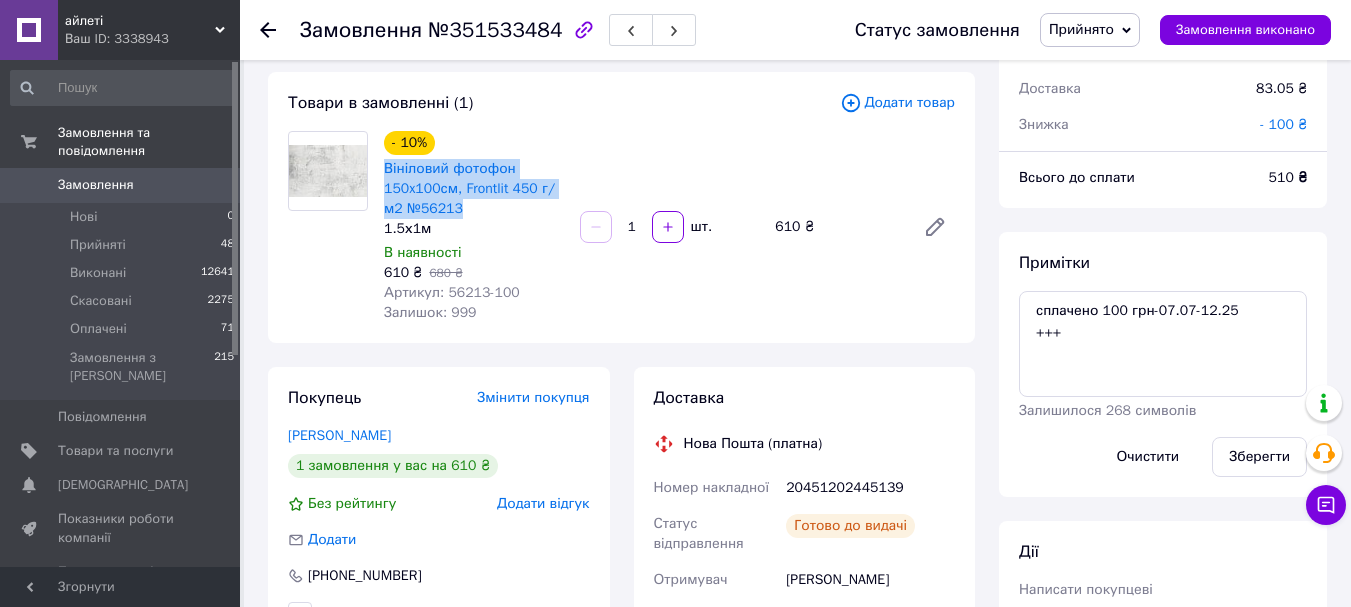 drag, startPoint x: 382, startPoint y: 166, endPoint x: 445, endPoint y: 202, distance: 72.56032 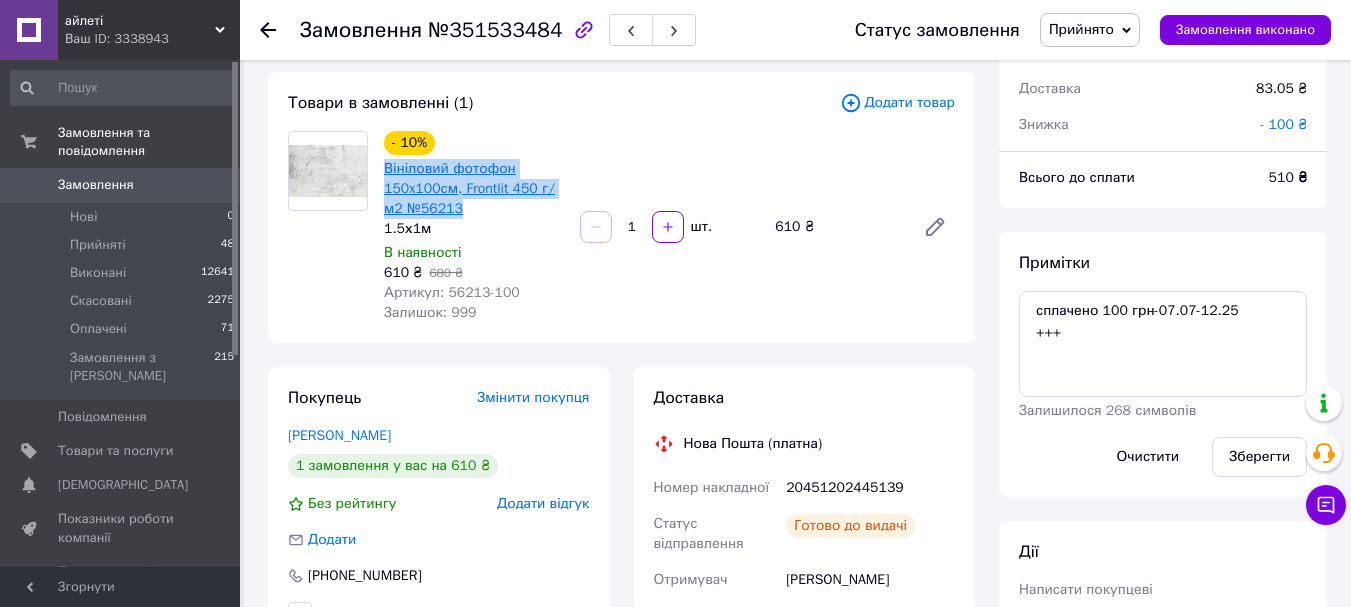 copy on "Вініловий фотофон 150x100см, Frontlit 450 г/м2 №56213" 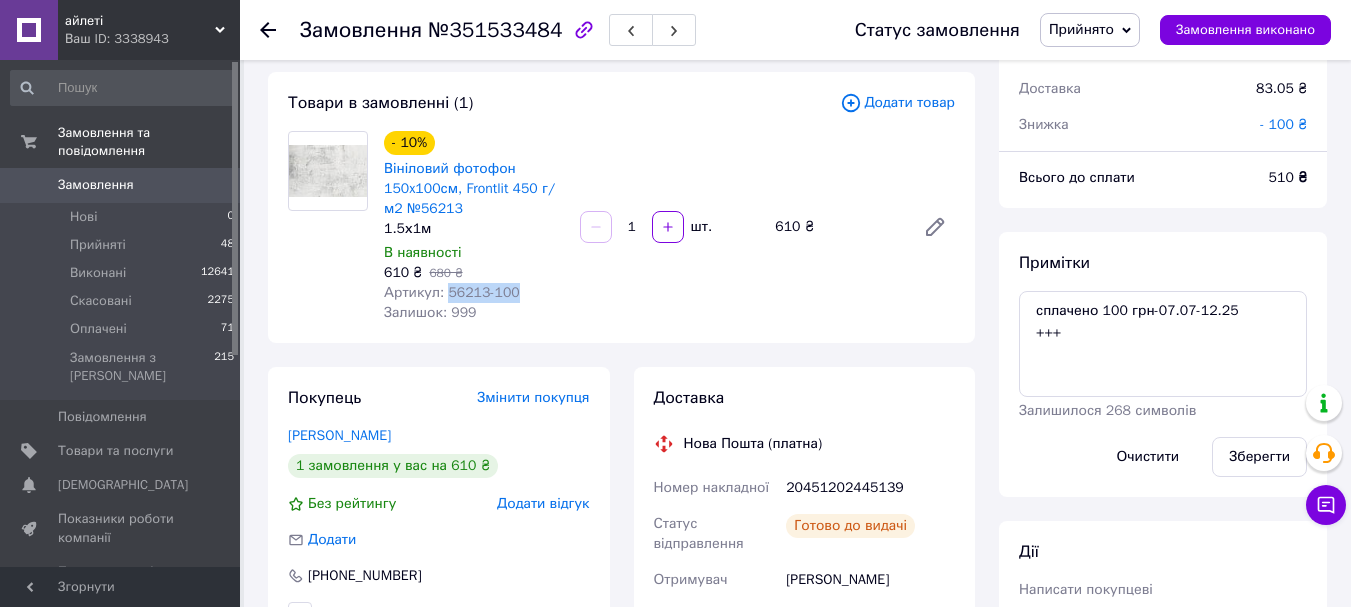 drag, startPoint x: 443, startPoint y: 291, endPoint x: 510, endPoint y: 292, distance: 67.00746 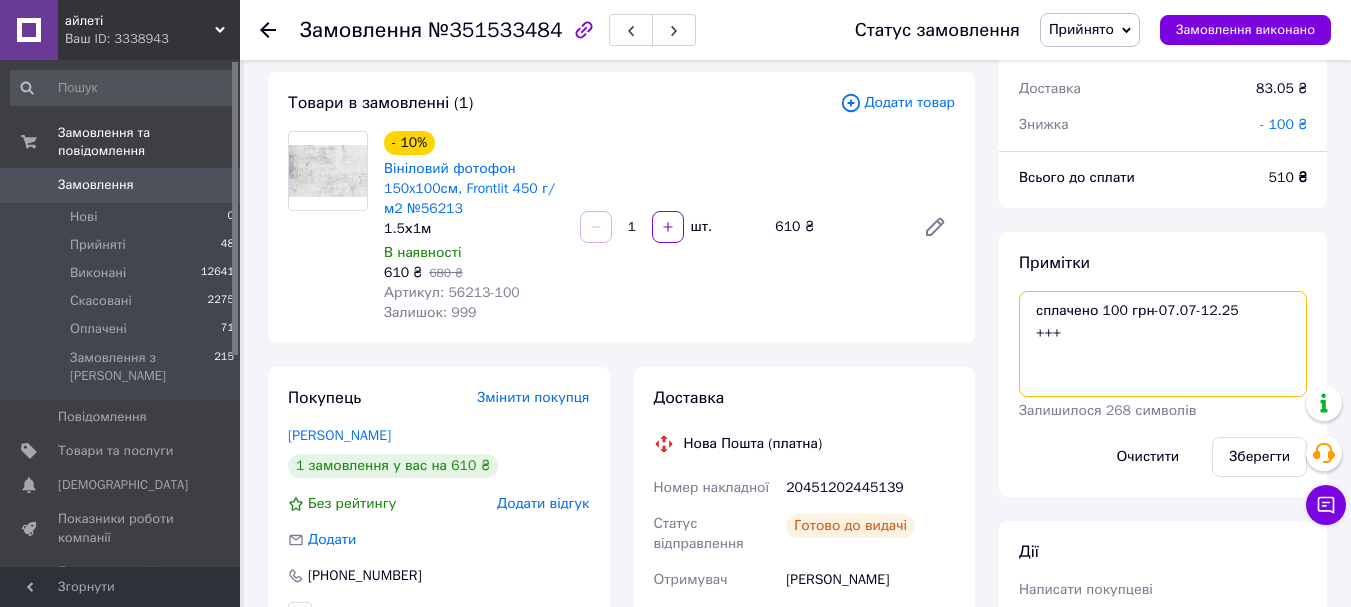 click on "сплачено 100 грн-07.07-12.25
+++" at bounding box center (1163, 344) 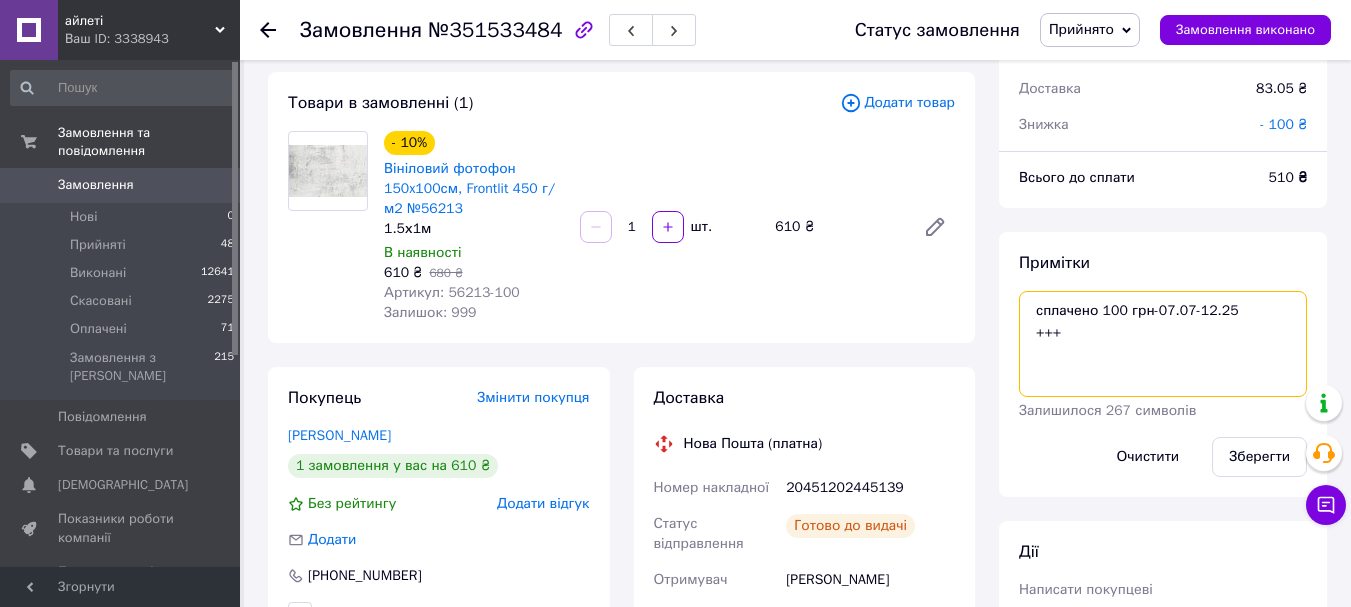 paste on "https://kasa.vchasno.ua/check-viewer/6EnrEEk4gkk" 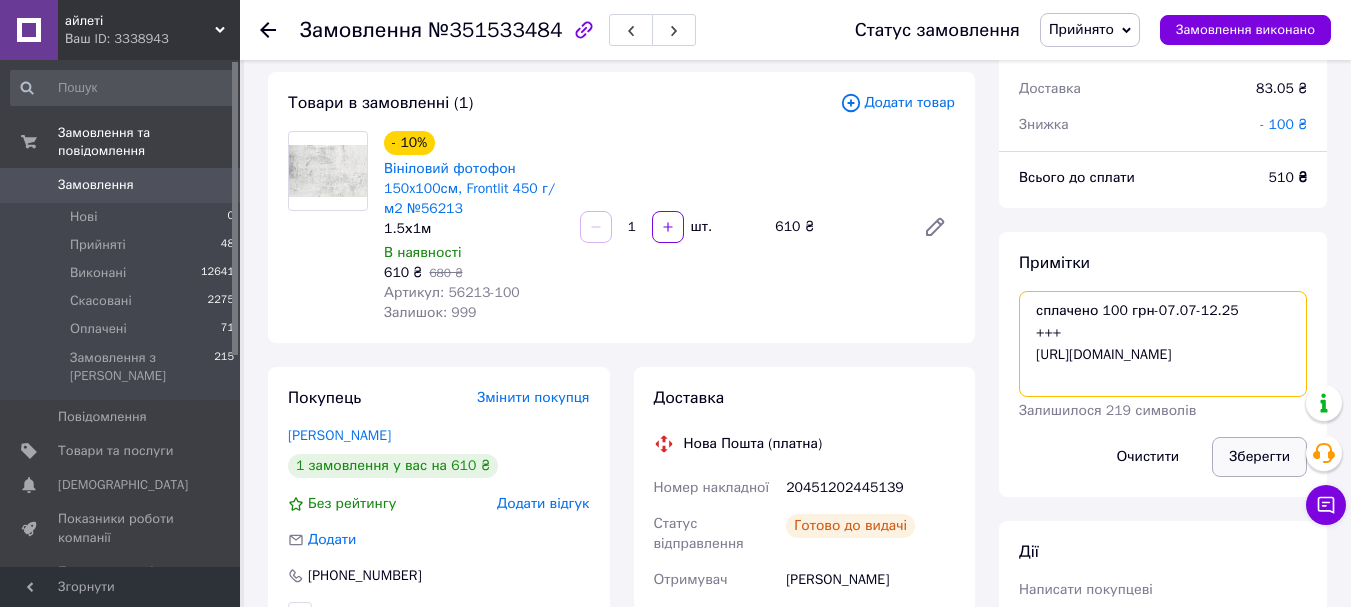 type on "сплачено 100 грн-07.07-12.25
+++
https://kasa.vchasno.ua/check-viewer/6EnrEEk4gkk" 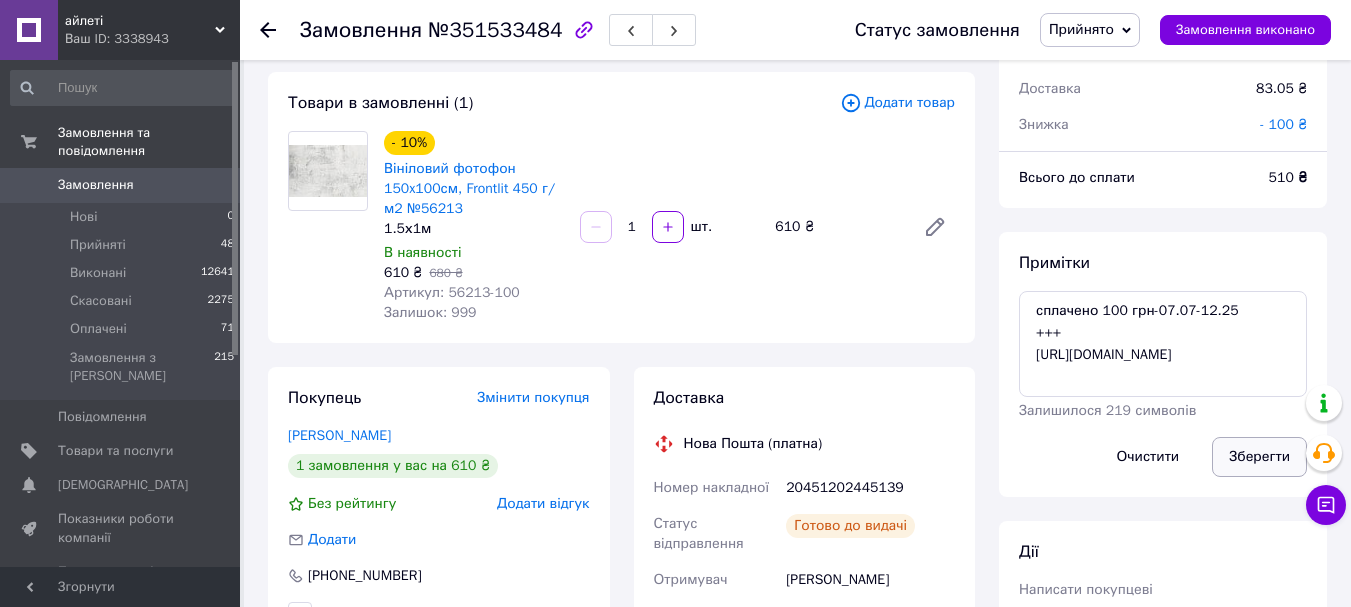 click on "Зберегти" at bounding box center [1259, 457] 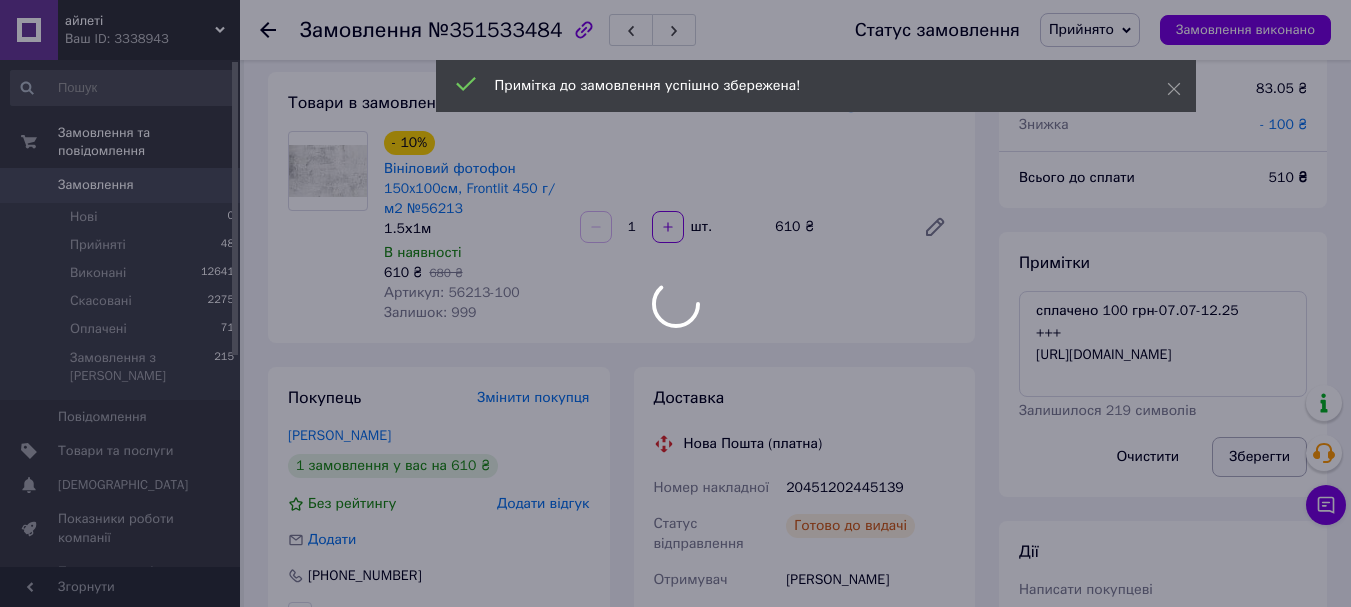 scroll, scrollTop: 32, scrollLeft: 0, axis: vertical 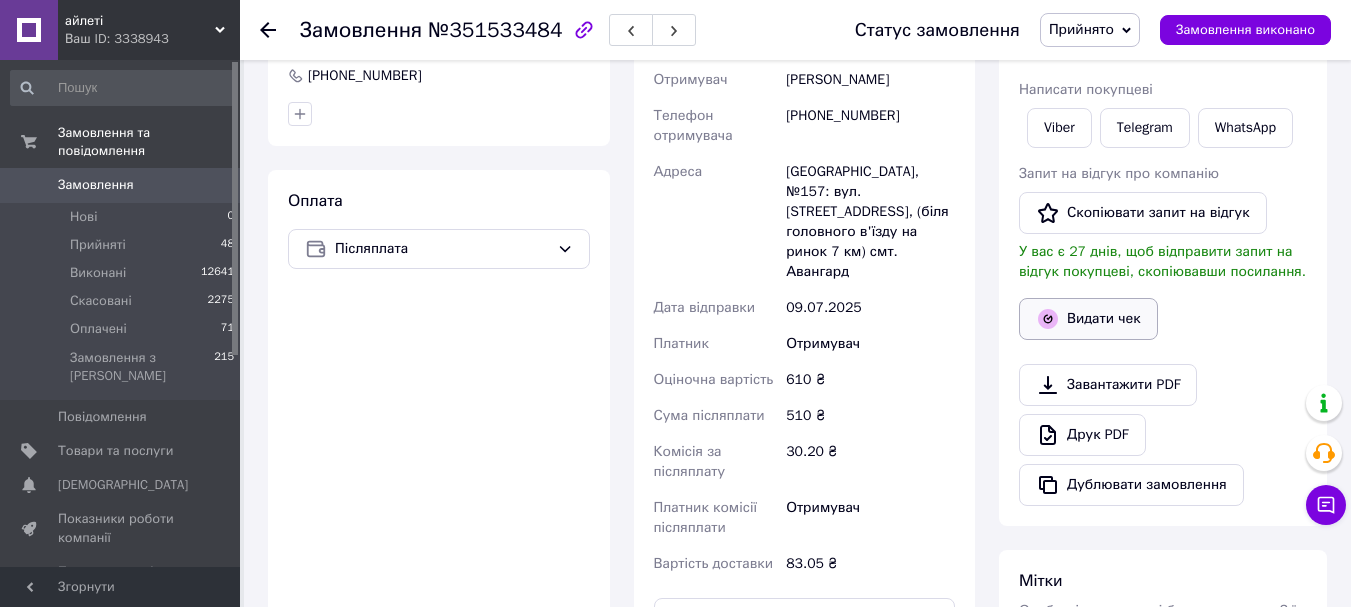 click on "Видати чек" at bounding box center (1088, 319) 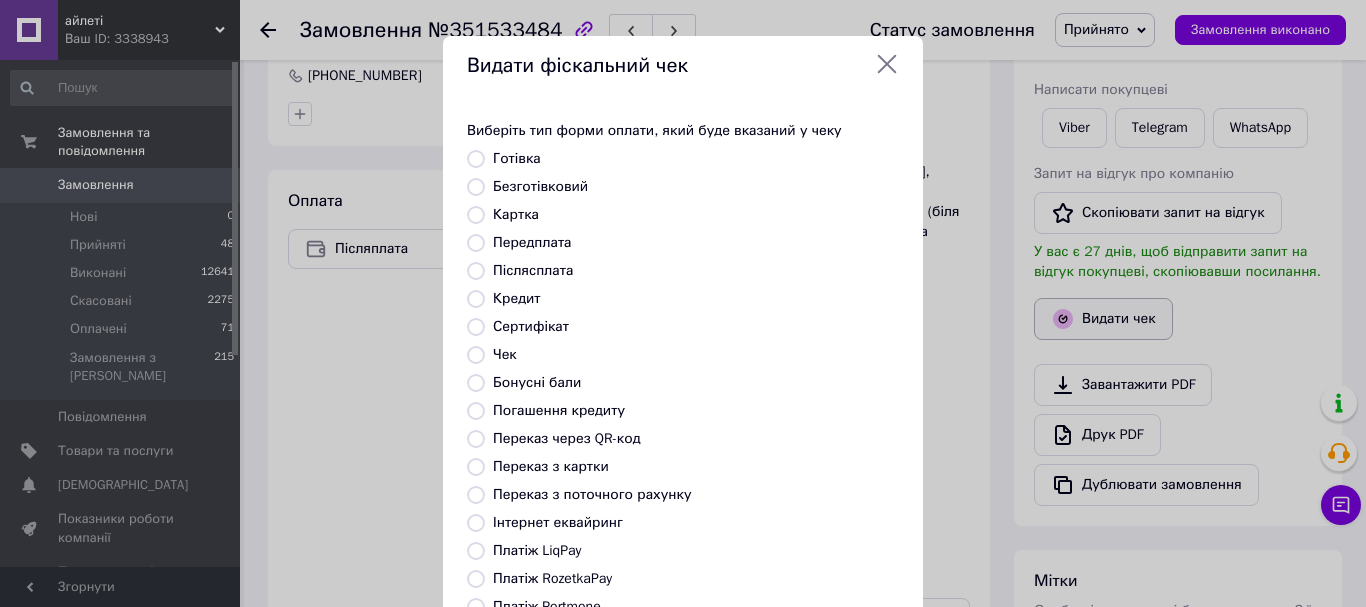 scroll, scrollTop: 12, scrollLeft: 0, axis: vertical 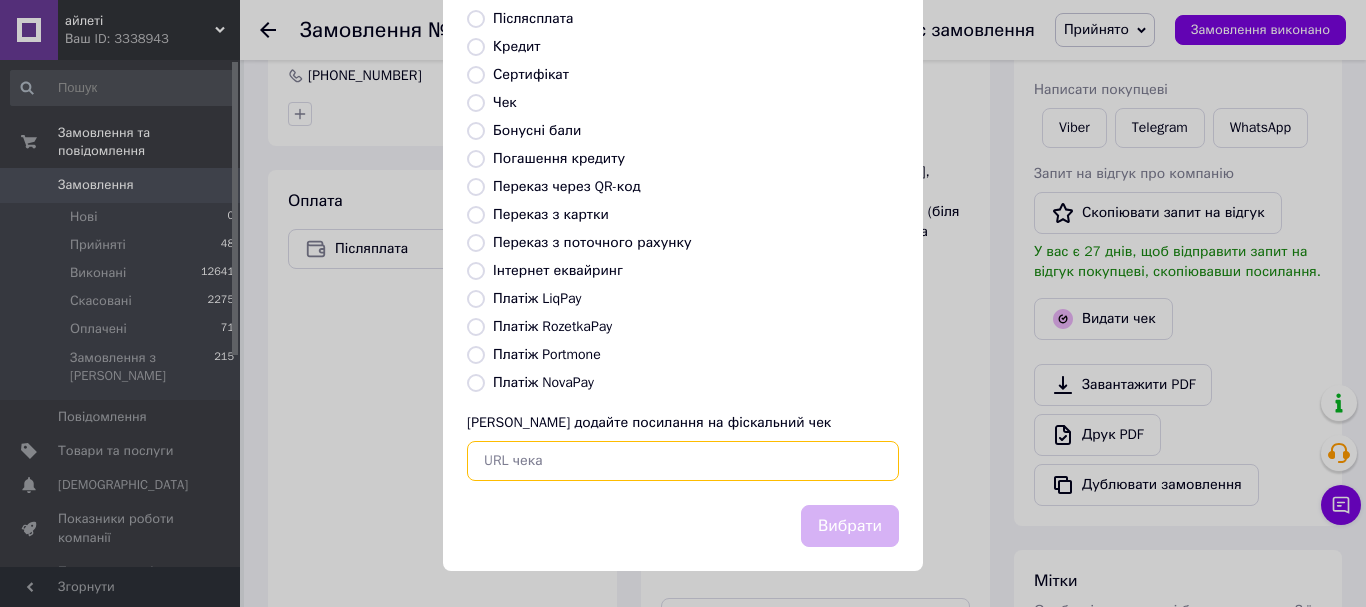 click at bounding box center (683, 461) 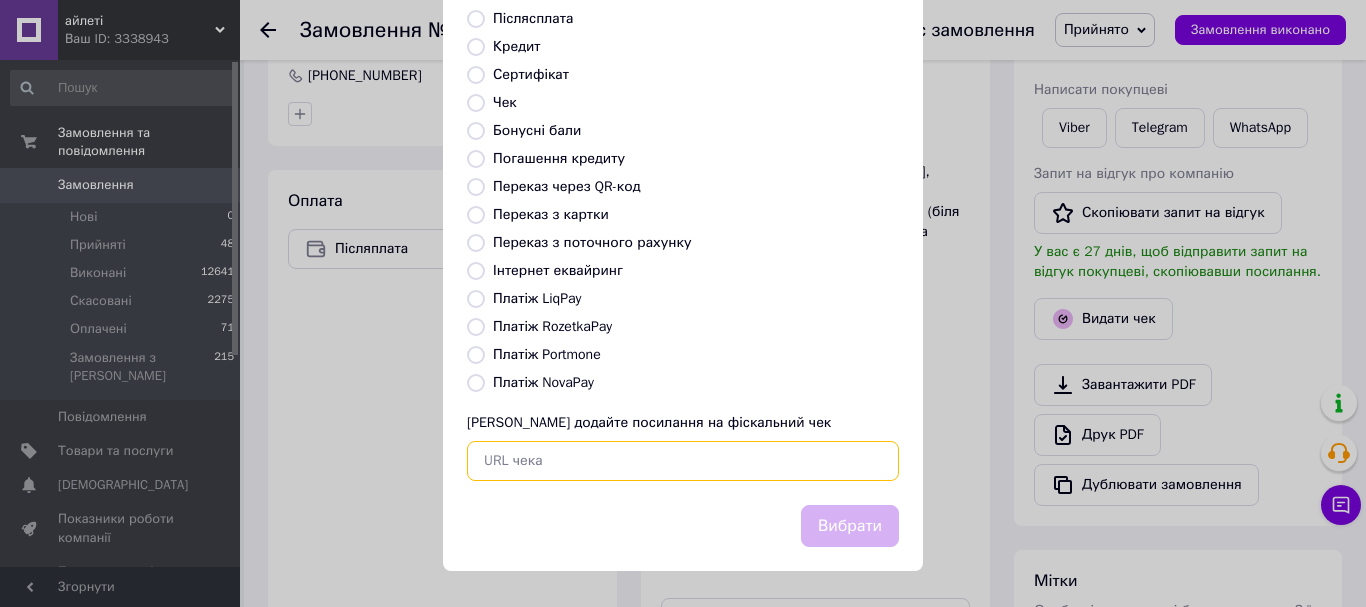paste on "https://kasa.vchasno.ua/check-viewer/6EnrEEk4gkk" 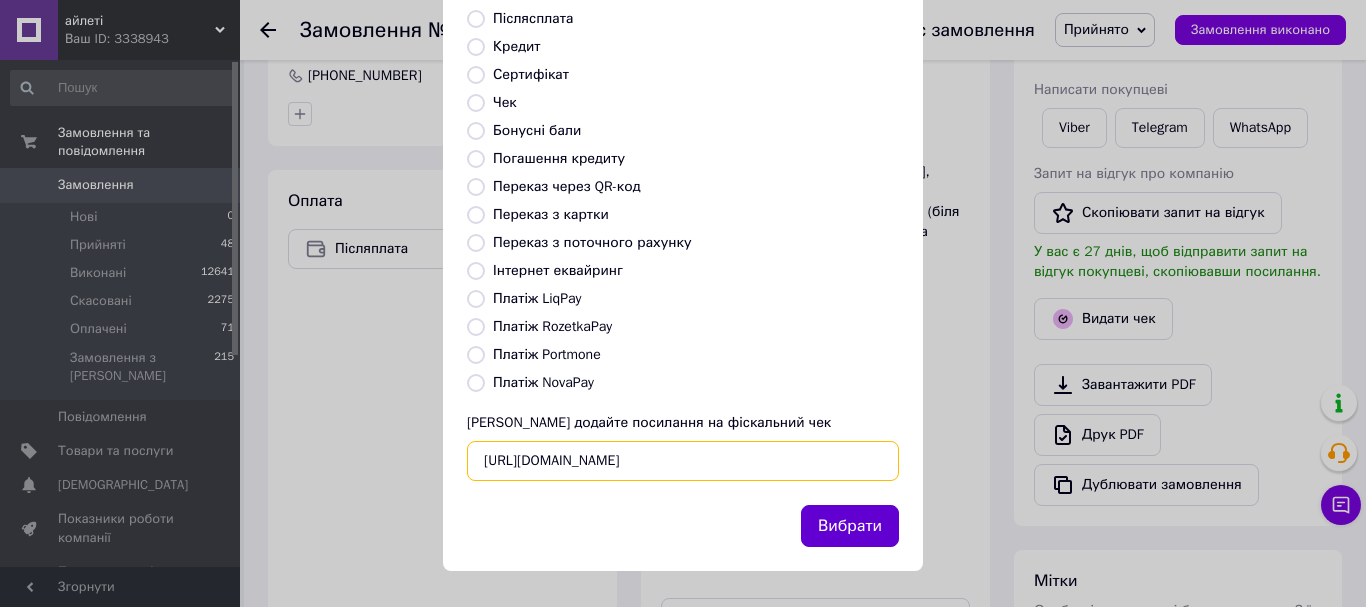 type on "https://kasa.vchasno.ua/check-viewer/6EnrEEk4gkk" 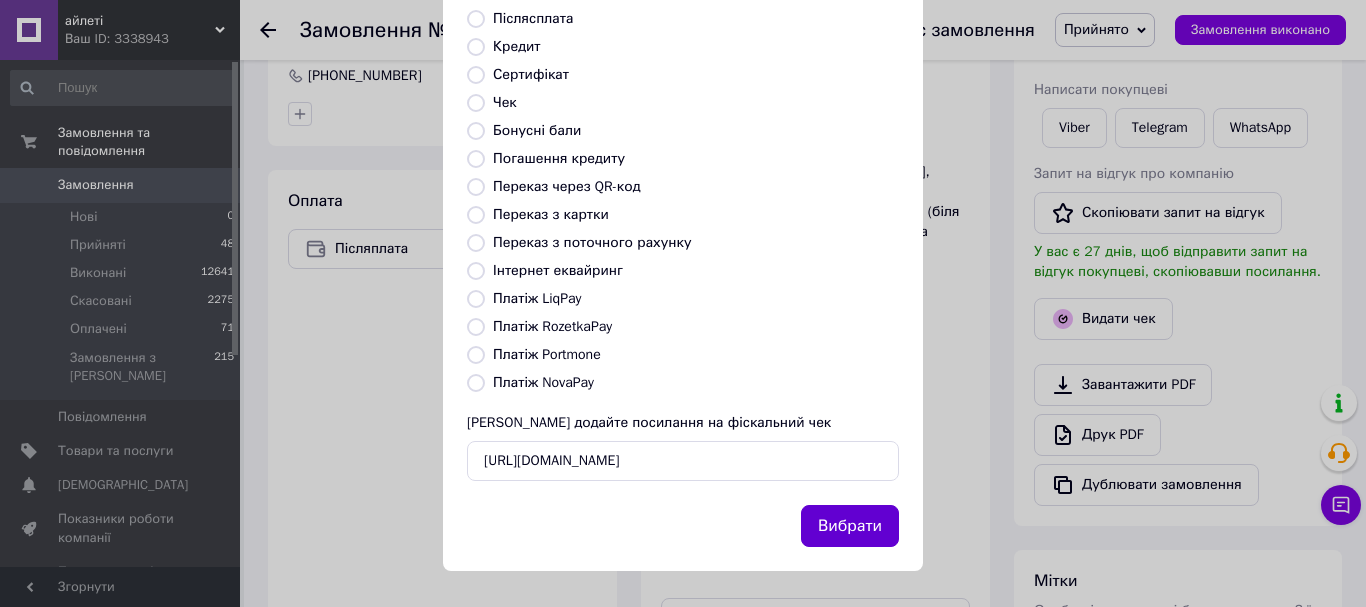 click on "Вибрати" at bounding box center (850, 526) 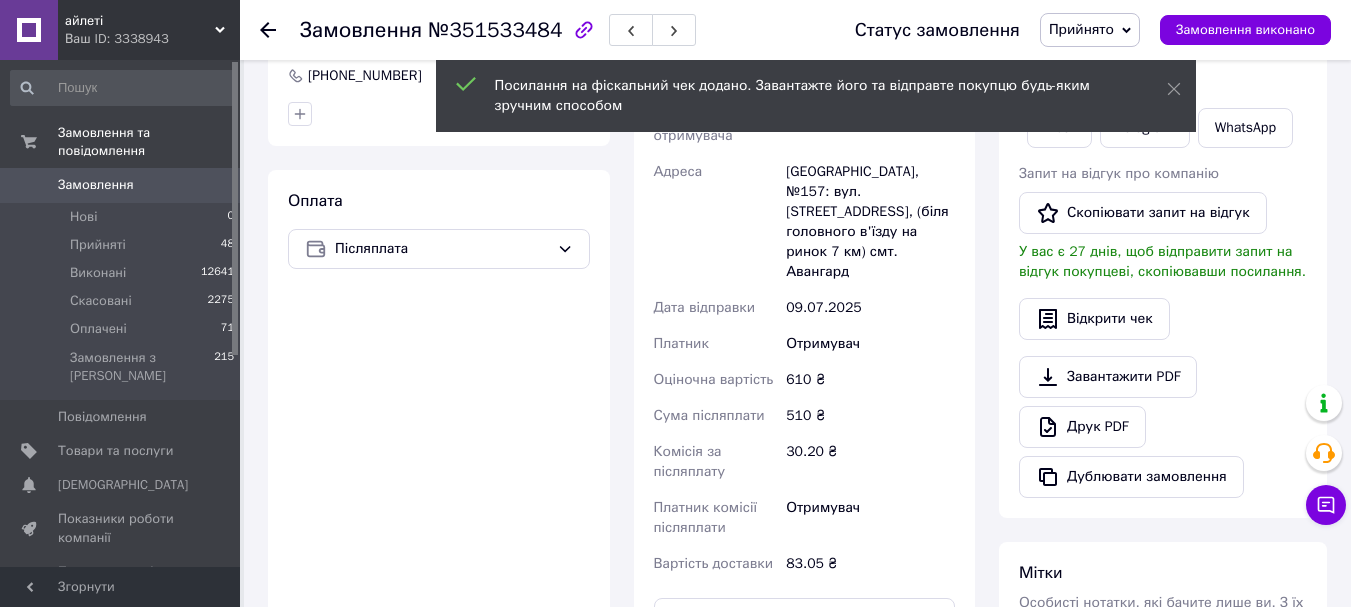 scroll, scrollTop: 32, scrollLeft: 0, axis: vertical 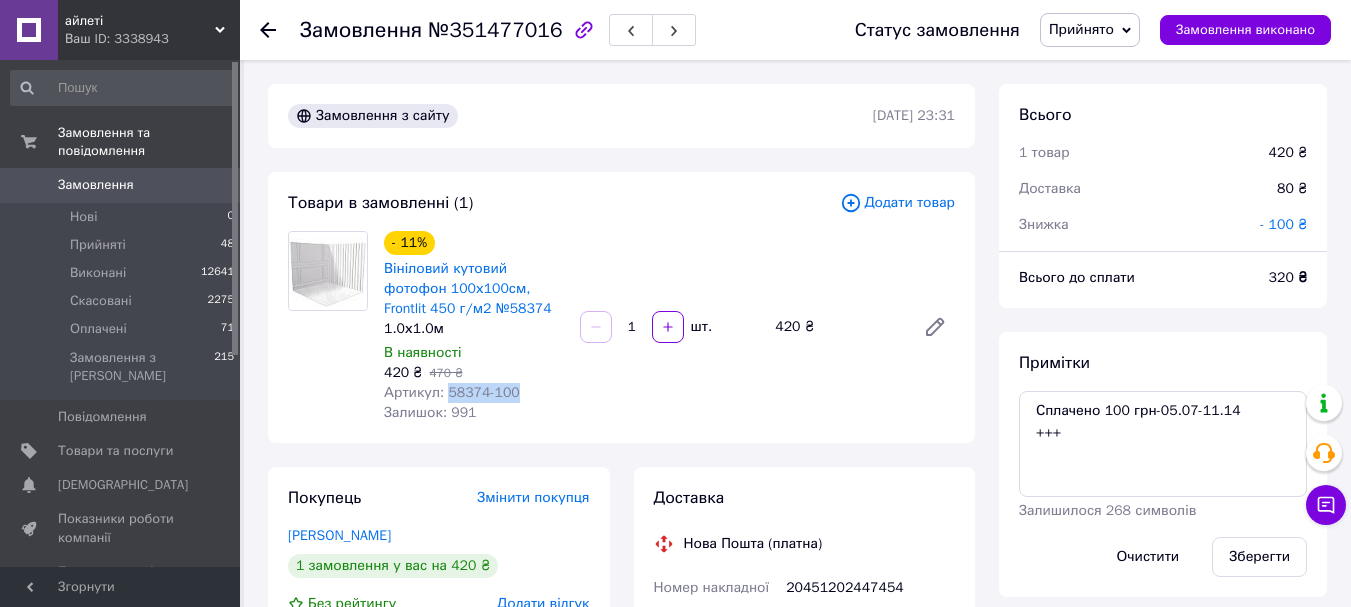 drag, startPoint x: 442, startPoint y: 395, endPoint x: 510, endPoint y: 397, distance: 68.0294 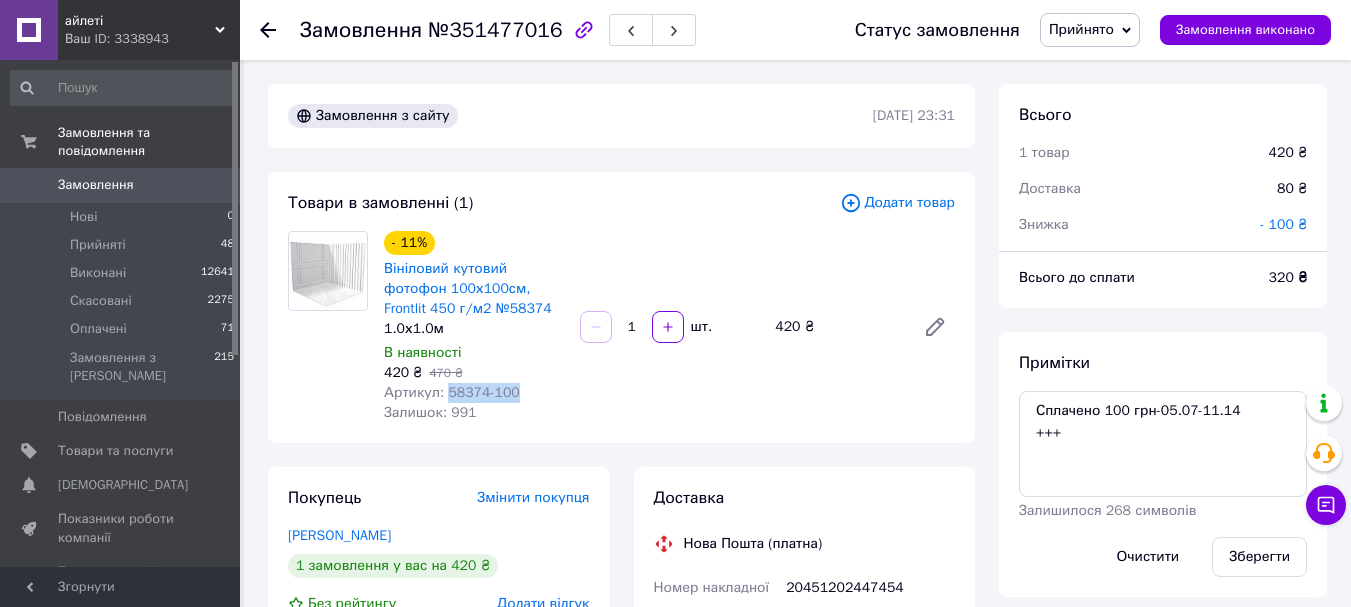 copy on "58374-100" 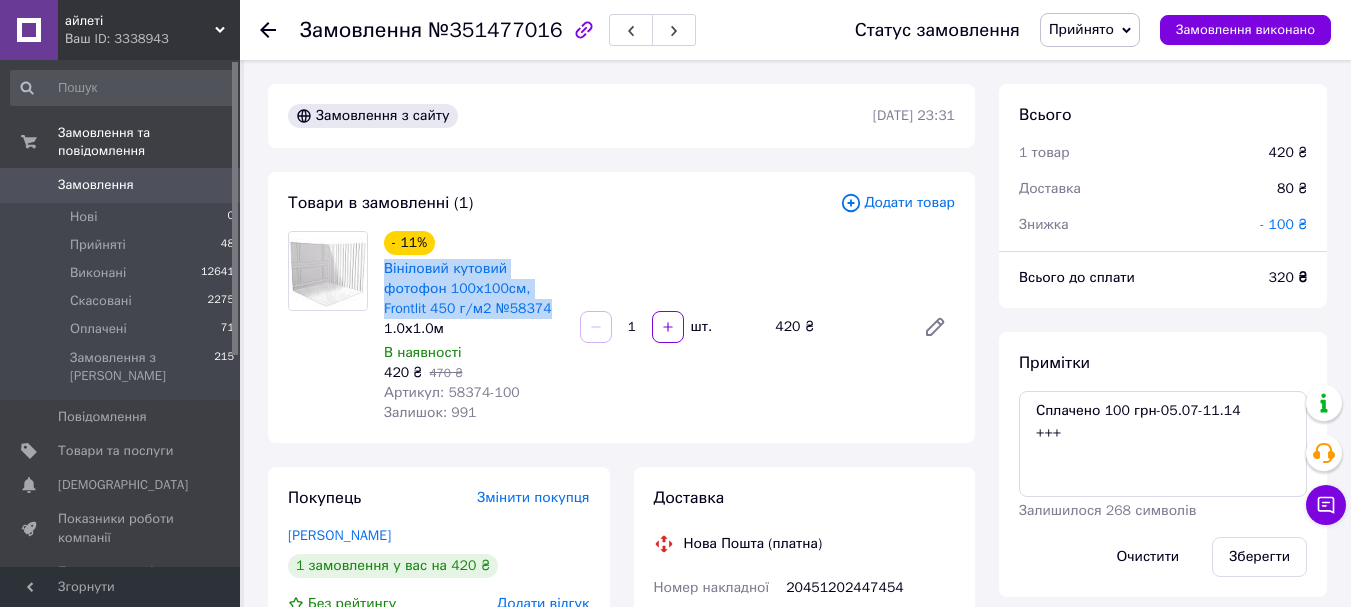 drag, startPoint x: 379, startPoint y: 266, endPoint x: 452, endPoint y: 310, distance: 85.23497 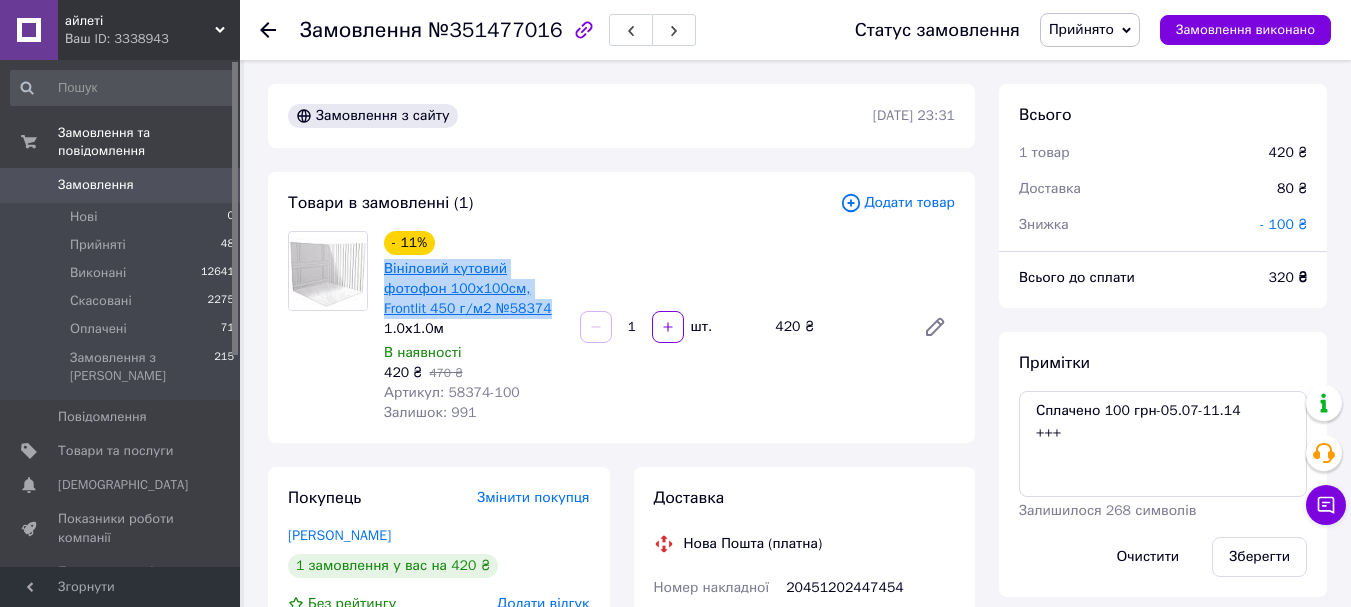 copy on "Вініловий кутовий фотофон 100х100см, Frontlit 450 г/м2 №58374" 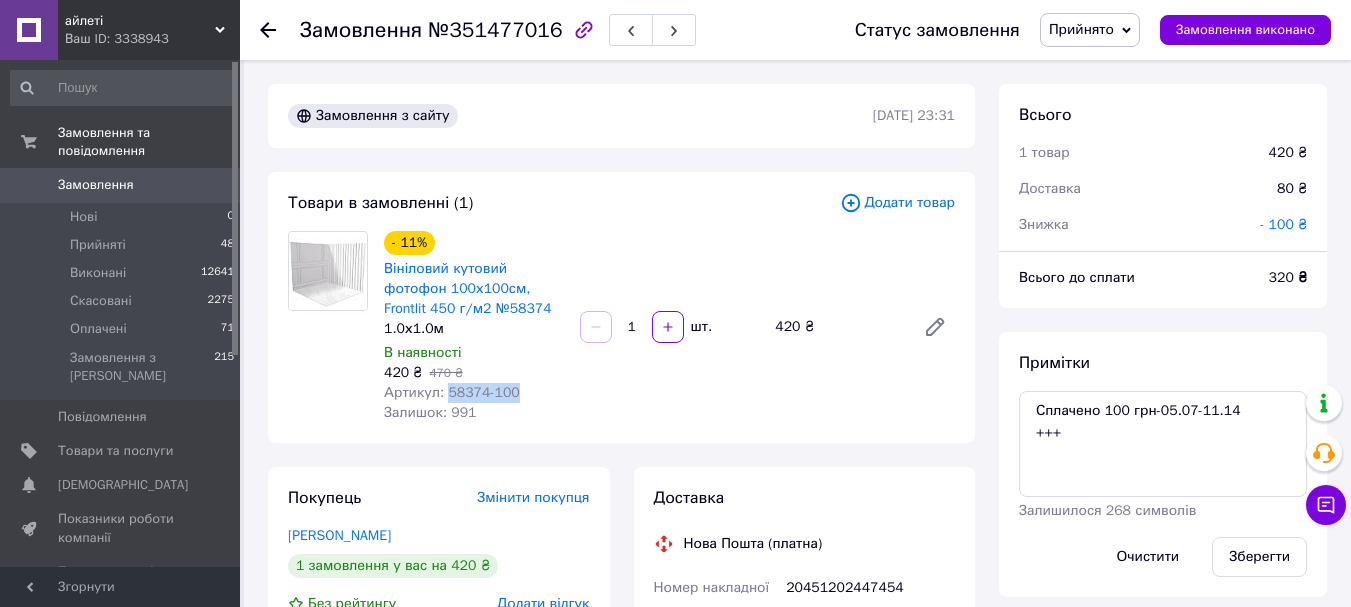 drag, startPoint x: 509, startPoint y: 393, endPoint x: 443, endPoint y: 393, distance: 66 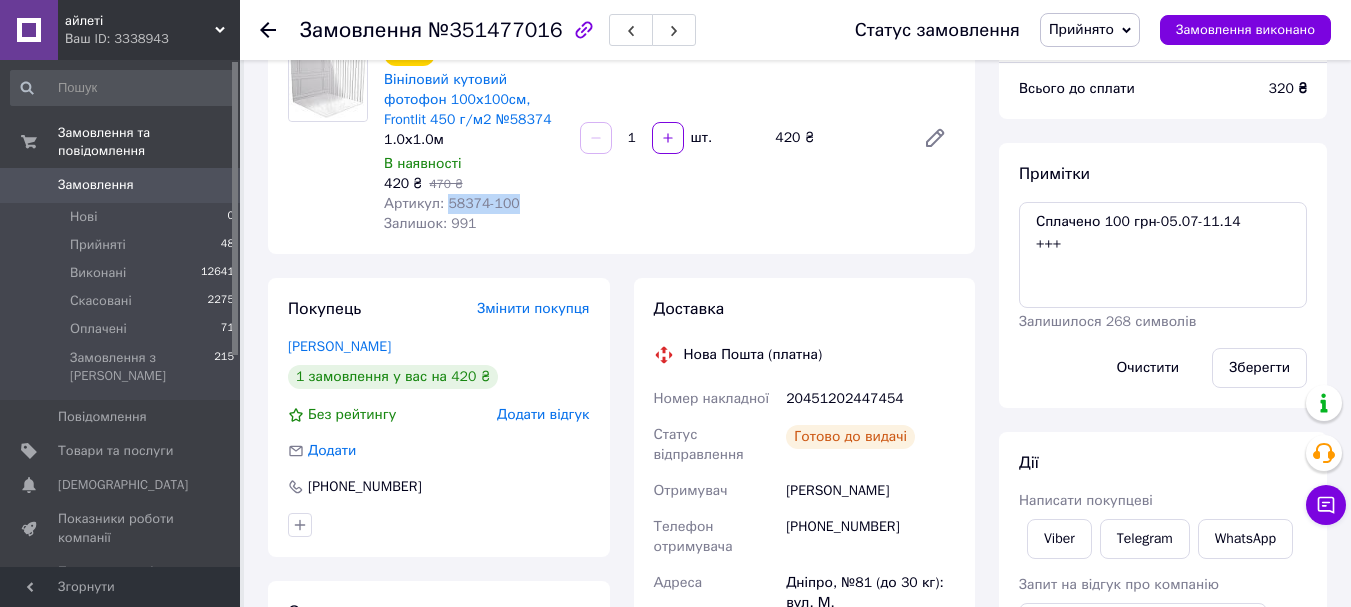 scroll, scrollTop: 200, scrollLeft: 0, axis: vertical 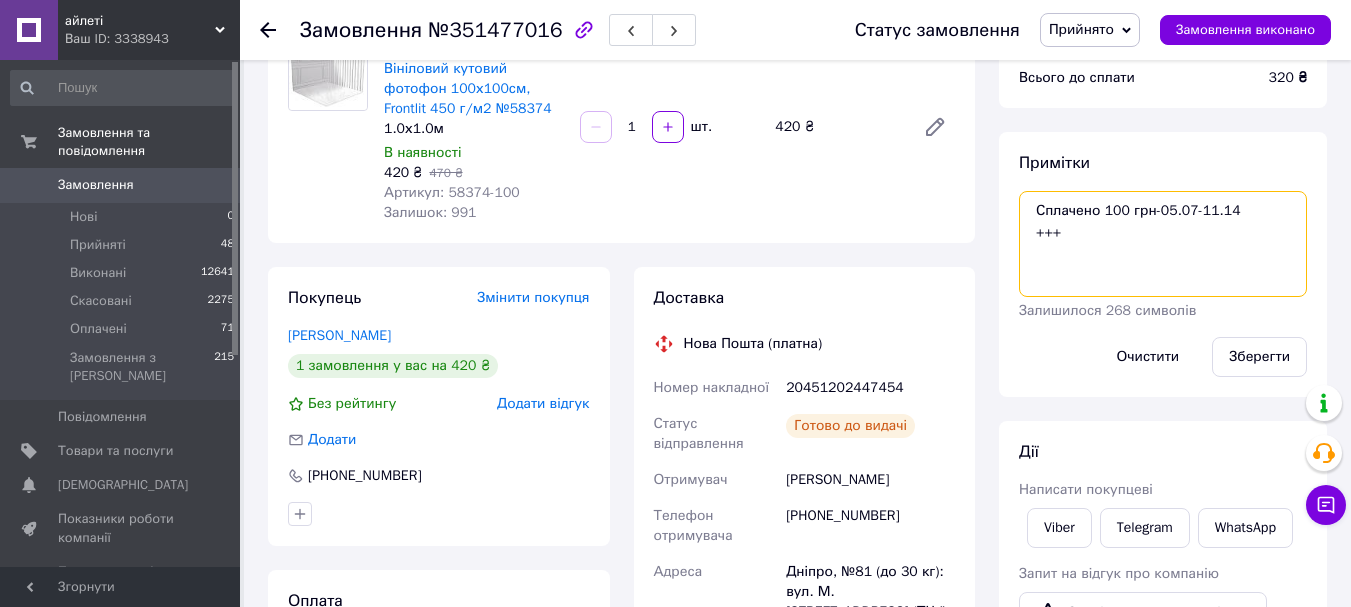 click on "Сплачено 100 грн-05.07-11.14
+++" at bounding box center (1163, 244) 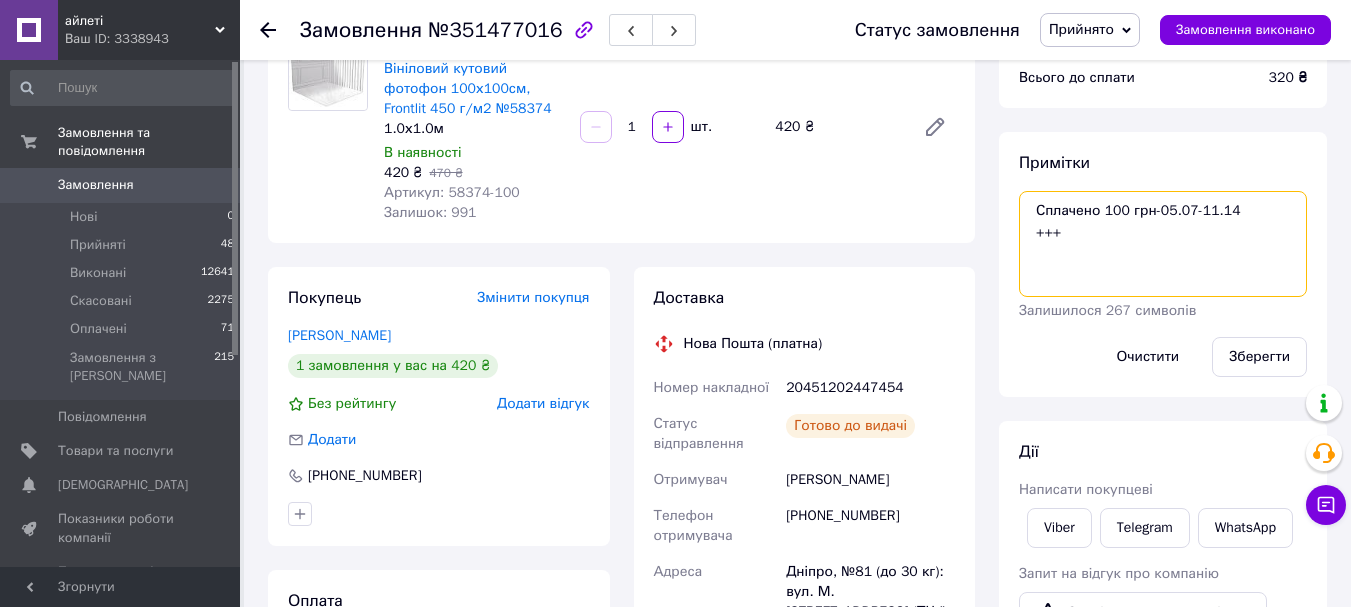 paste on "https://kasa.vchasno.ua/check-viewer/3Utnk3bCOss" 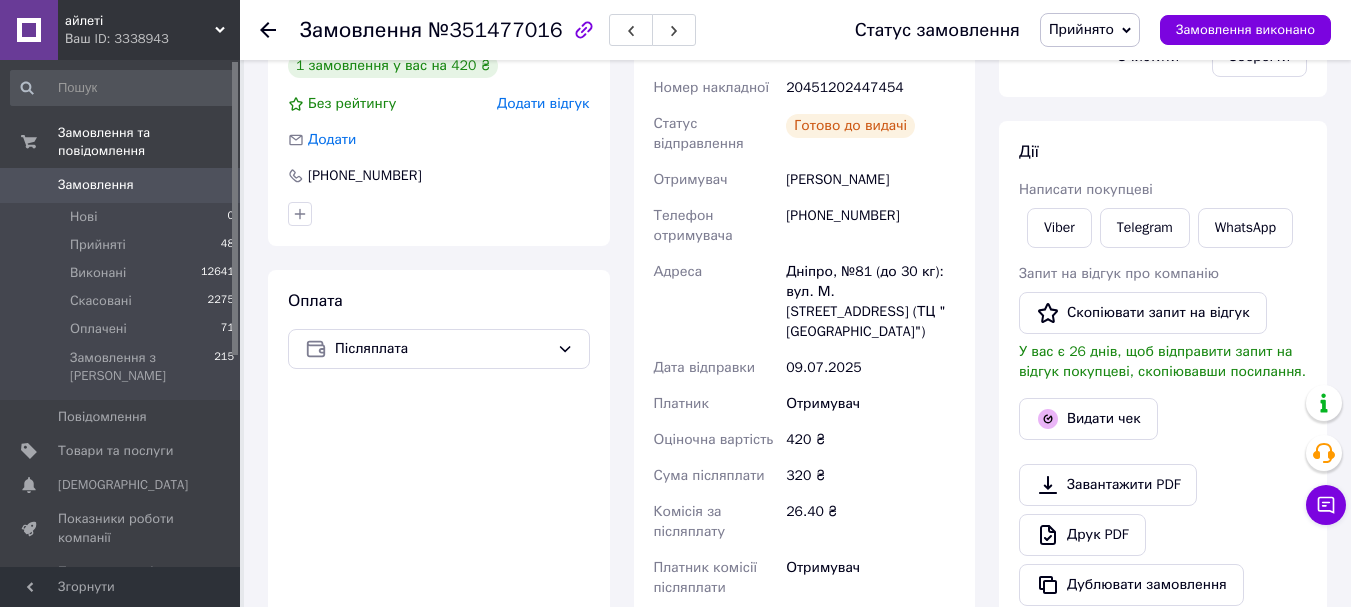 scroll, scrollTop: 400, scrollLeft: 0, axis: vertical 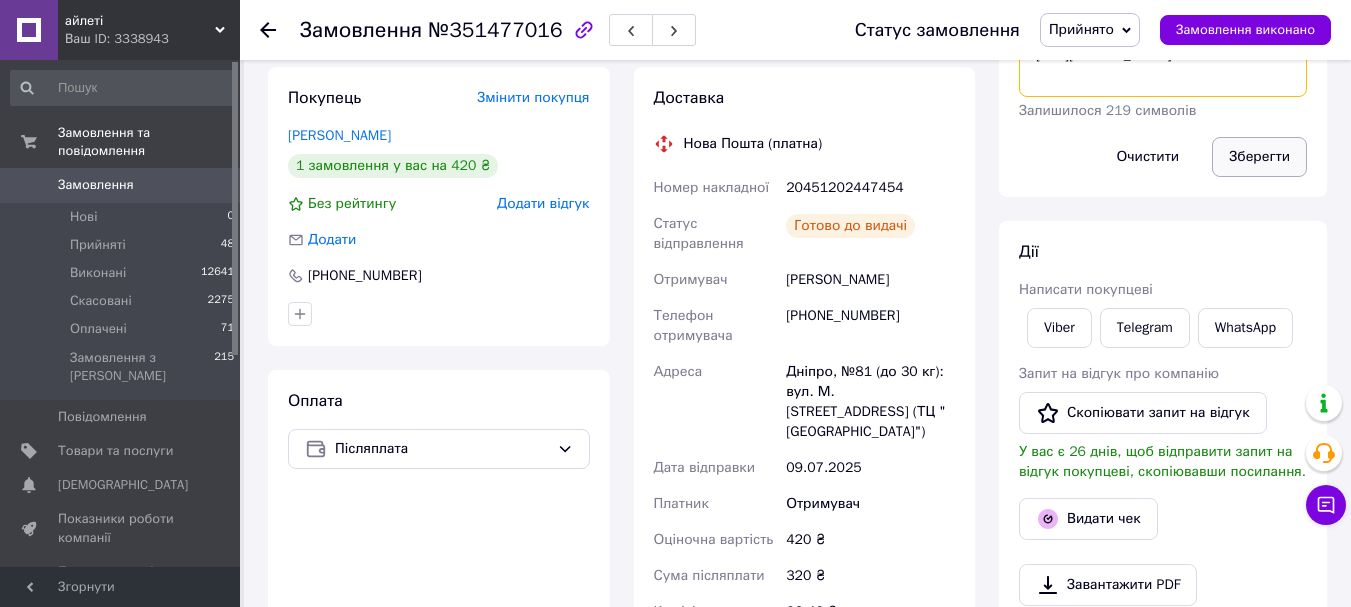type on "Сплачено 100 грн-05.07-11.14
+++
https://kasa.vchasno.ua/check-viewer/3Utnk3bCOss" 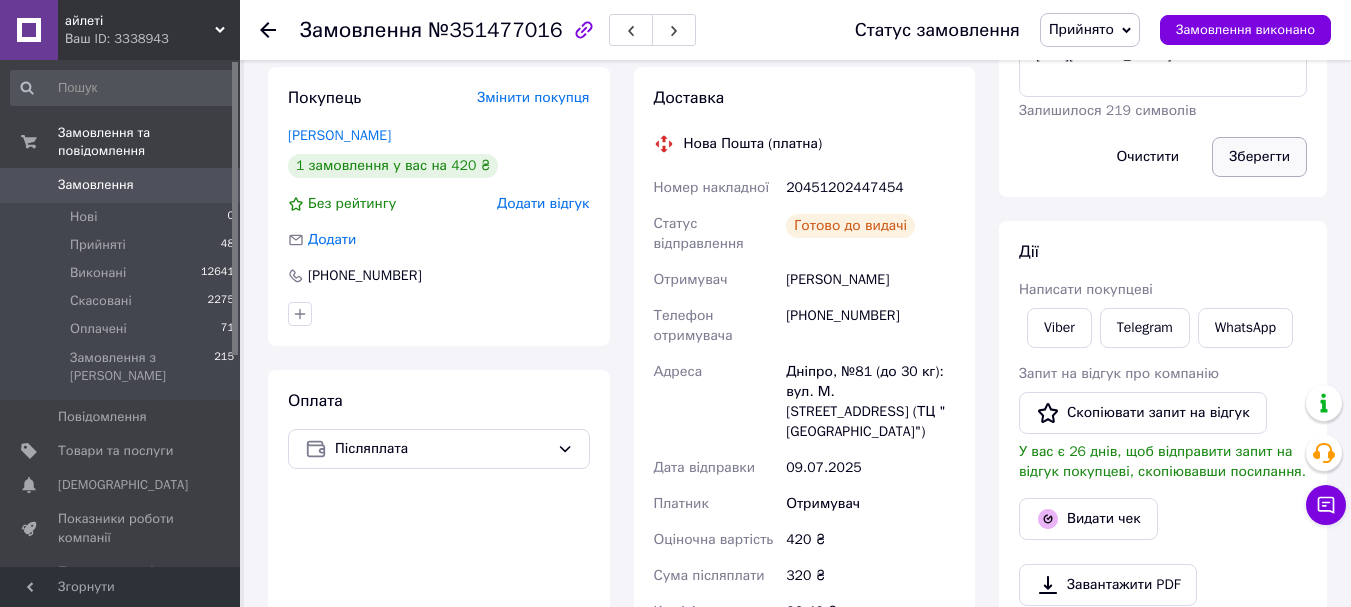 click on "Зберегти" at bounding box center (1259, 157) 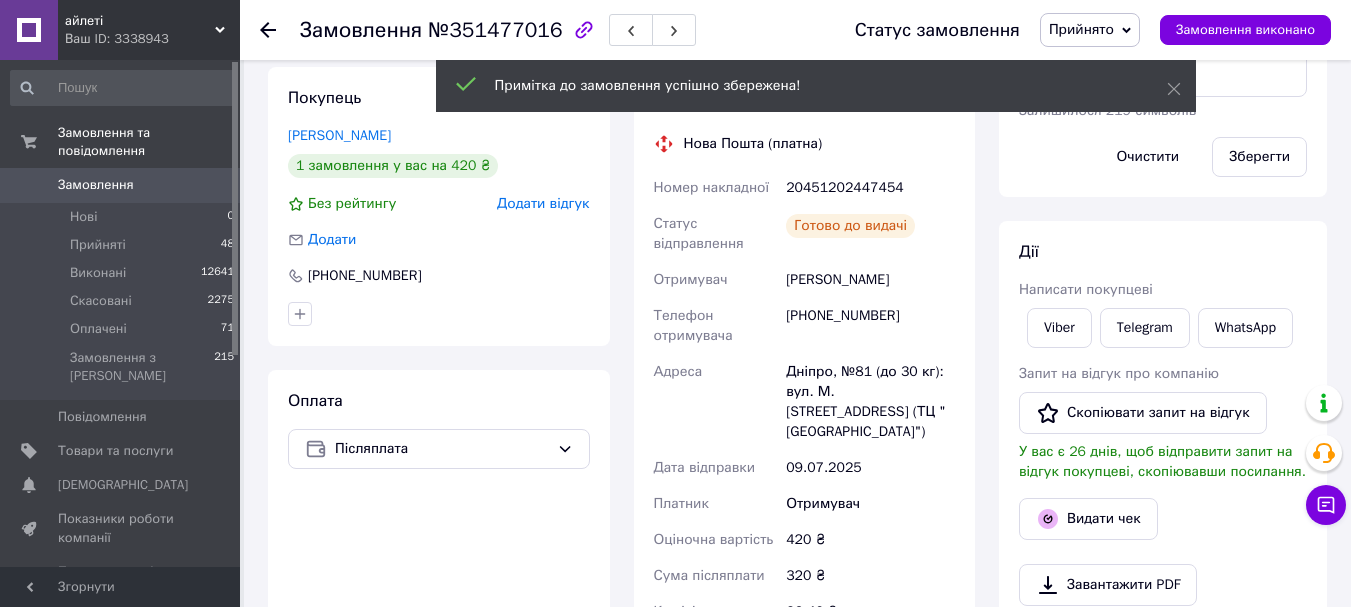 scroll, scrollTop: 607, scrollLeft: 0, axis: vertical 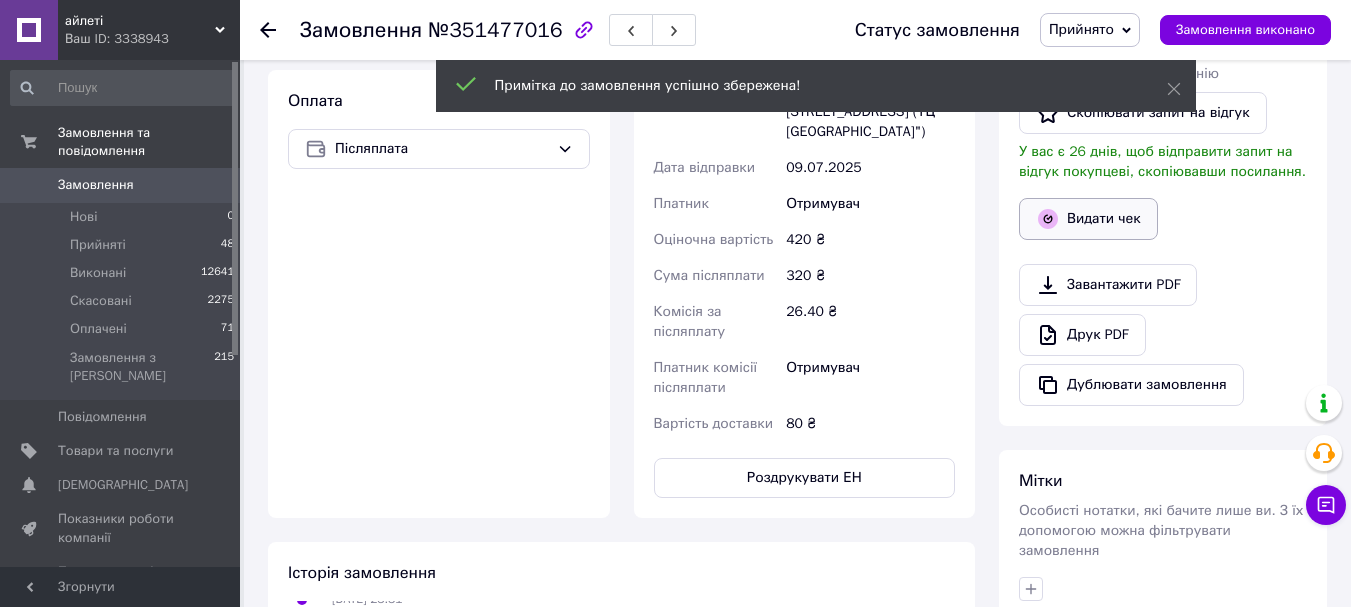 click on "Видати чек" at bounding box center (1088, 219) 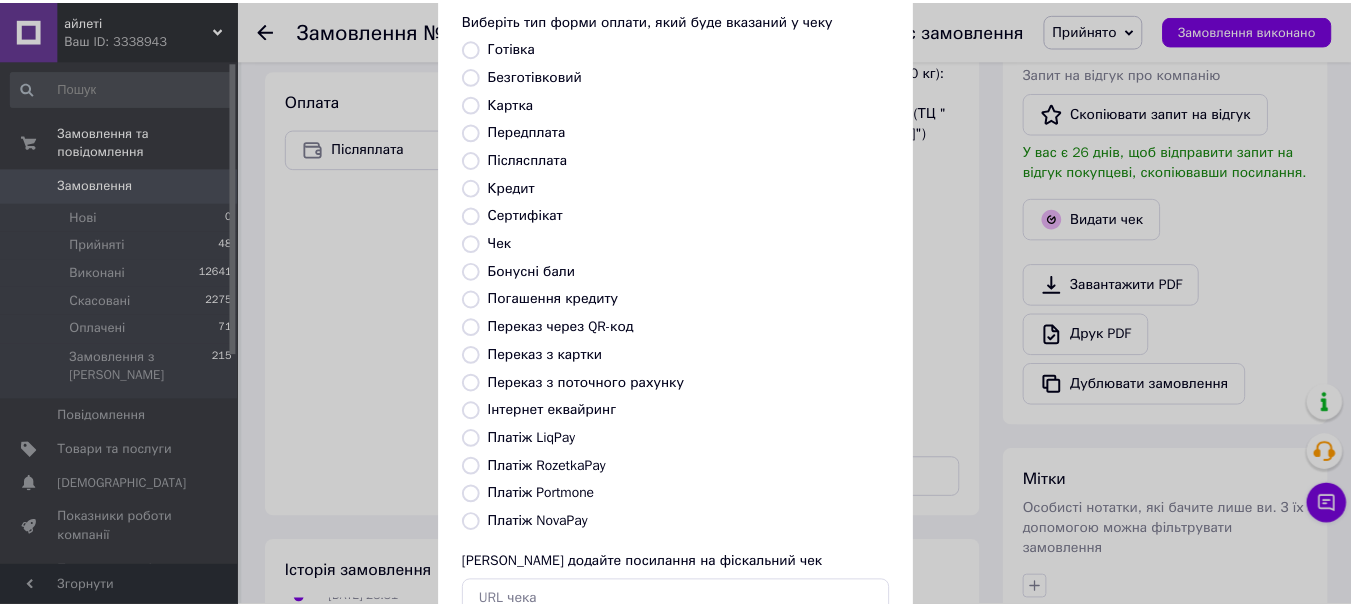 scroll, scrollTop: 252, scrollLeft: 0, axis: vertical 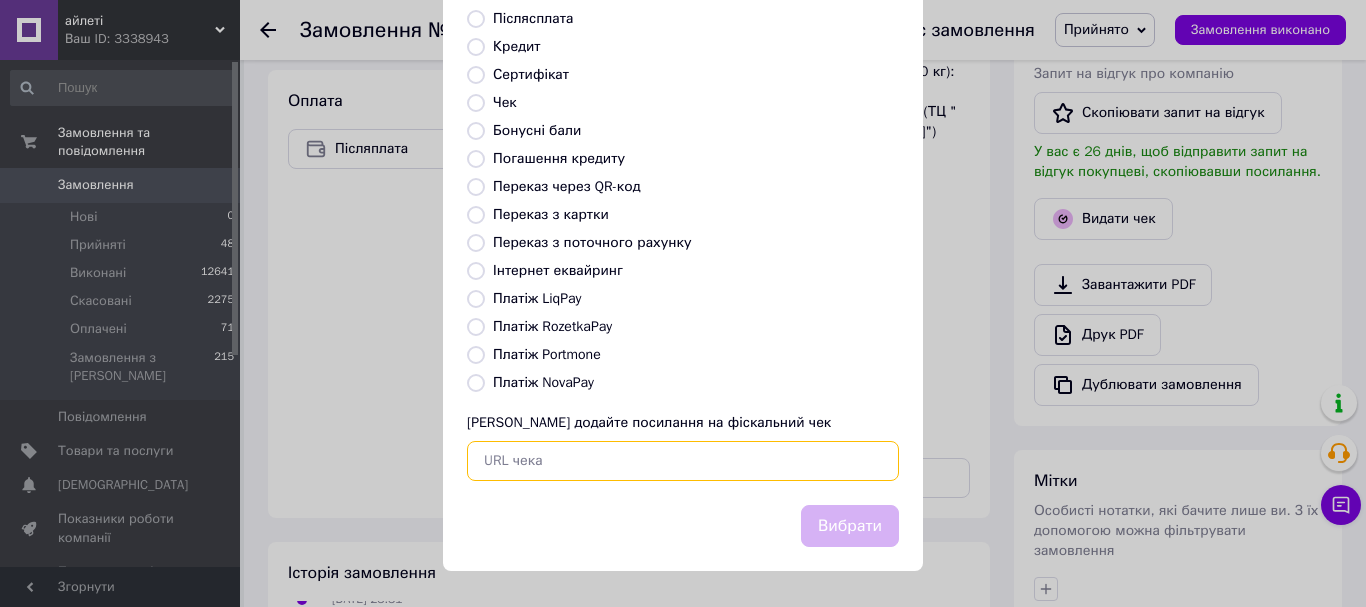 click at bounding box center (683, 461) 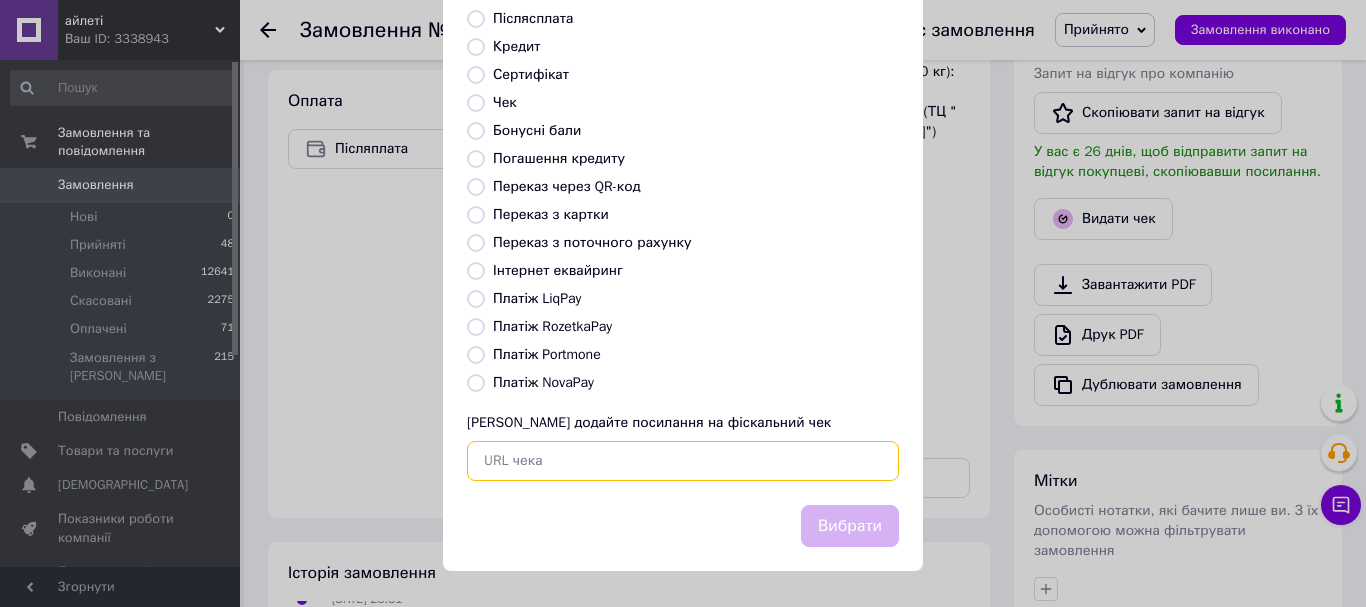paste on "https://kasa.vchasno.ua/check-viewer/3Utnk3bCOss" 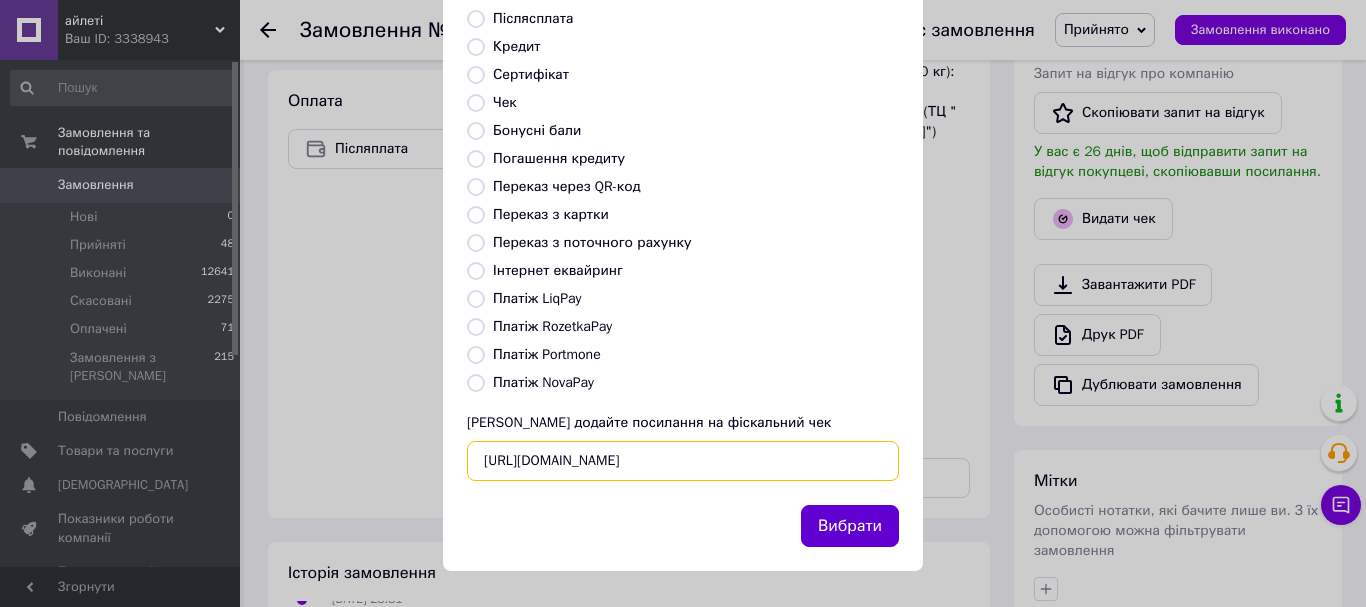 type on "https://kasa.vchasno.ua/check-viewer/3Utnk3bCOss" 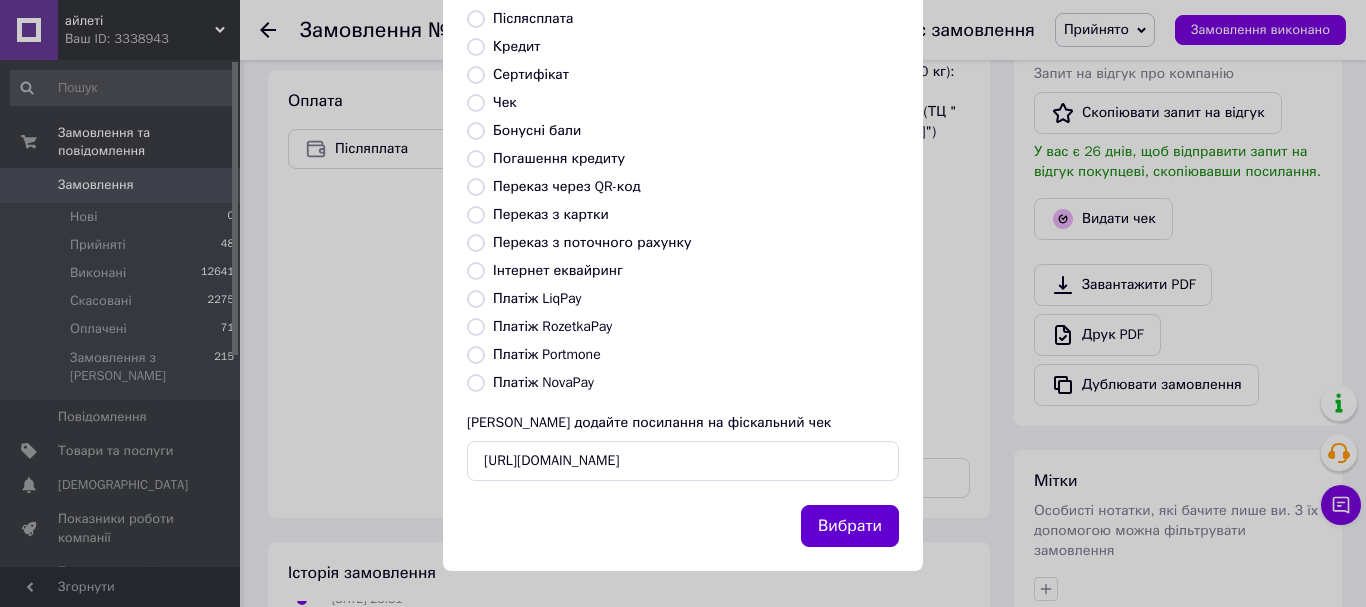 click on "Вибрати" at bounding box center [850, 526] 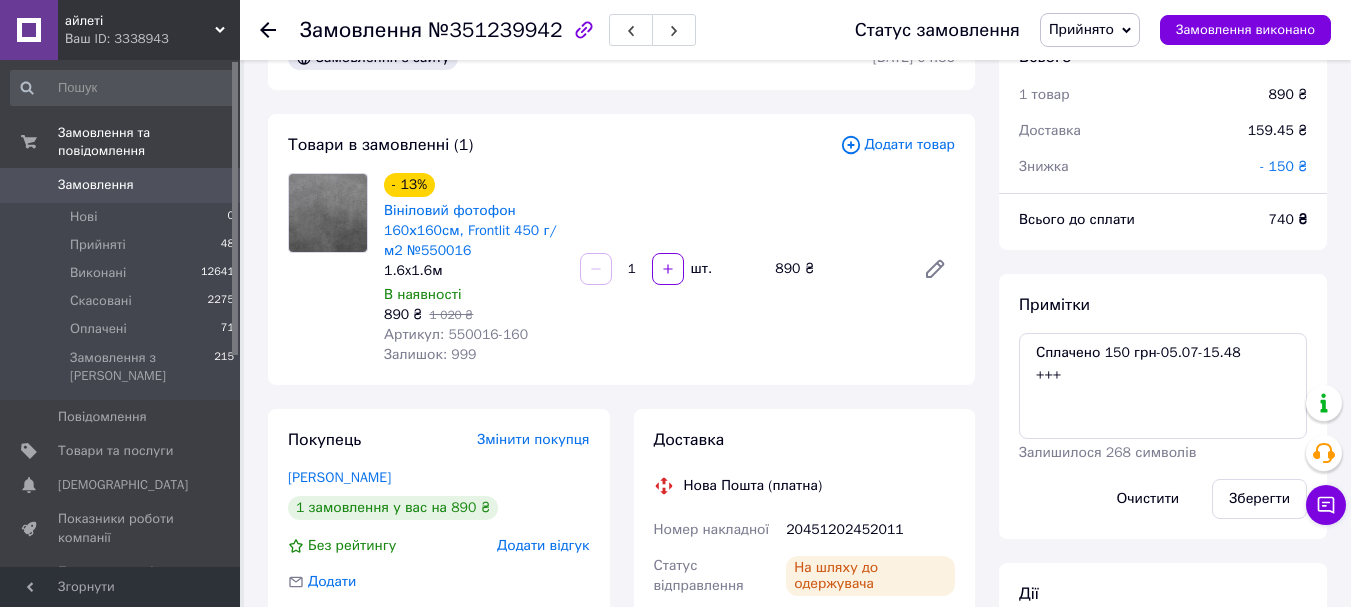scroll, scrollTop: 0, scrollLeft: 0, axis: both 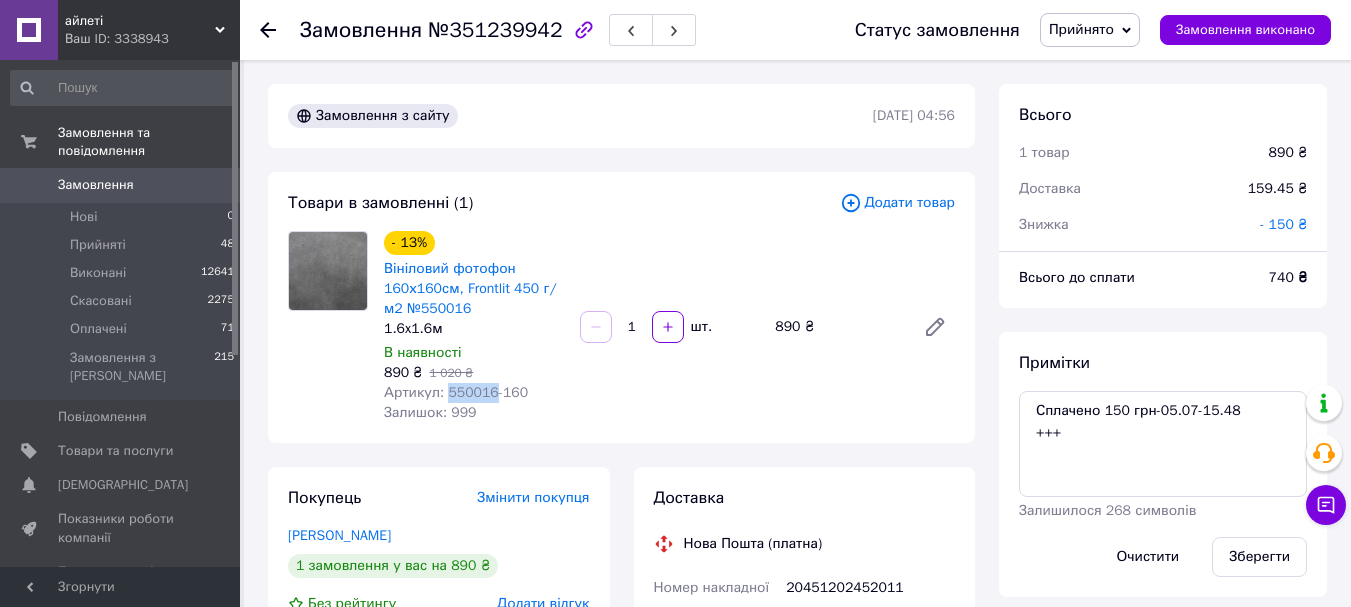 drag, startPoint x: 443, startPoint y: 390, endPoint x: 491, endPoint y: 395, distance: 48.259712 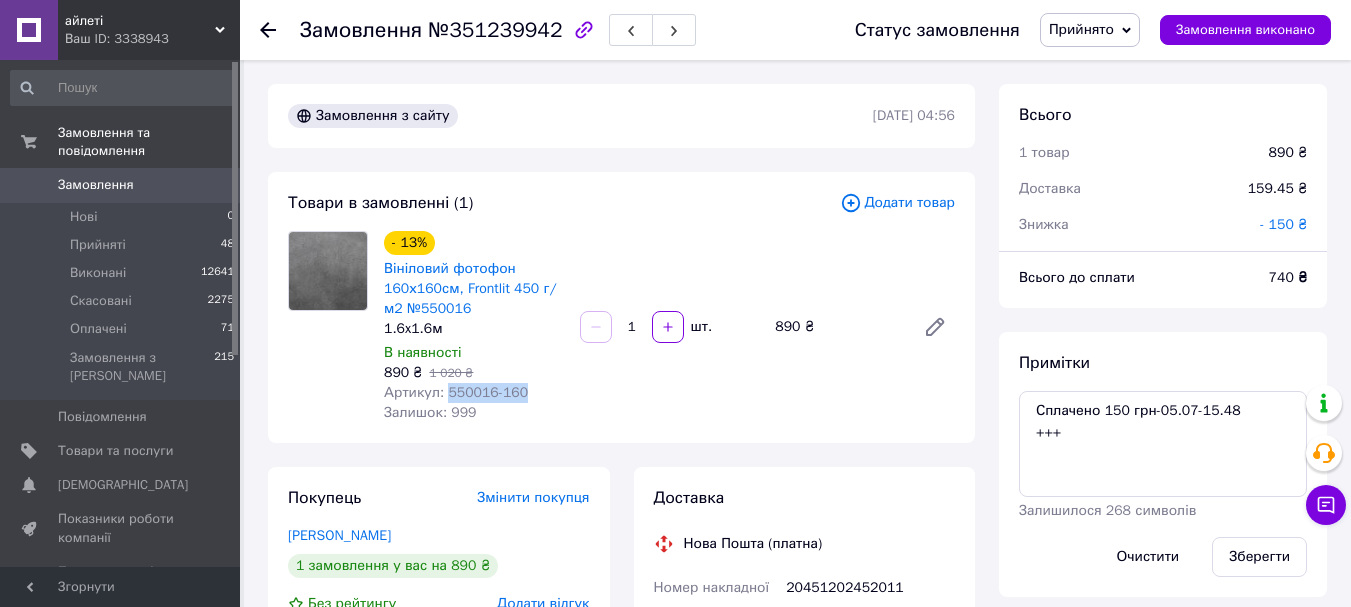 drag, startPoint x: 516, startPoint y: 393, endPoint x: 443, endPoint y: 399, distance: 73.24616 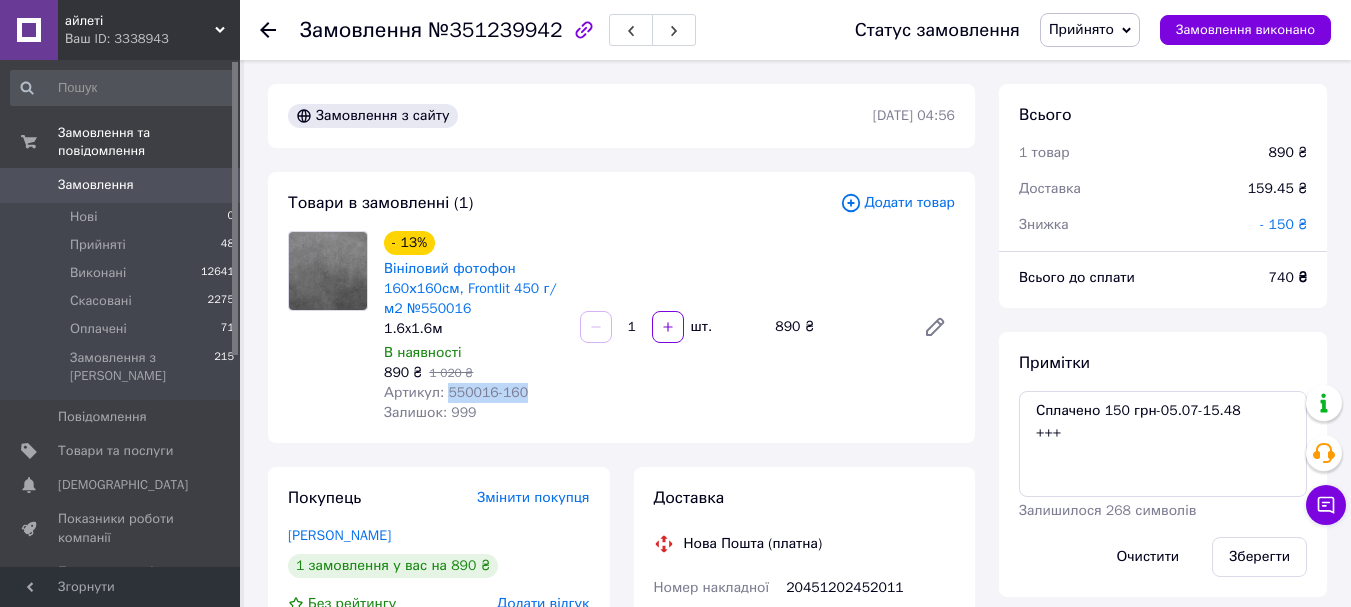 copy on "550016-160" 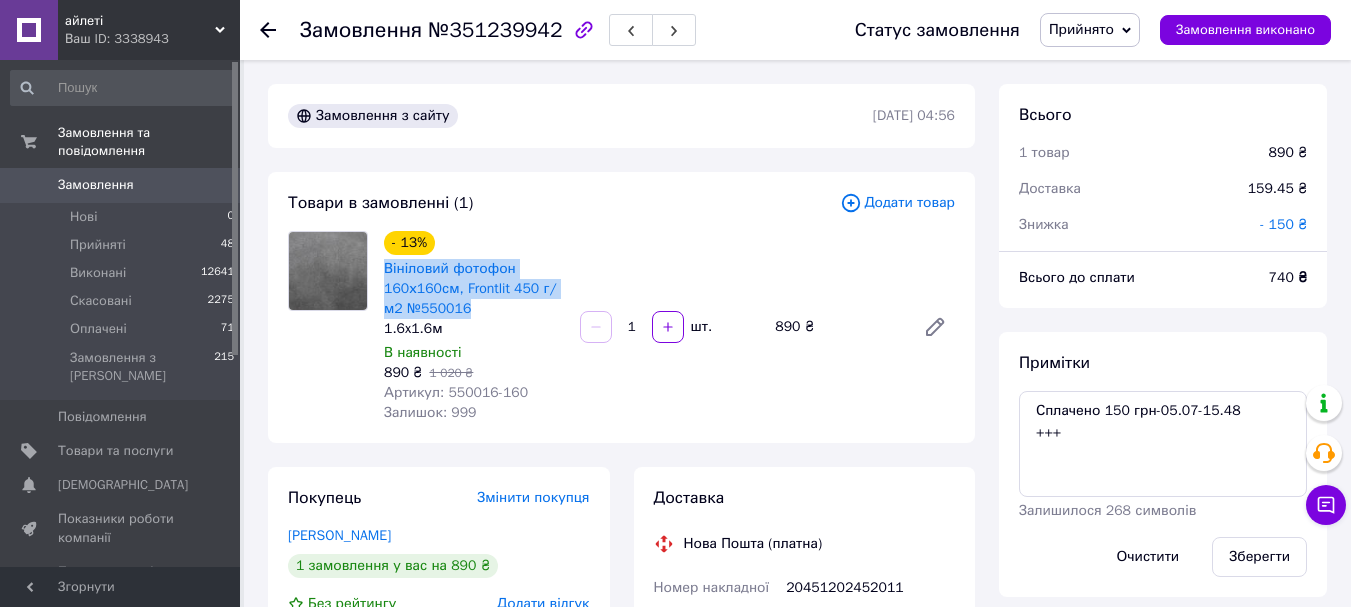 drag, startPoint x: 380, startPoint y: 266, endPoint x: 452, endPoint y: 305, distance: 81.88406 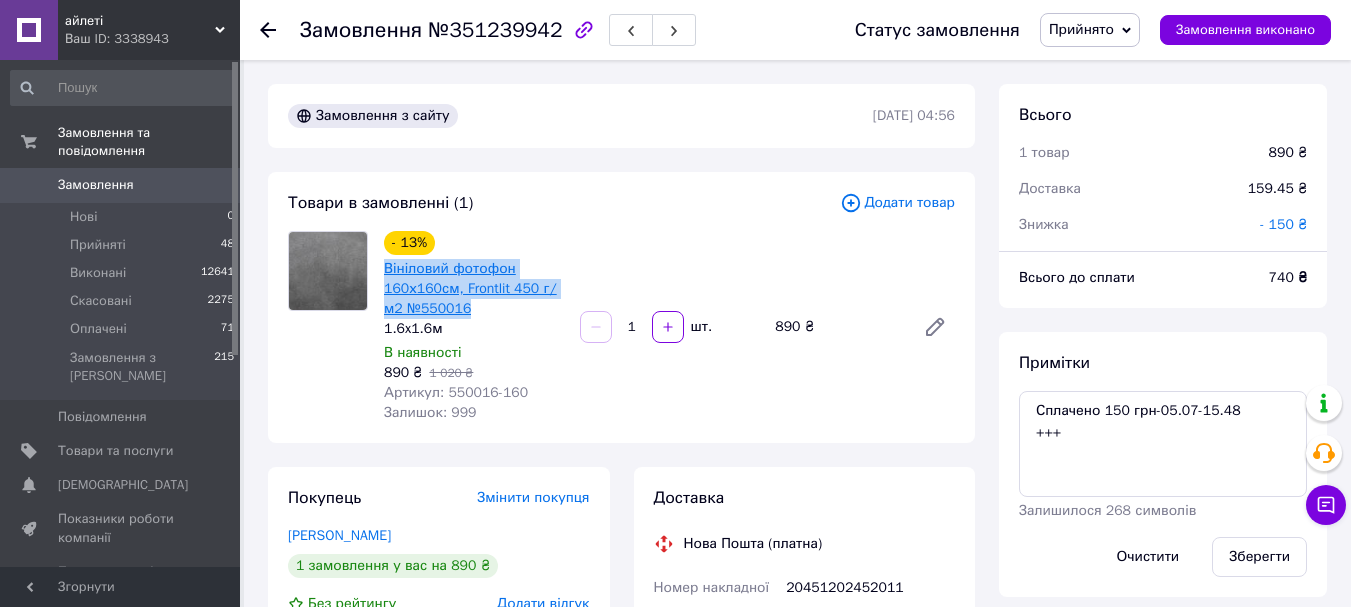 copy on "Вініловий фотофон 160х160см, Frontlit 450 г/м2 №550016" 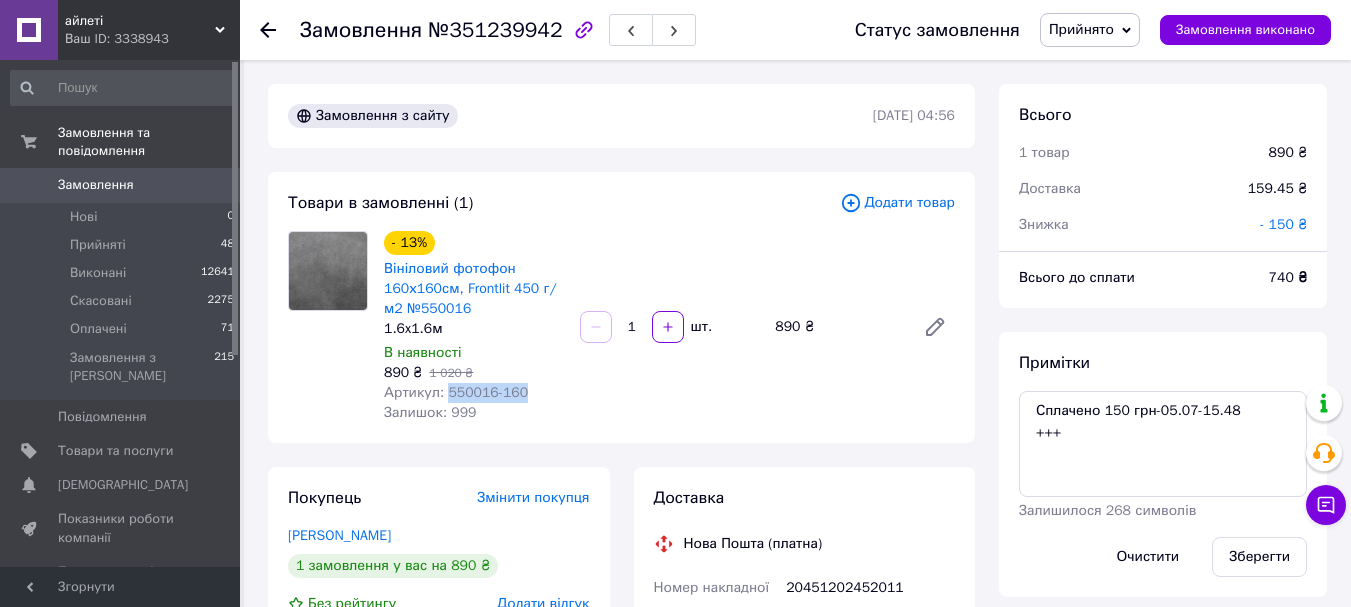 drag, startPoint x: 519, startPoint y: 390, endPoint x: 445, endPoint y: 397, distance: 74.330345 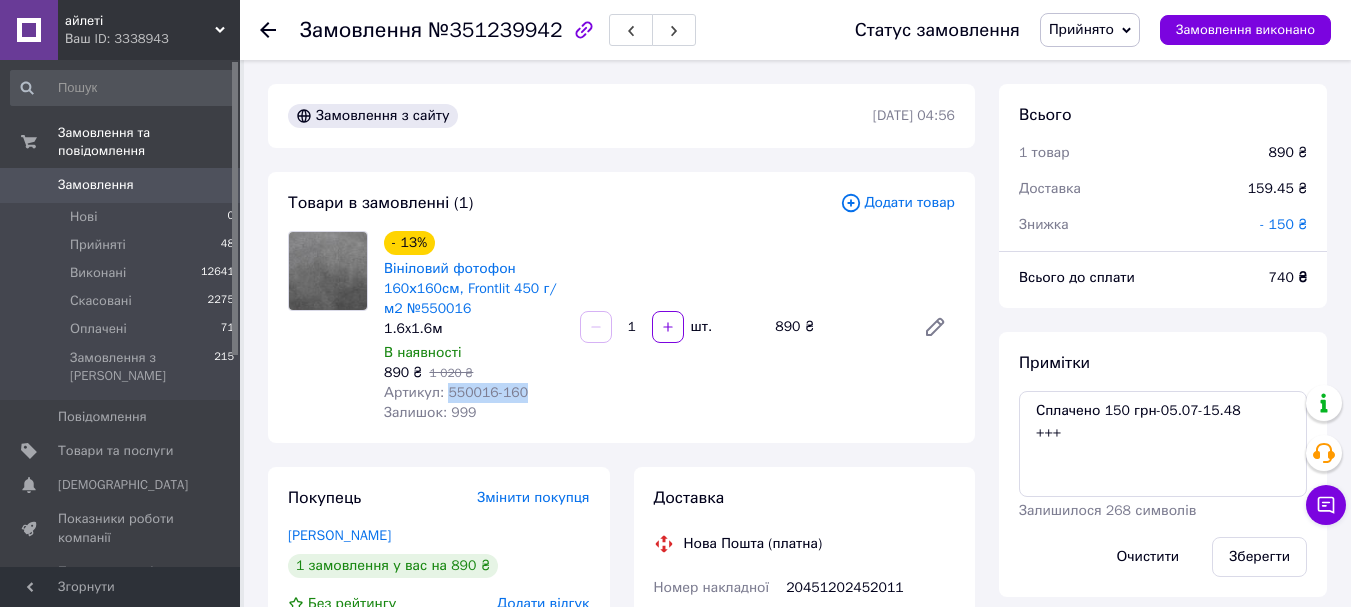 copy on "550016-160" 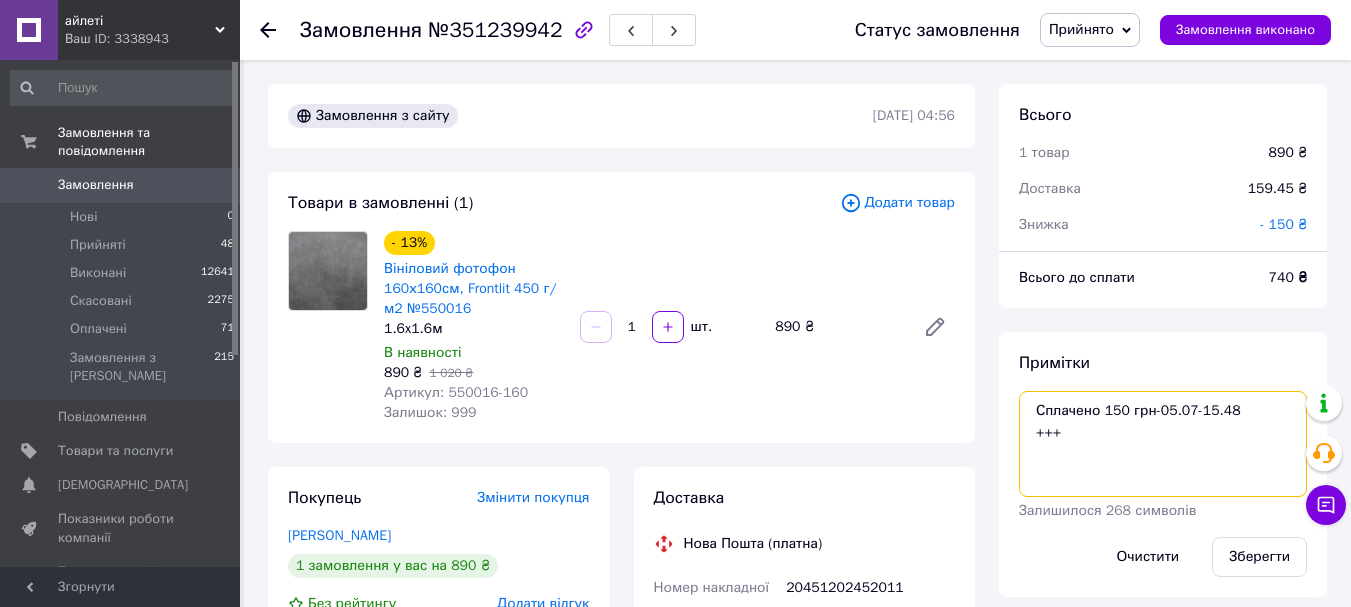 click on "Сплачено 150 грн-05.07-15.48
+++" at bounding box center (1163, 444) 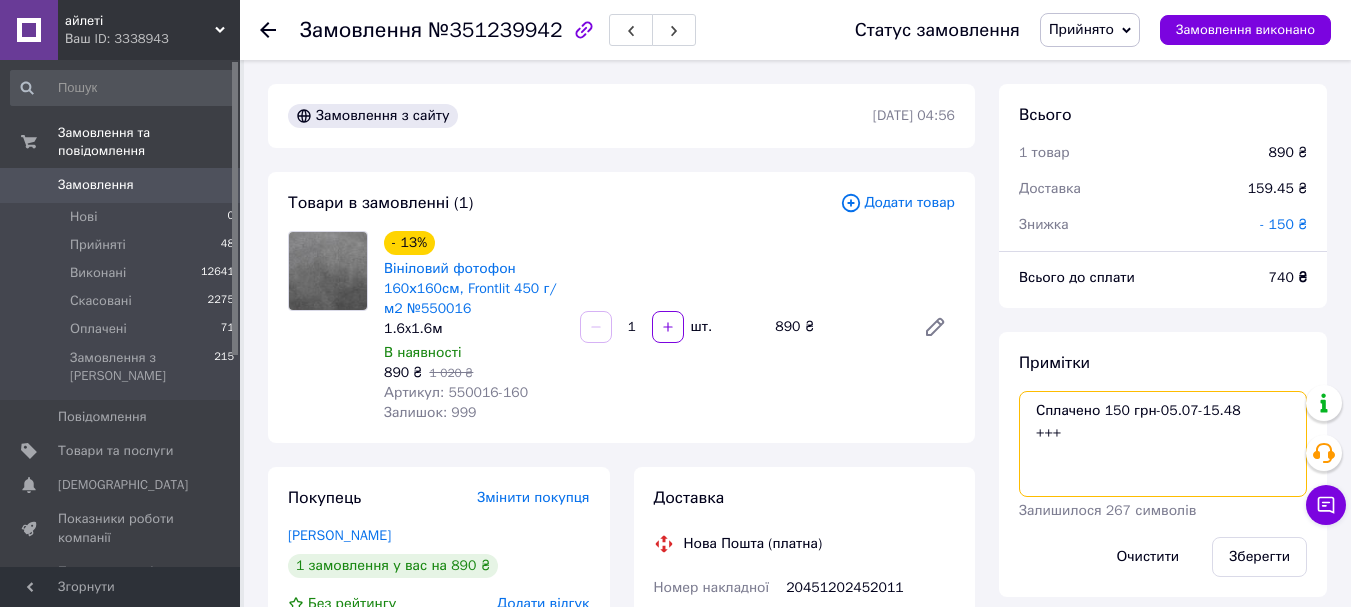 paste on "https://kasa.vchasno.ua/check-viewer/v7hoPnxUmgg" 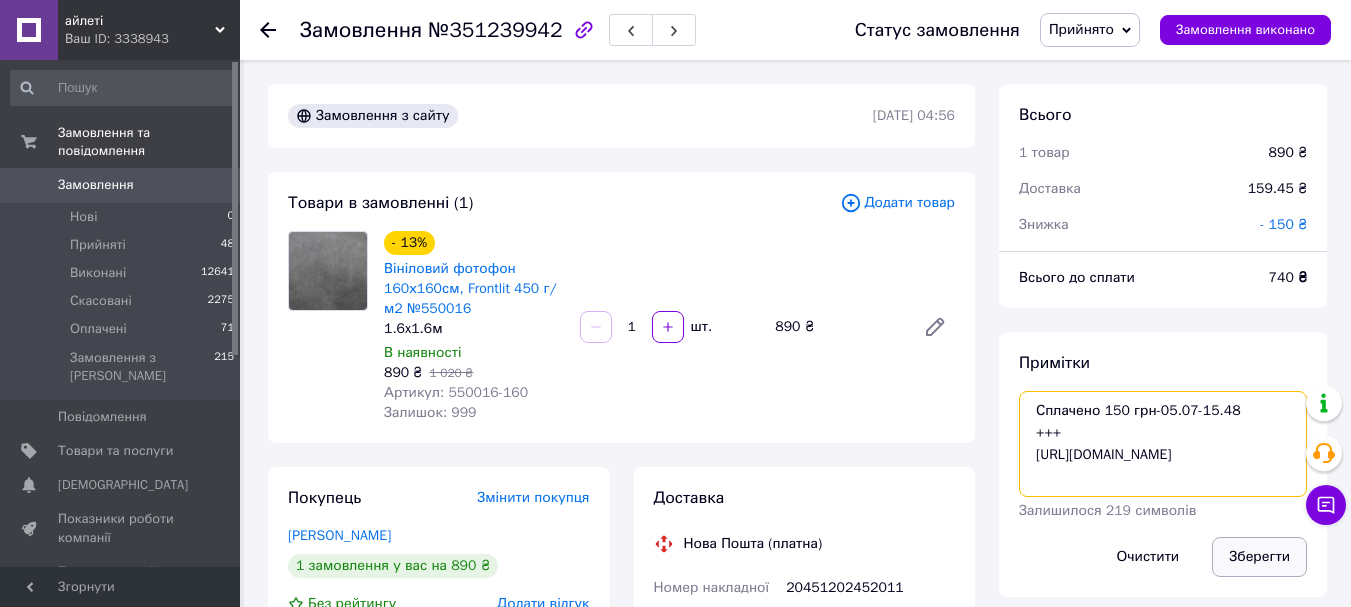 type on "Сплачено 150 грн-05.07-15.48
+++
https://kasa.vchasno.ua/check-viewer/v7hoPnxUmgg" 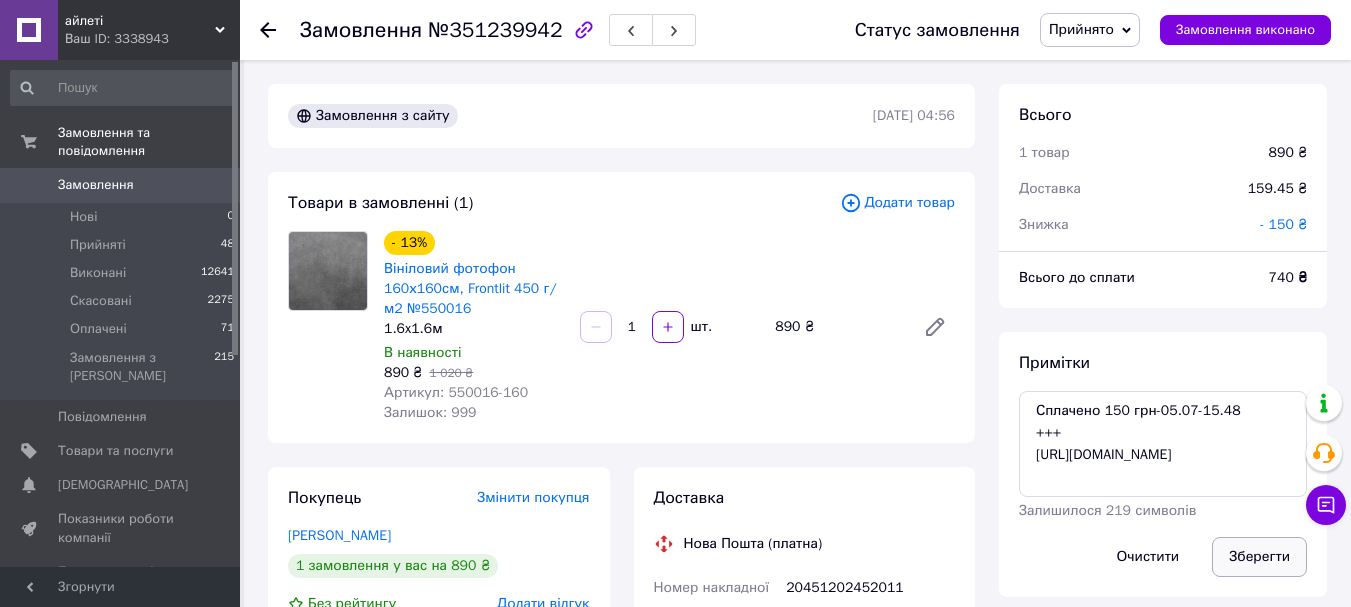 click on "Зберегти" at bounding box center [1259, 557] 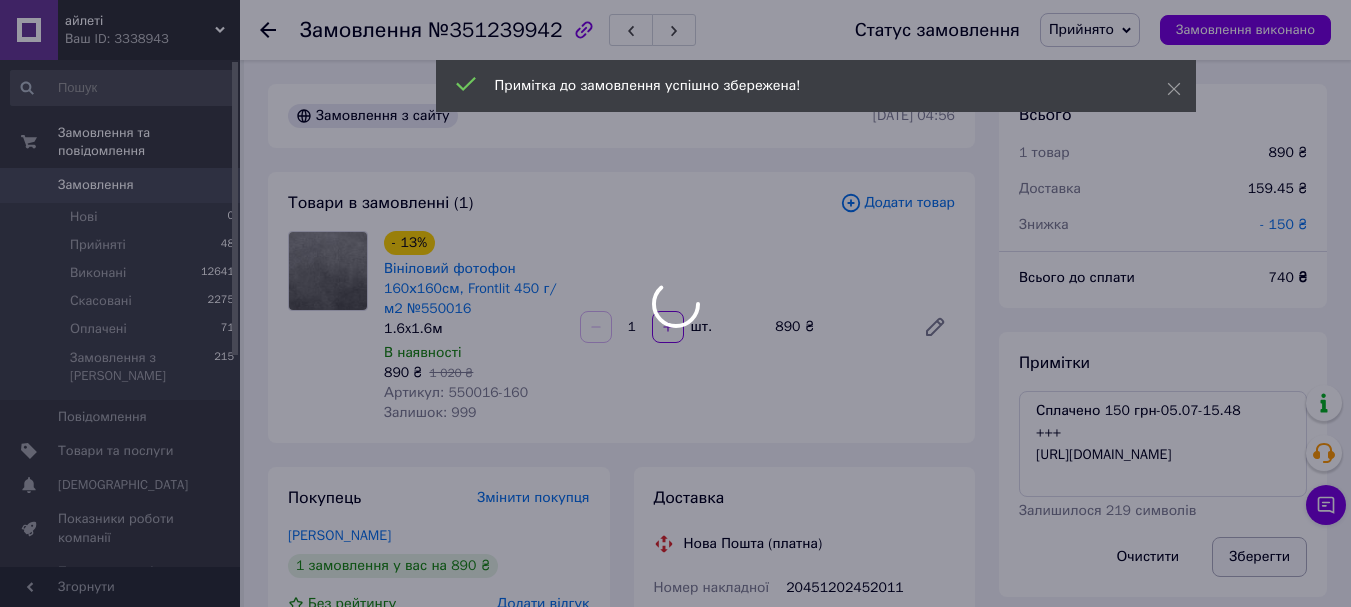 scroll, scrollTop: 32, scrollLeft: 0, axis: vertical 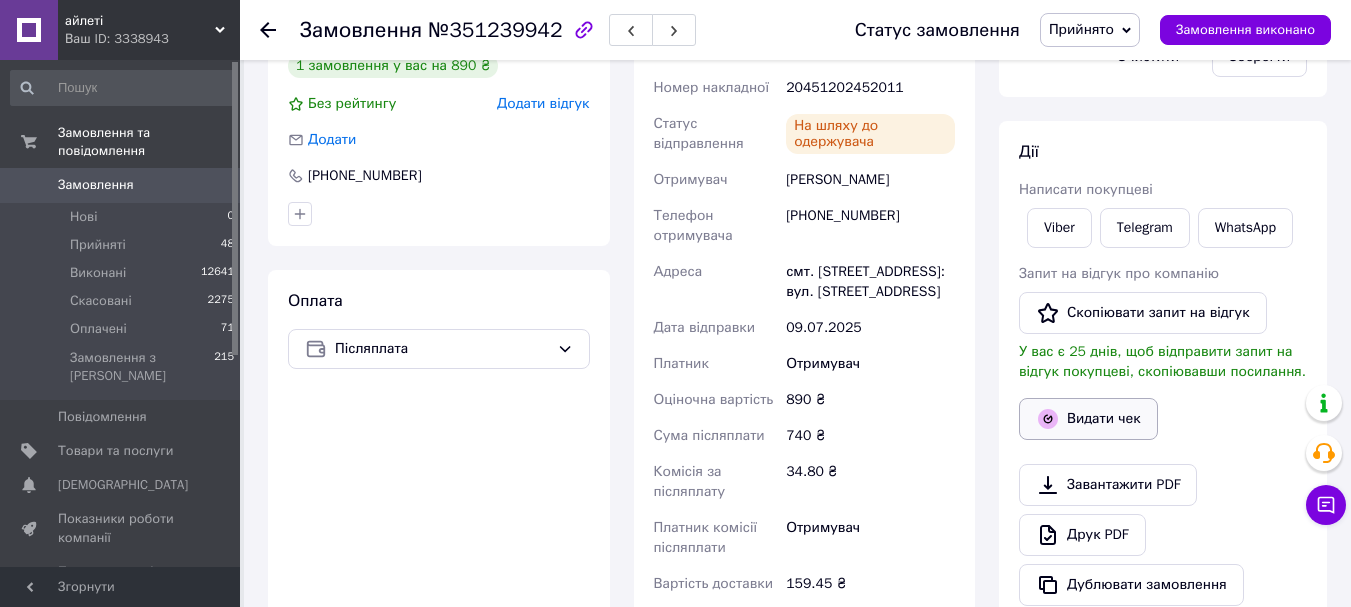 click on "Видати чек" at bounding box center [1088, 419] 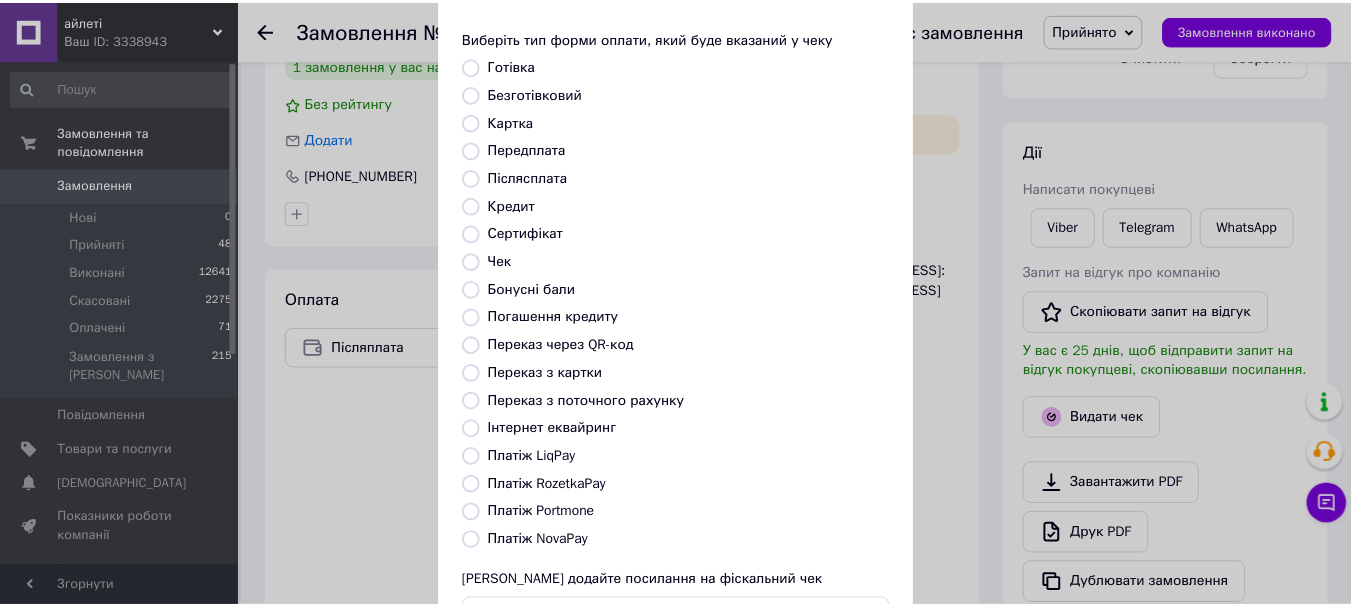 scroll, scrollTop: 252, scrollLeft: 0, axis: vertical 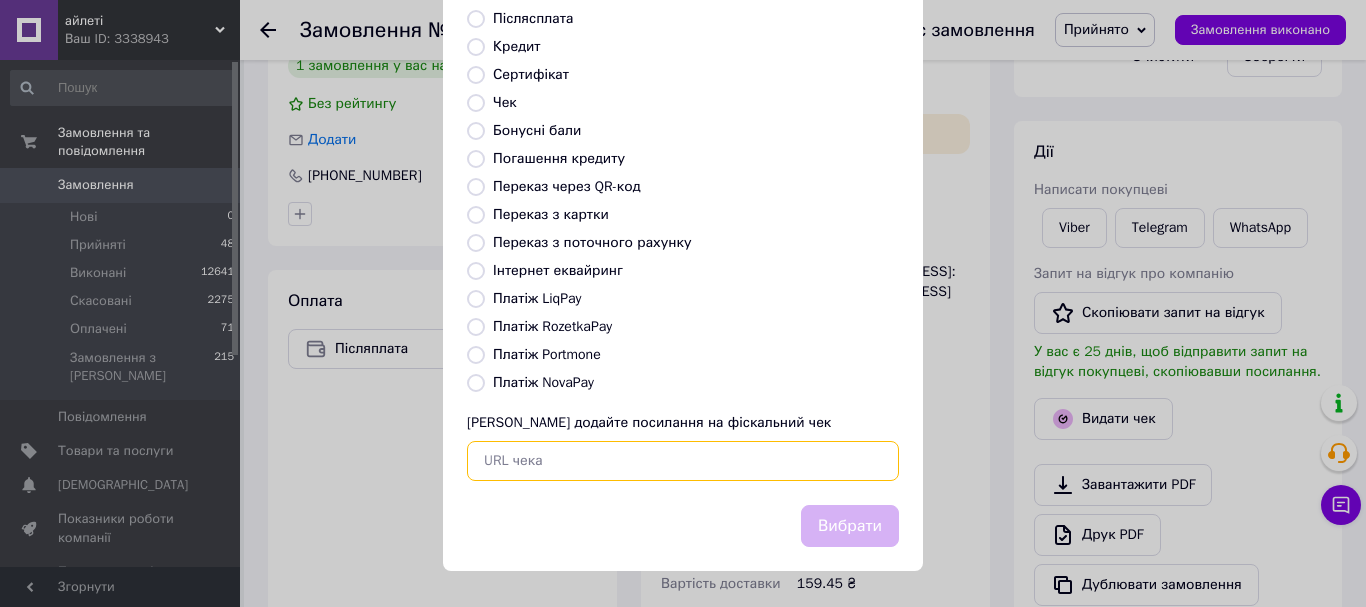 click at bounding box center [683, 461] 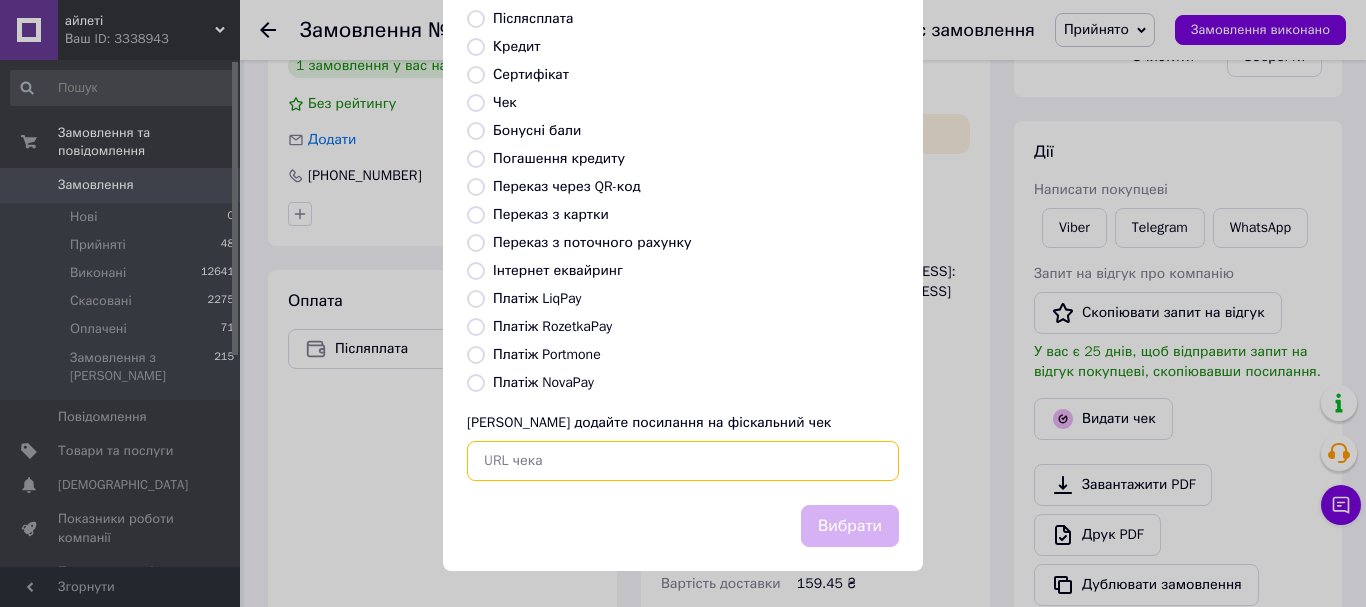 paste on "https://kasa.vchasno.ua/check-viewer/v7hoPnxUmgg" 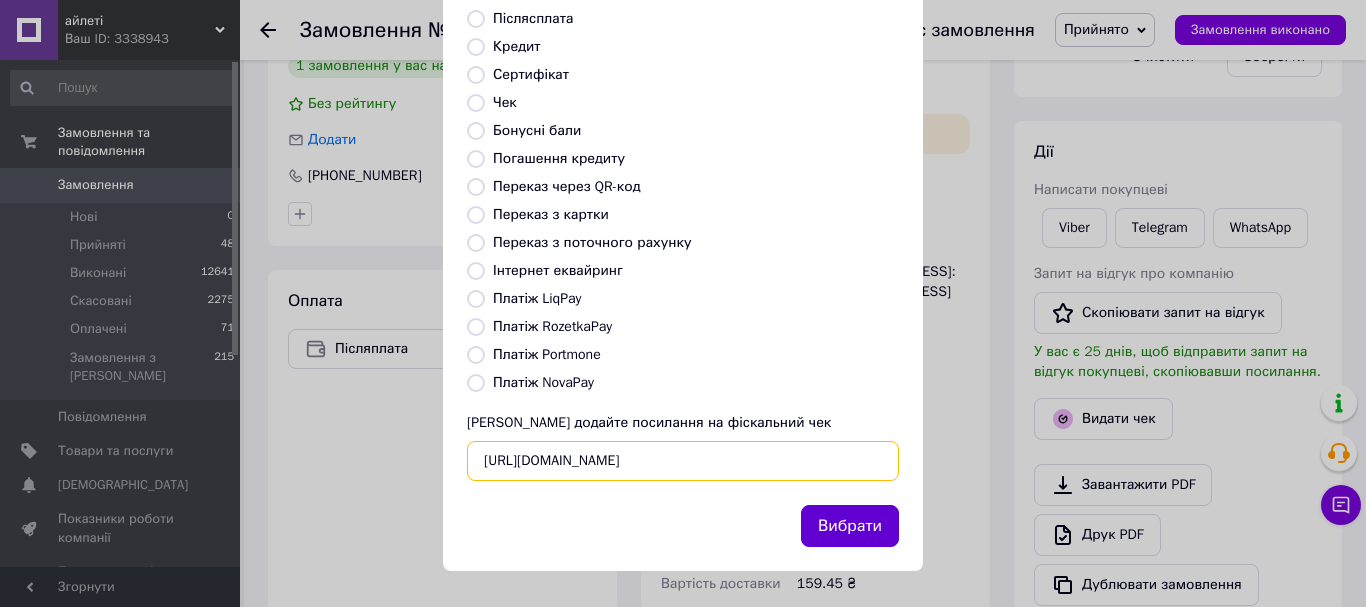 type on "https://kasa.vchasno.ua/check-viewer/v7hoPnxUmgg" 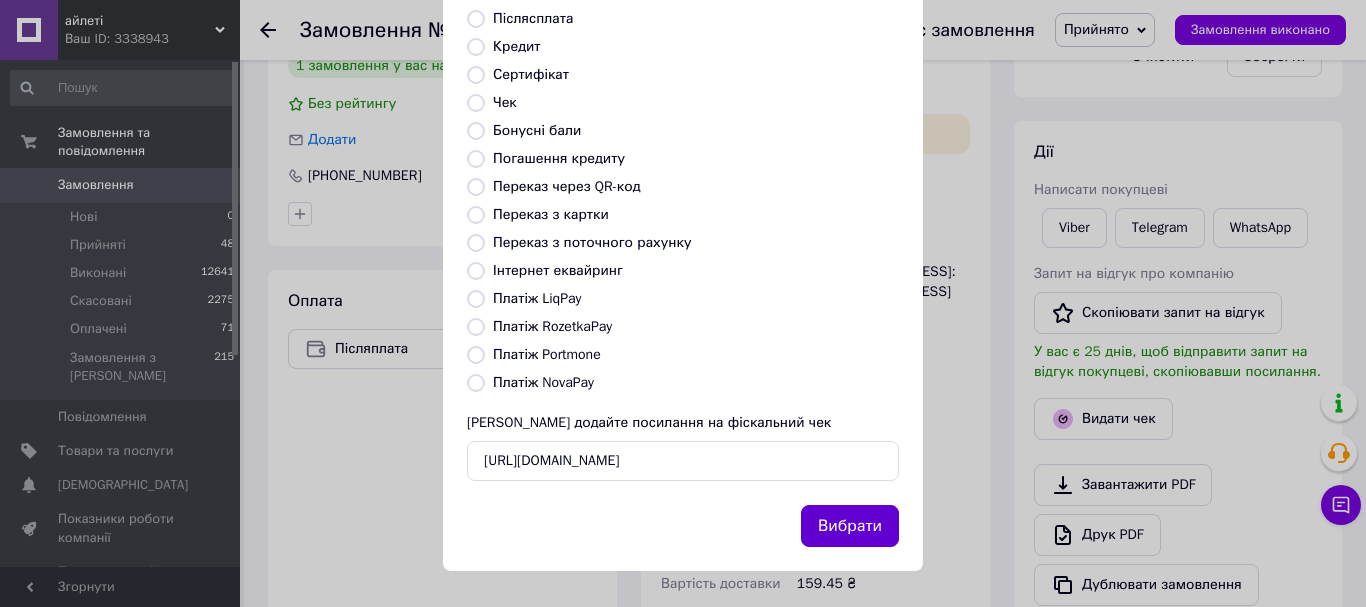 click on "Вибрати" at bounding box center [850, 526] 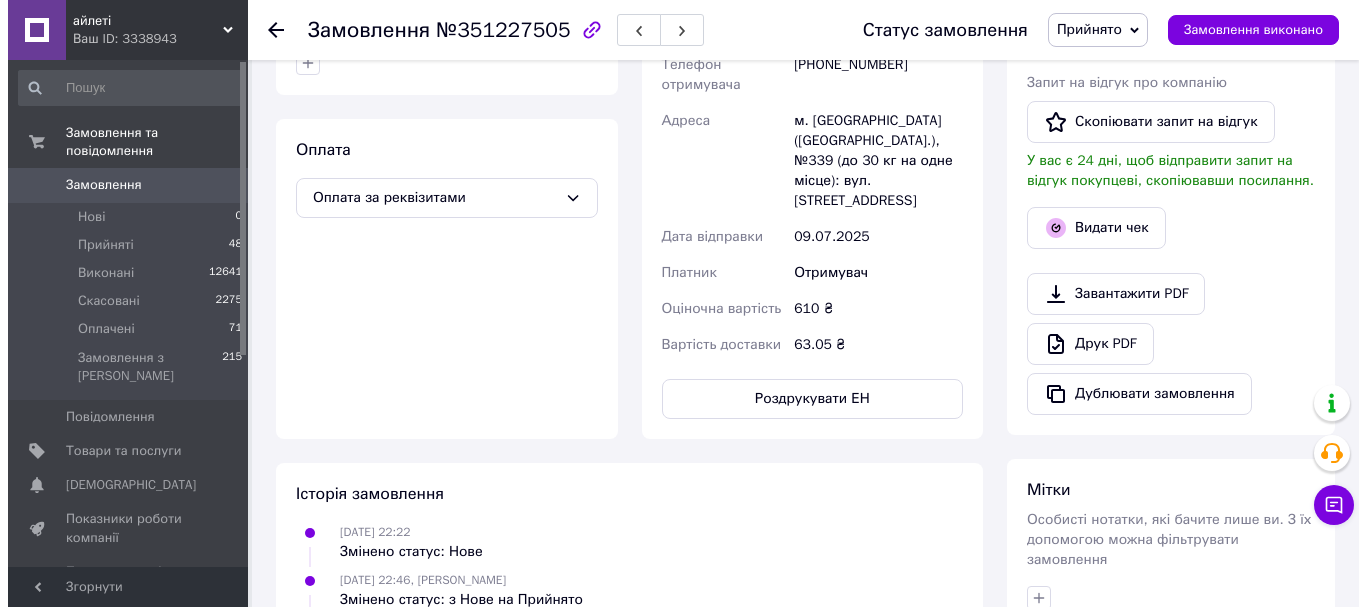 scroll, scrollTop: 700, scrollLeft: 0, axis: vertical 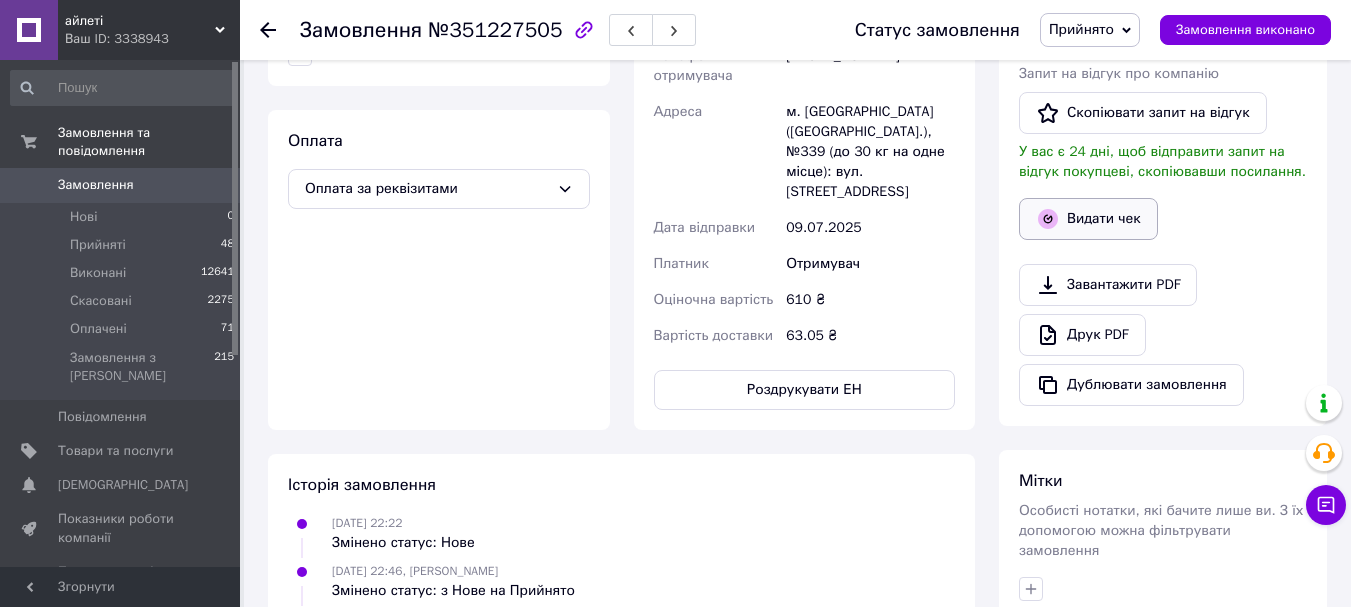 click on "Видати чек" at bounding box center [1088, 219] 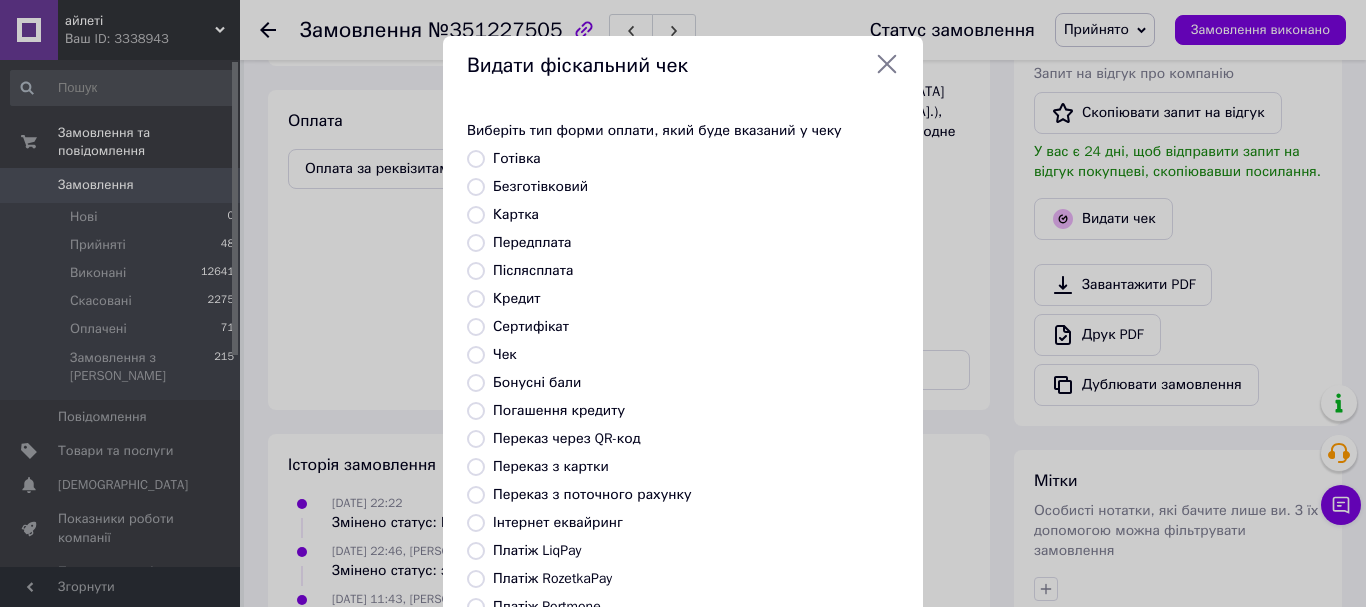 click on "Безготівковий" at bounding box center (540, 186) 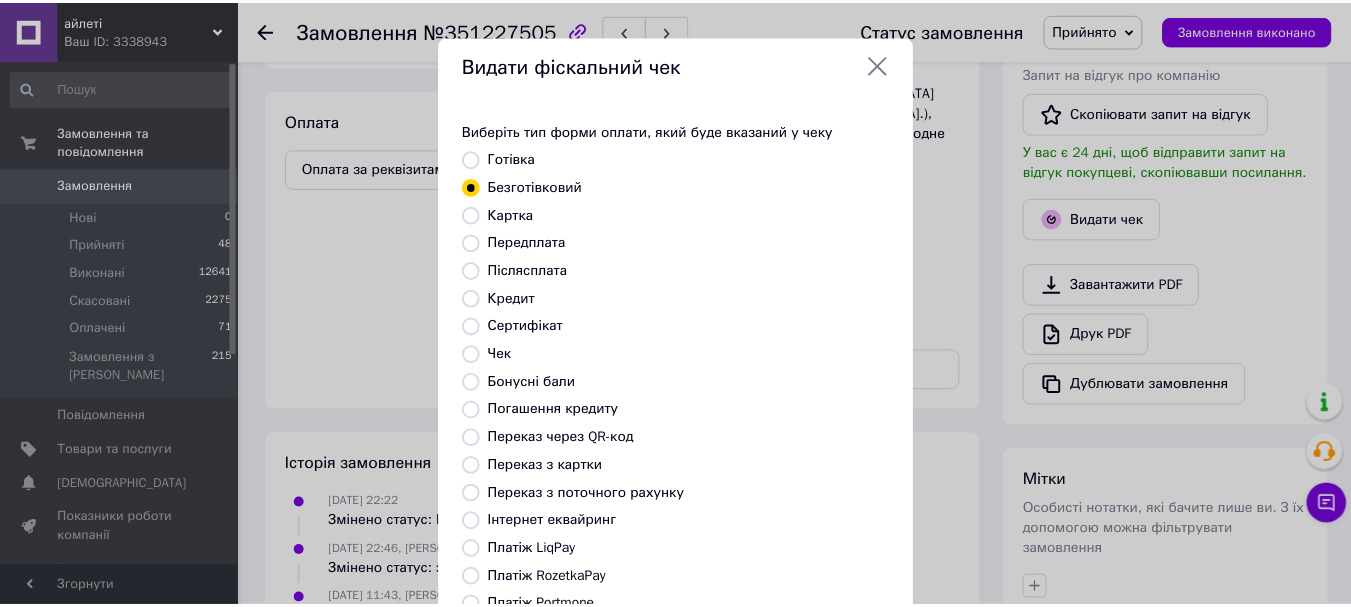 scroll, scrollTop: 252, scrollLeft: 0, axis: vertical 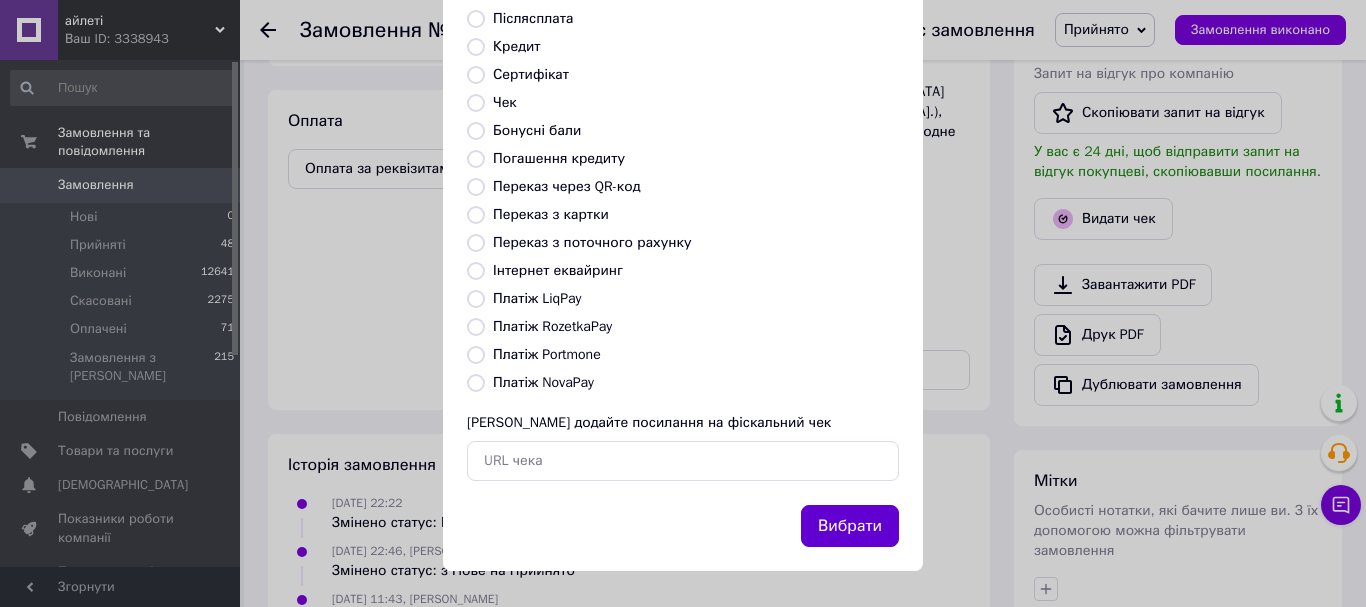 click on "Вибрати" at bounding box center (850, 526) 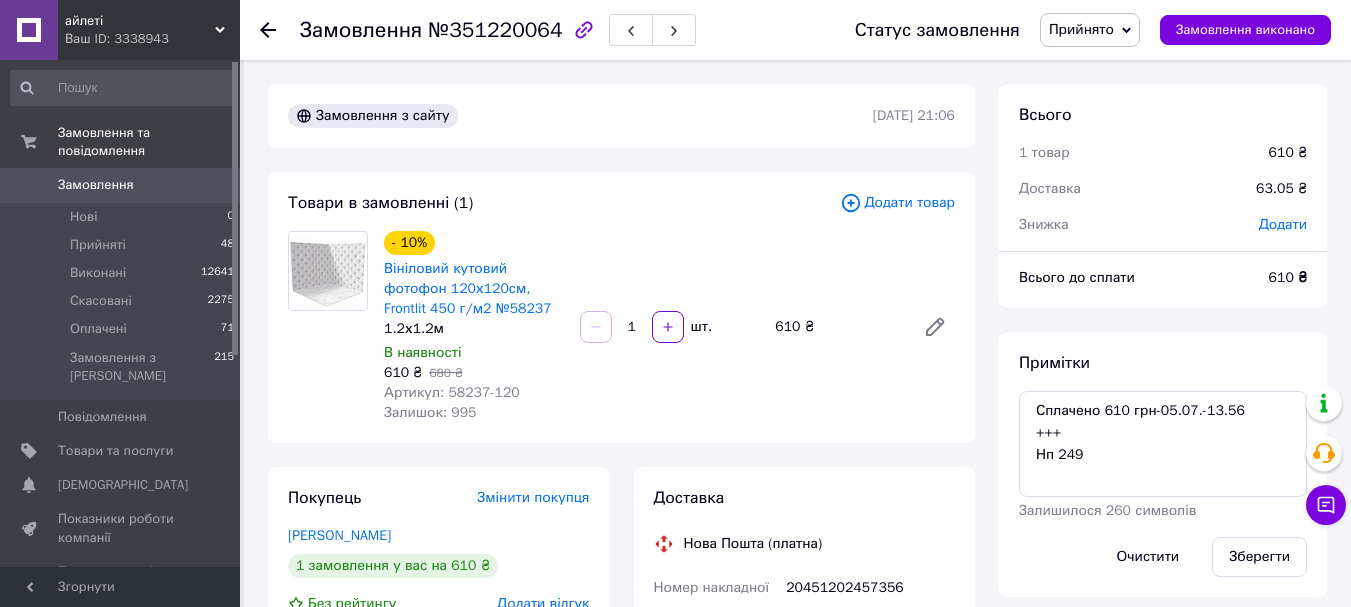 scroll, scrollTop: 0, scrollLeft: 0, axis: both 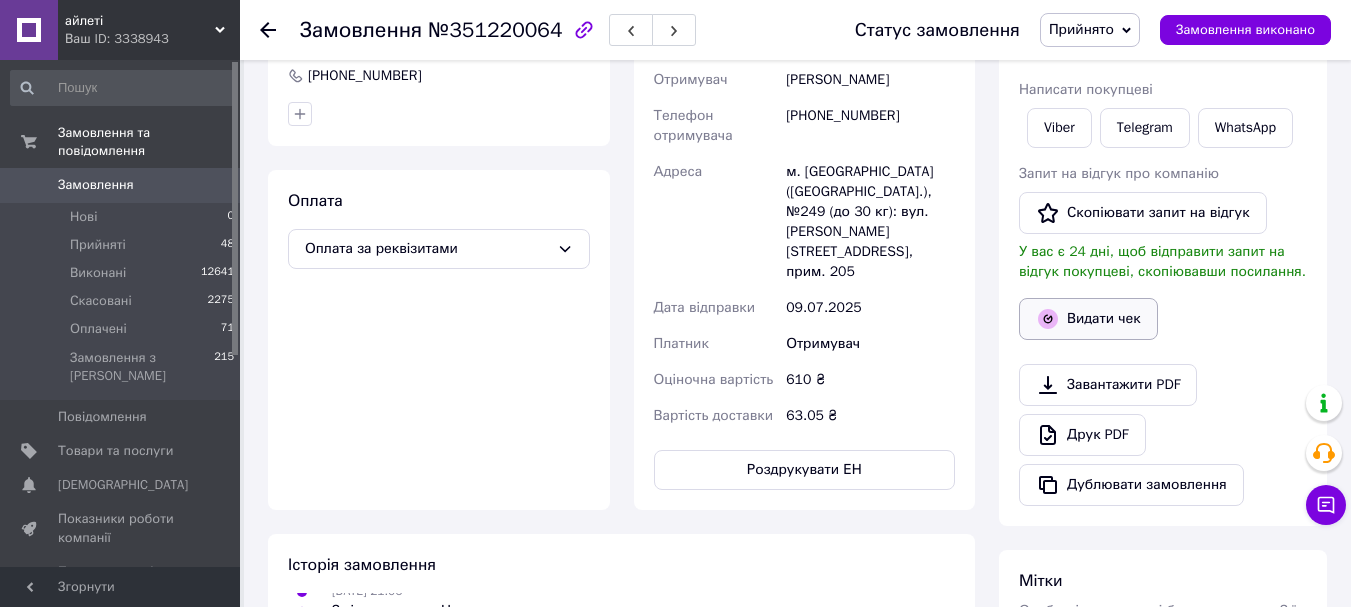 click 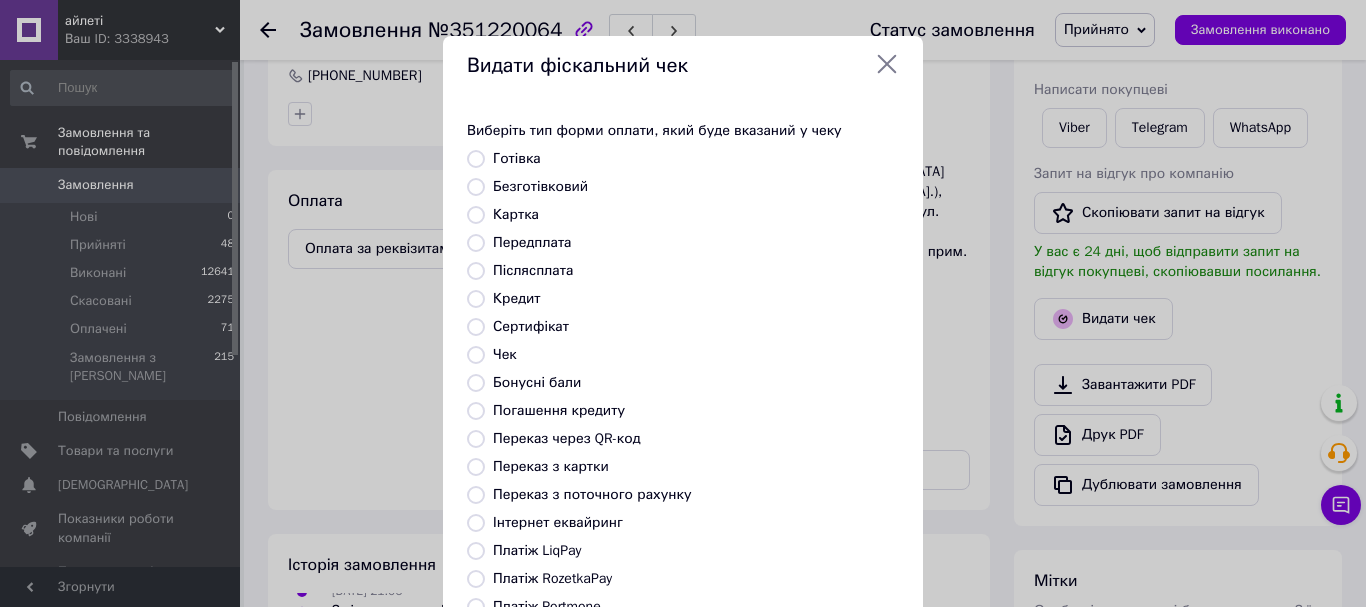 click on "Безготівковий" at bounding box center [540, 186] 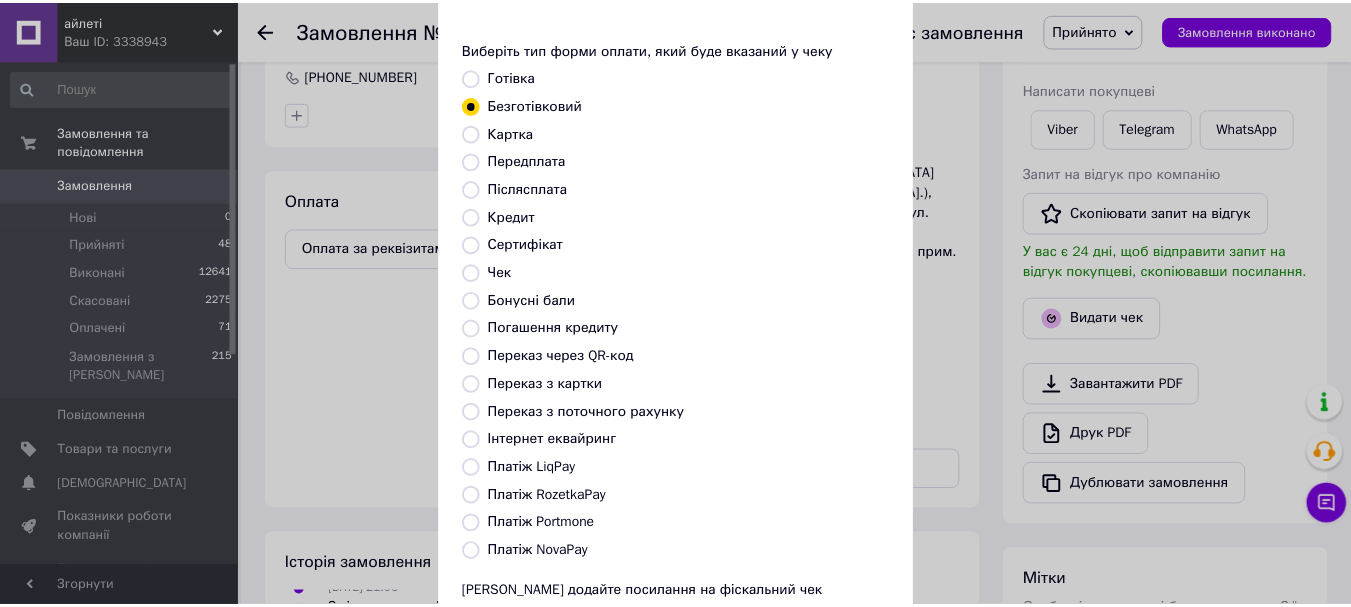 scroll, scrollTop: 252, scrollLeft: 0, axis: vertical 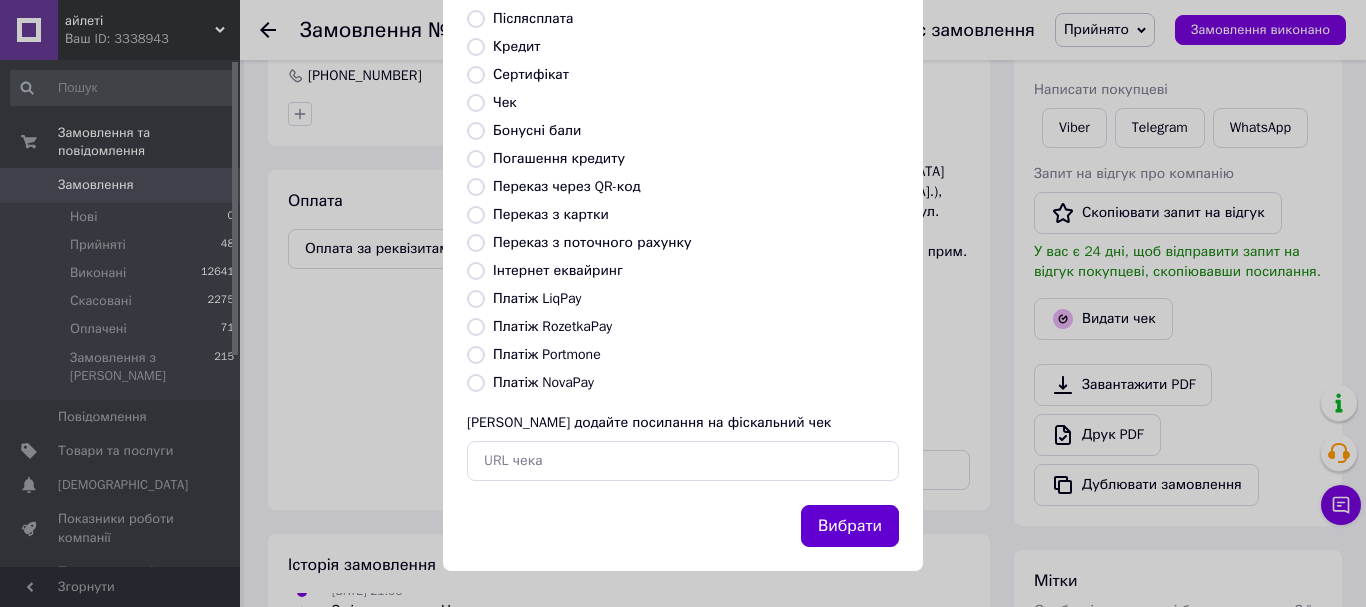 click on "Вибрати" at bounding box center [850, 526] 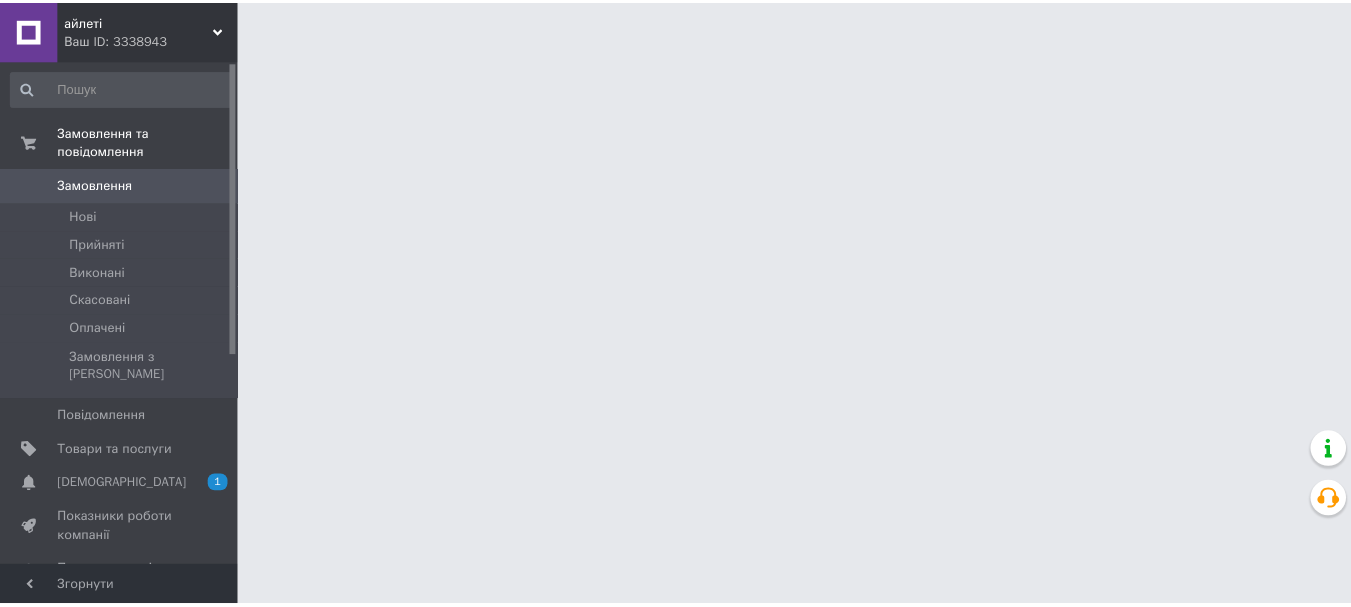 scroll, scrollTop: 0, scrollLeft: 0, axis: both 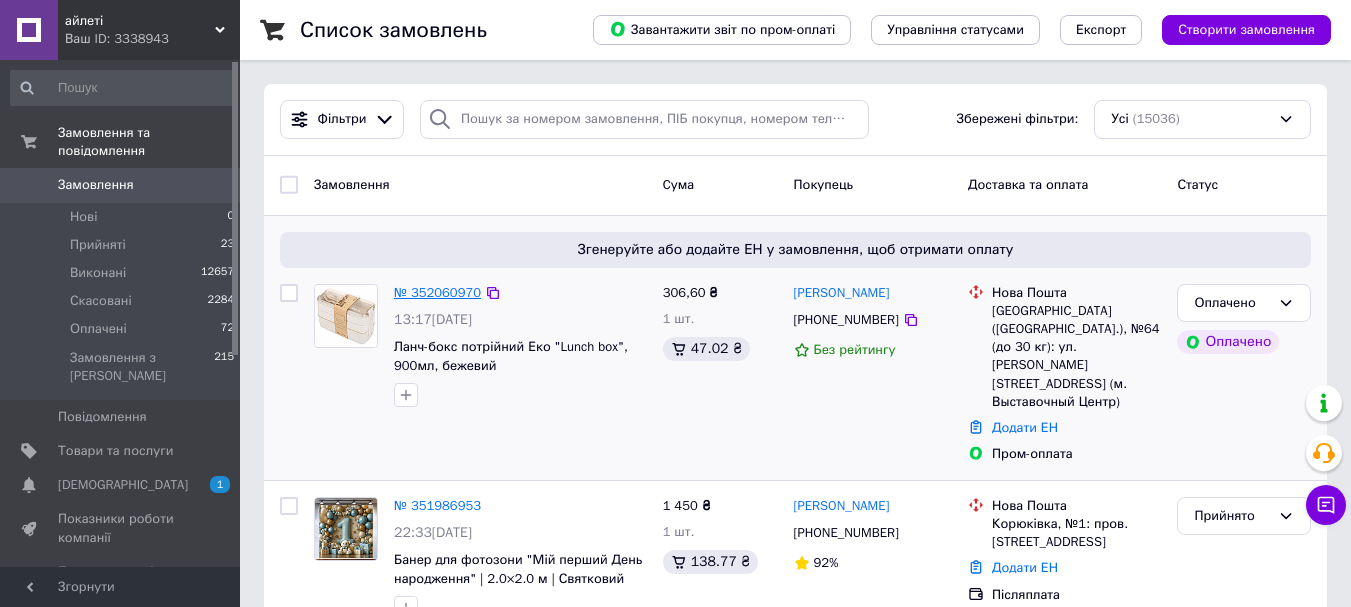 click on "№ 352060970" at bounding box center (437, 292) 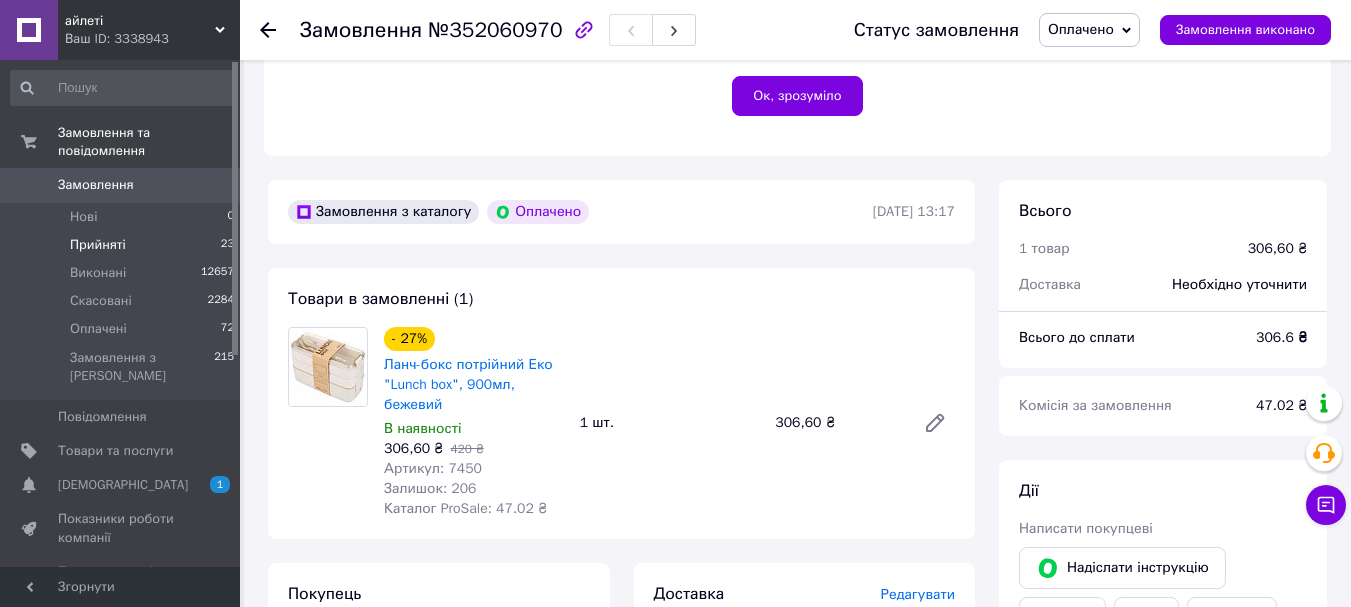 scroll, scrollTop: 500, scrollLeft: 0, axis: vertical 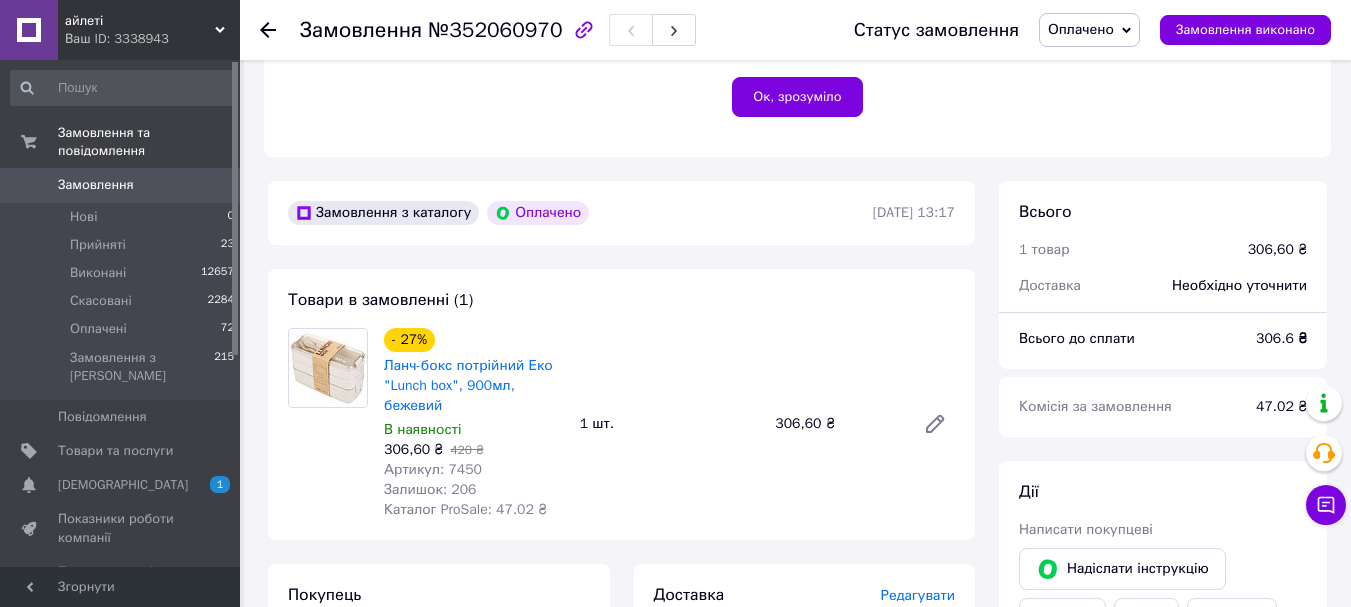 click on "Замовлення" at bounding box center [96, 185] 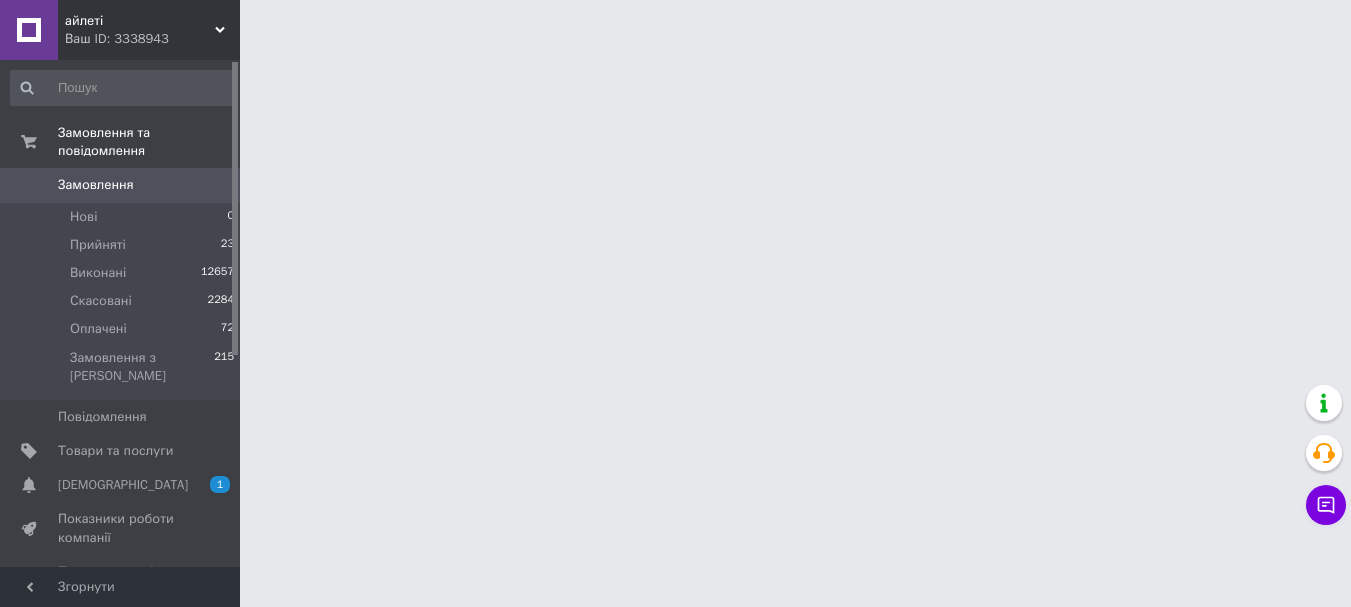 scroll, scrollTop: 0, scrollLeft: 0, axis: both 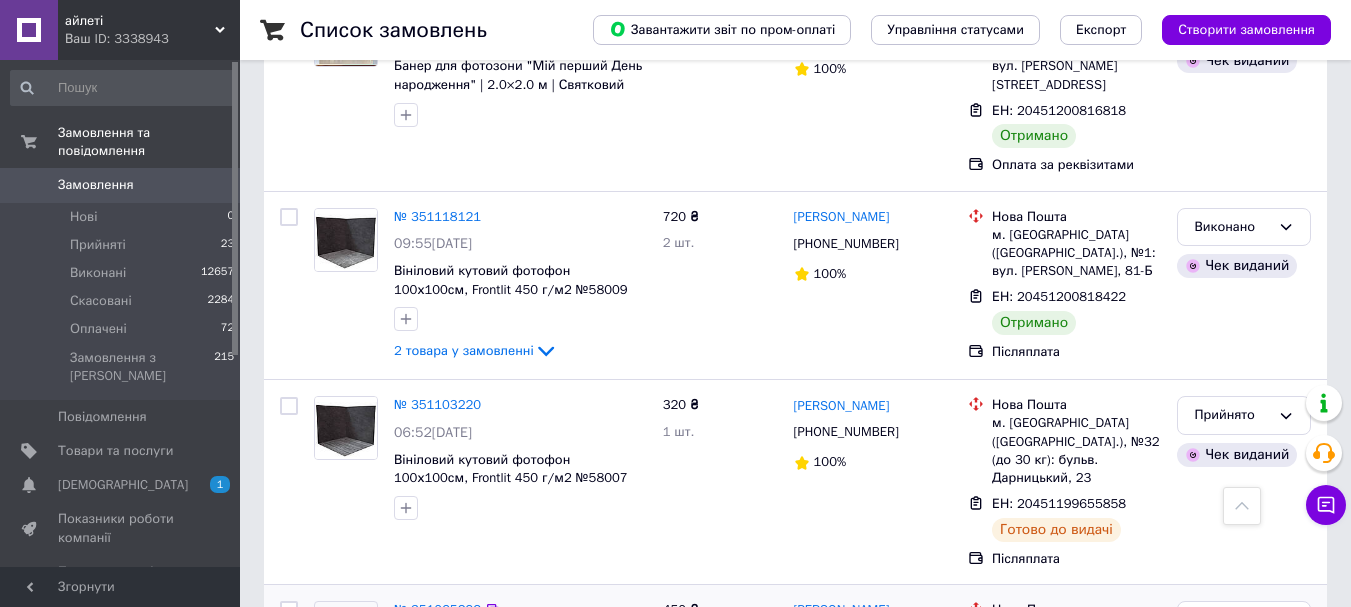click on "№ 351065292" at bounding box center [437, 609] 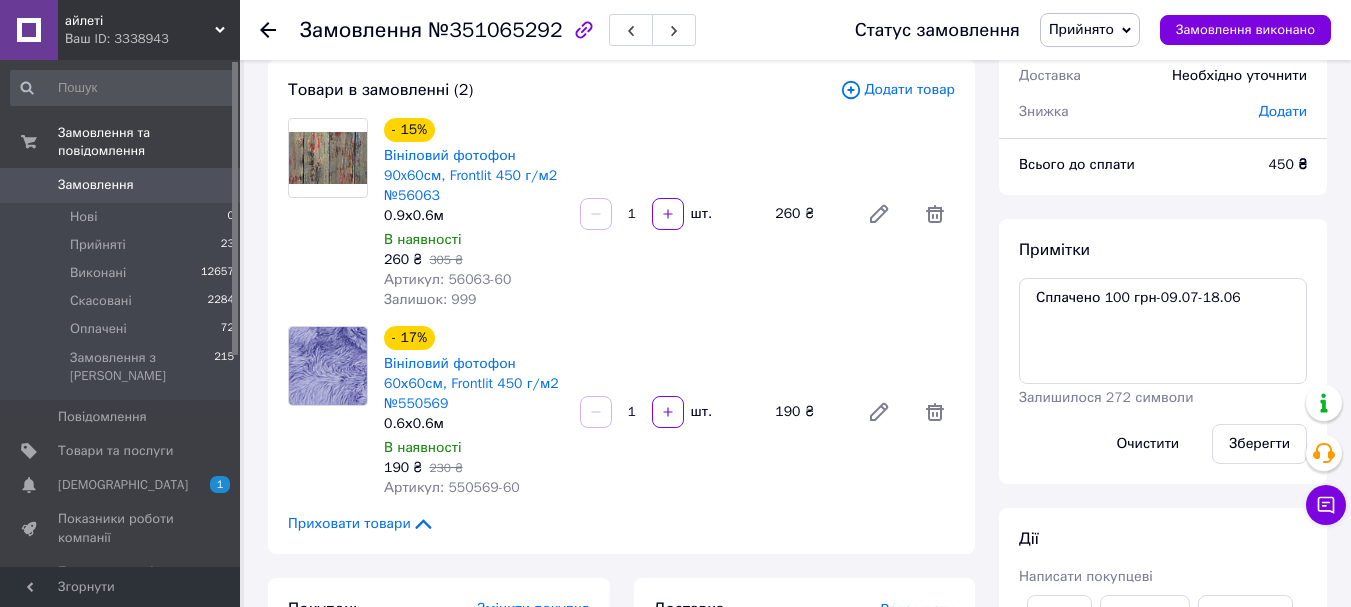 scroll, scrollTop: 87, scrollLeft: 0, axis: vertical 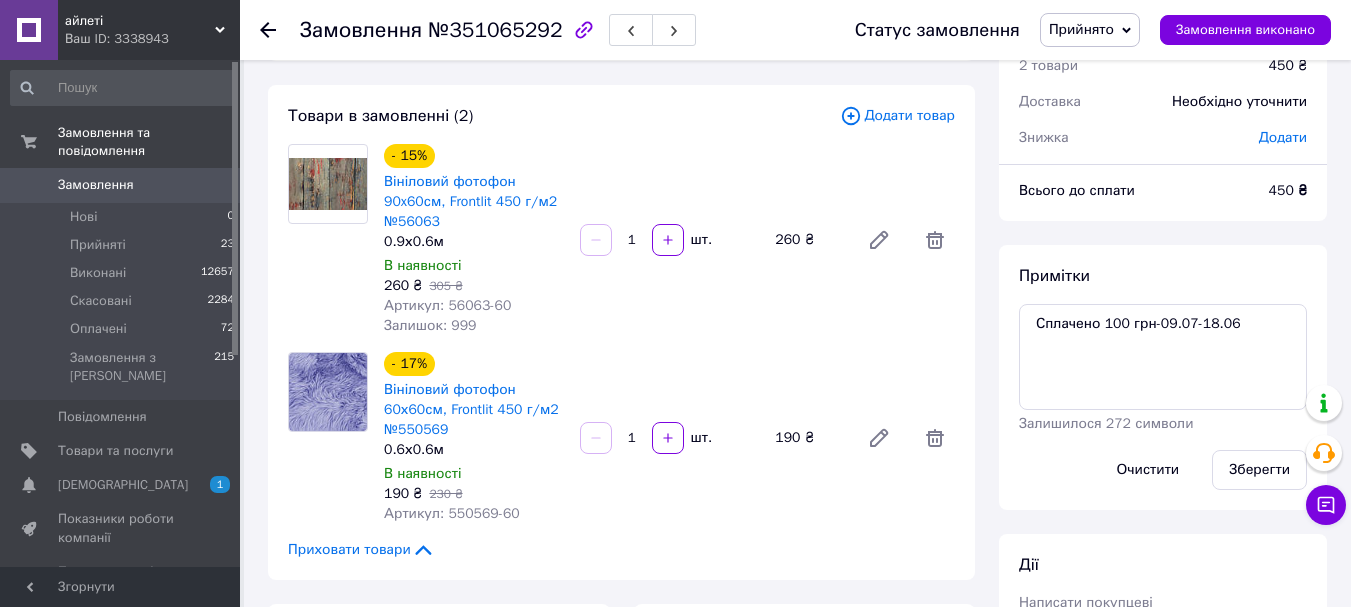 click on "Замовлення" at bounding box center [96, 185] 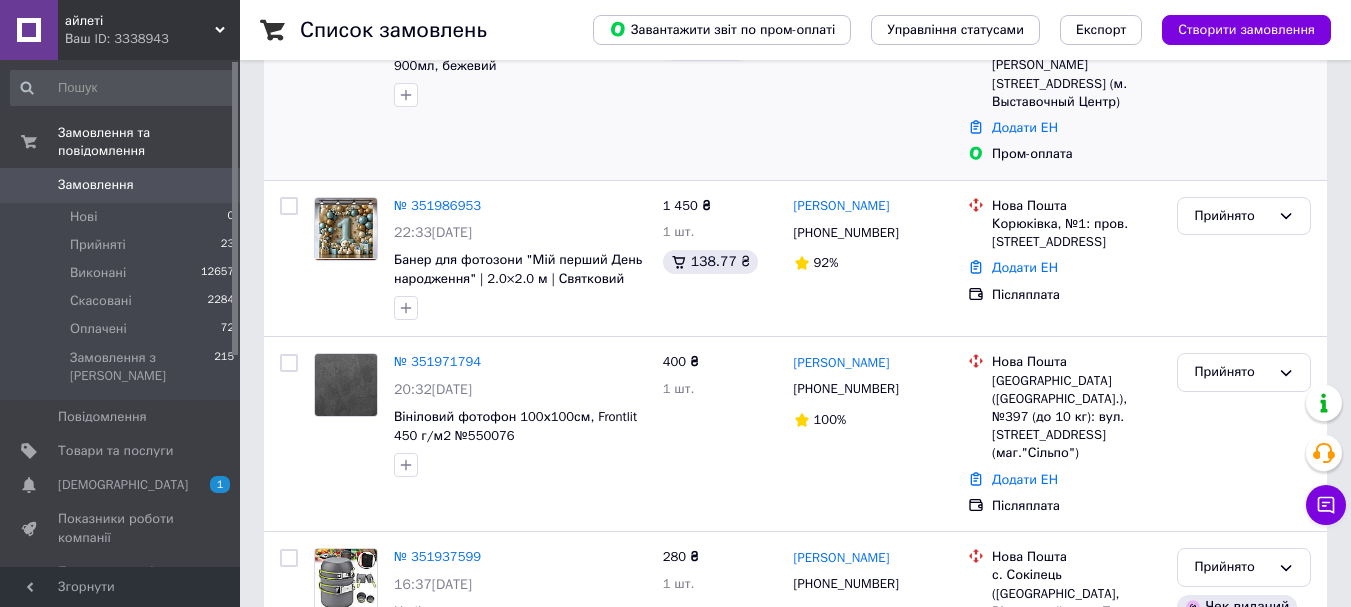 scroll, scrollTop: 200, scrollLeft: 0, axis: vertical 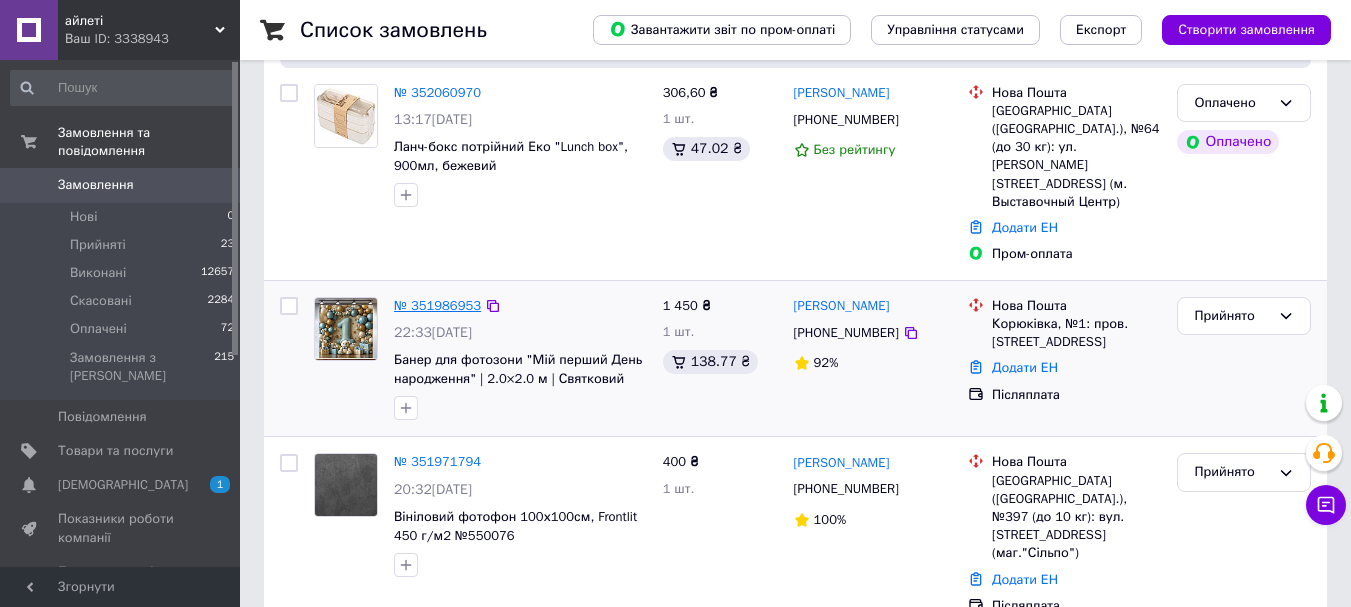 click on "№ 351986953" at bounding box center (437, 305) 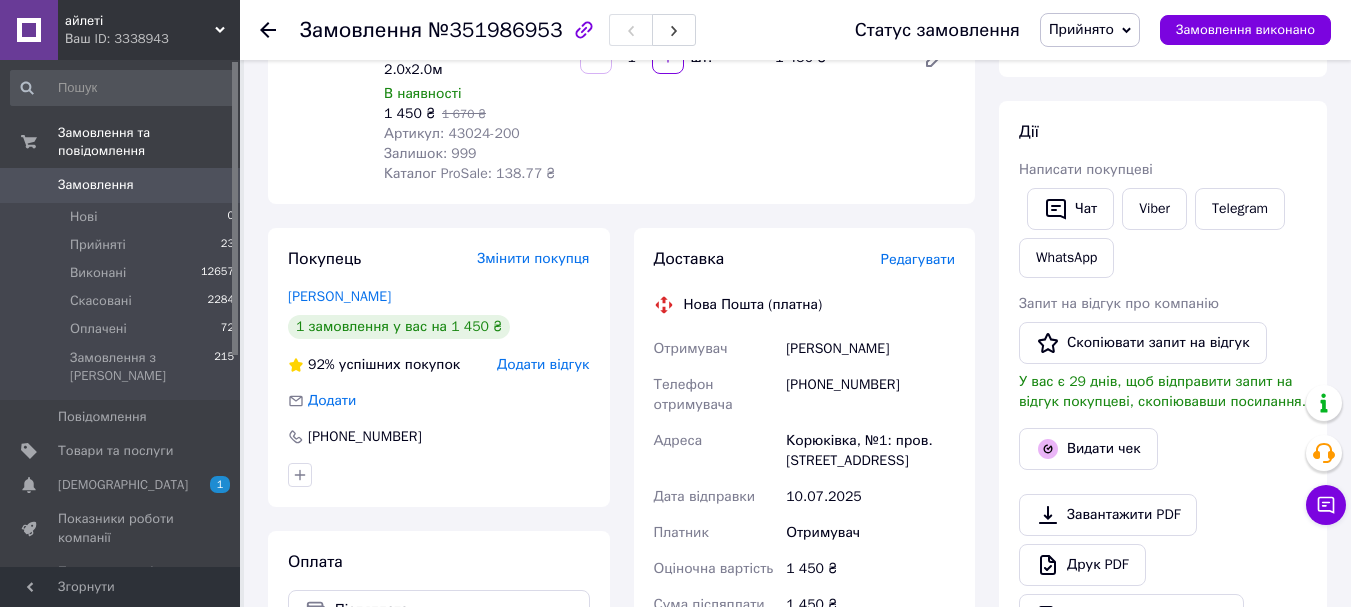 scroll, scrollTop: 300, scrollLeft: 0, axis: vertical 